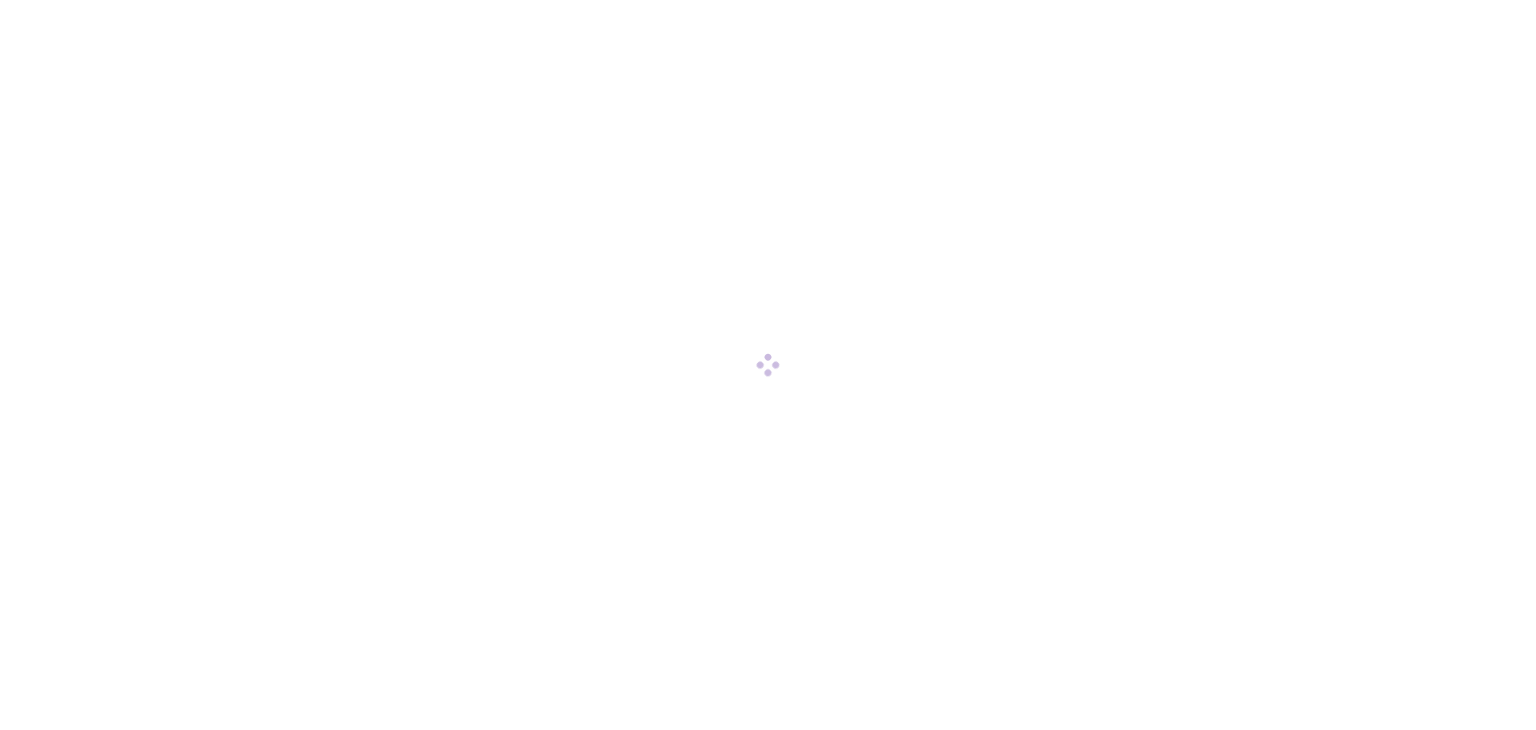 scroll, scrollTop: 0, scrollLeft: 0, axis: both 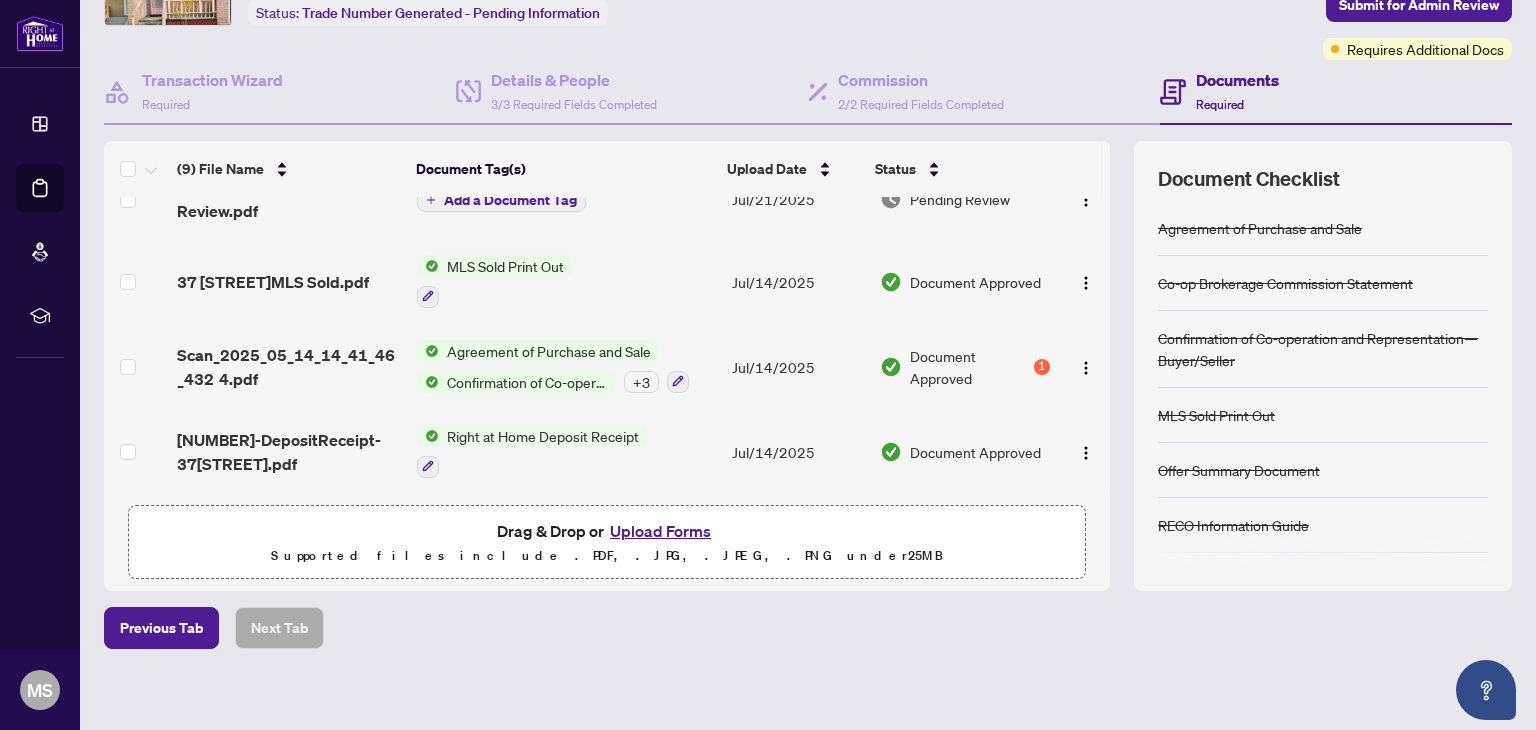 click on "Document Approved" at bounding box center (969, 367) 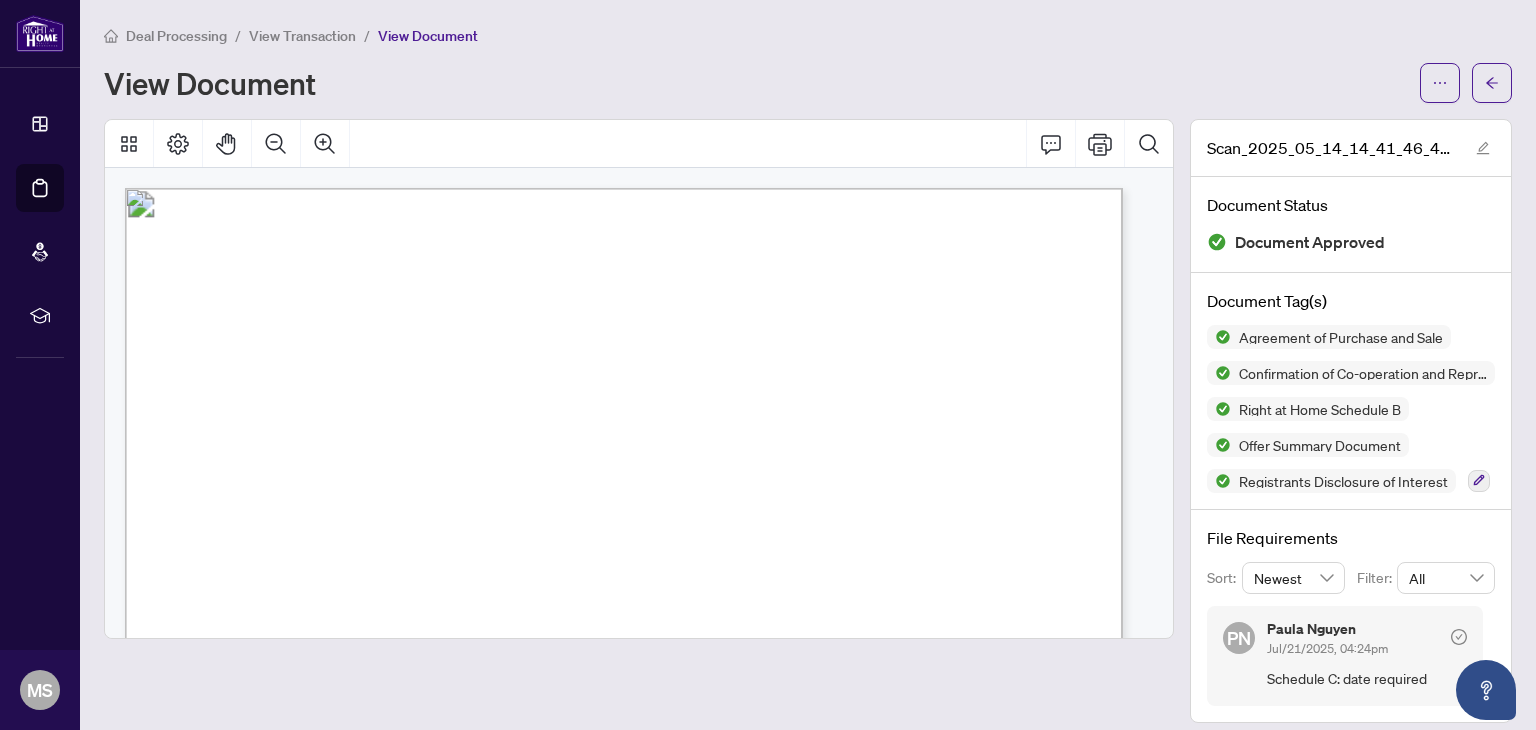 scroll, scrollTop: 14, scrollLeft: 0, axis: vertical 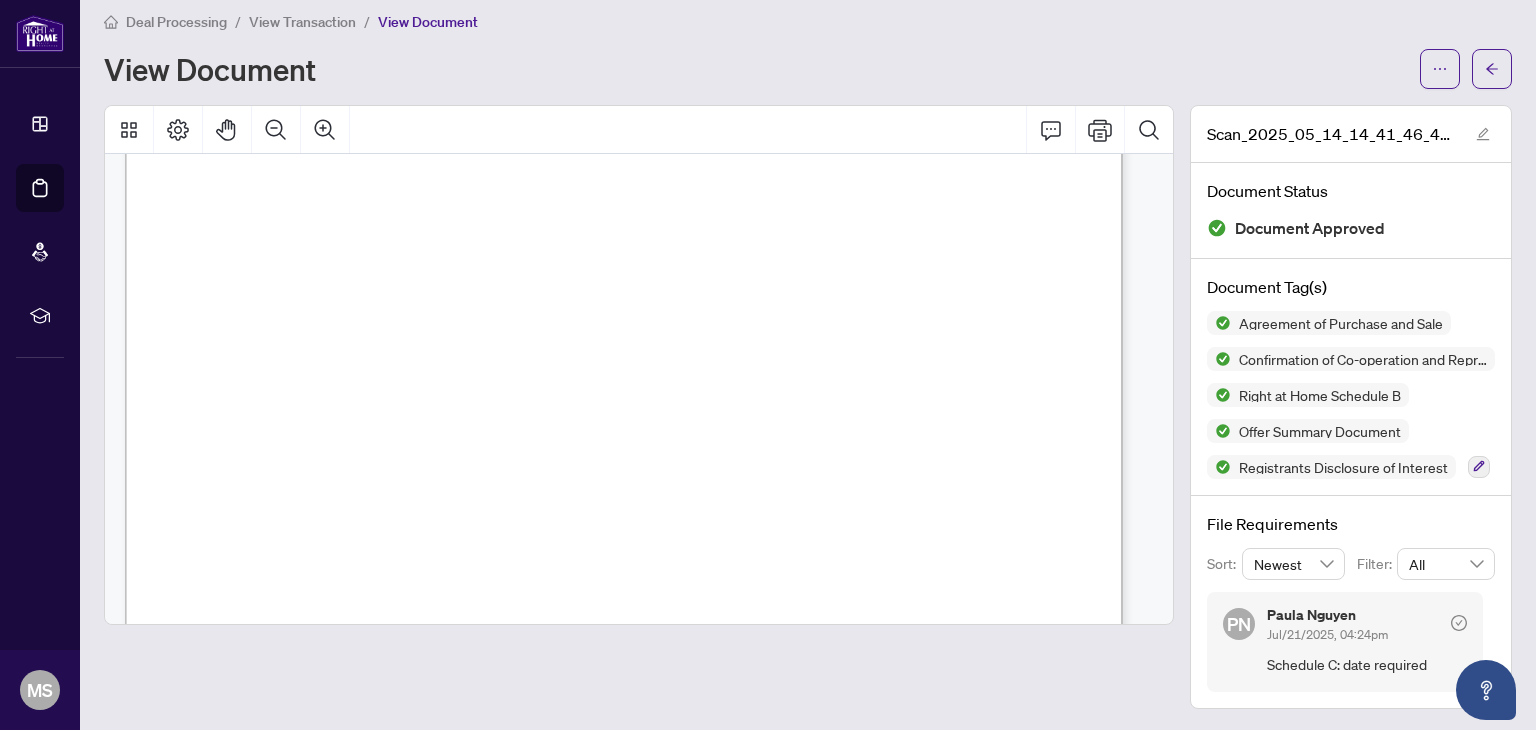 click 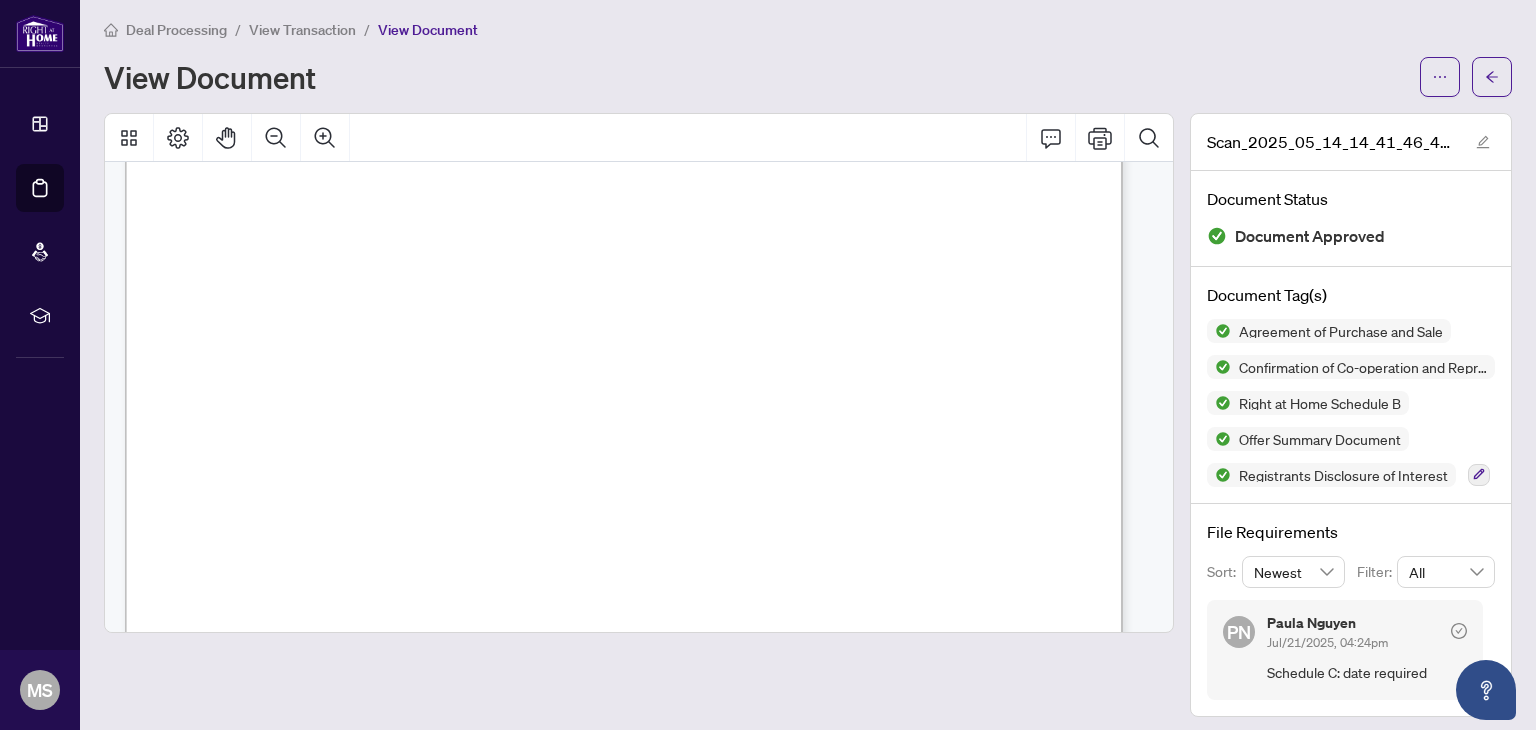 click on "View Transaction" at bounding box center (302, 30) 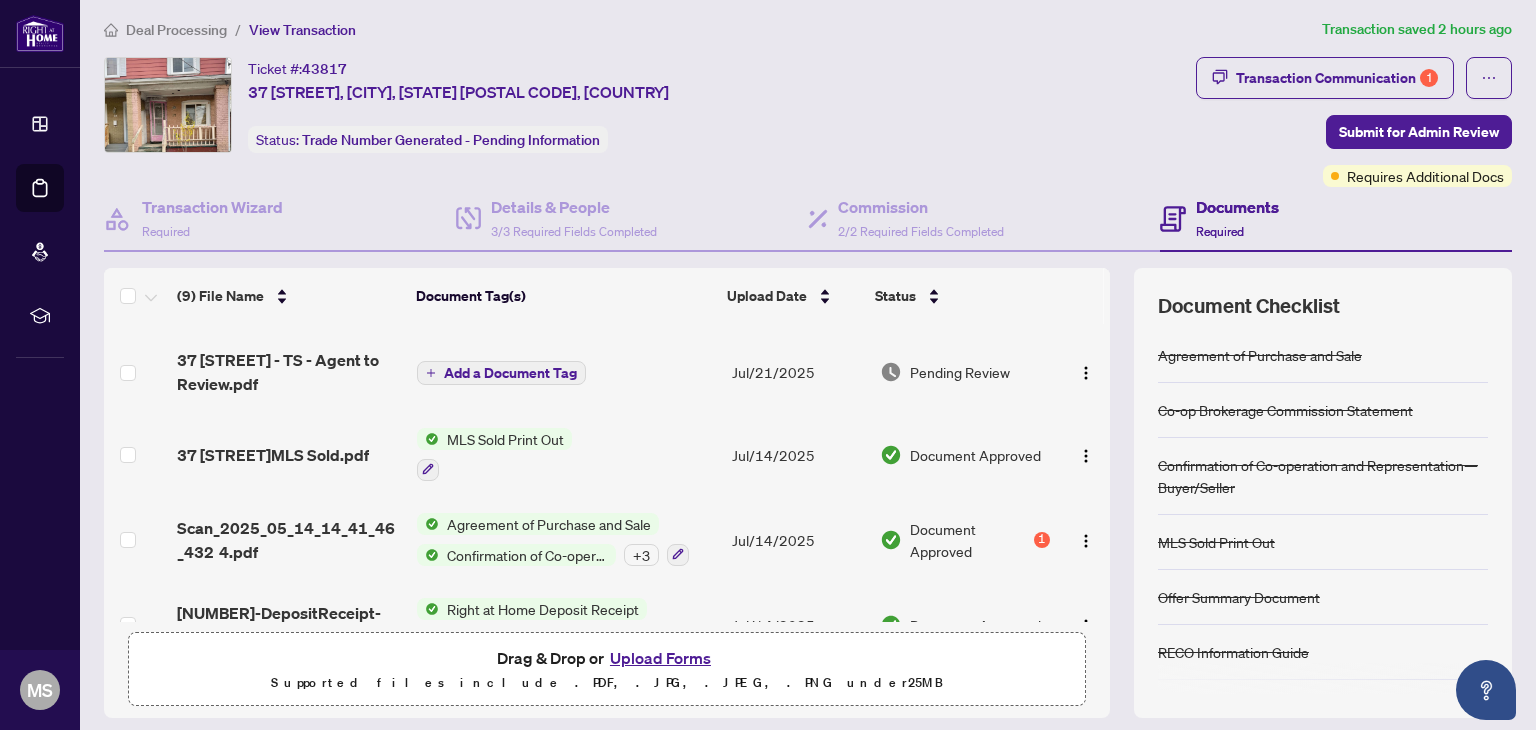 scroll, scrollTop: 422, scrollLeft: 0, axis: vertical 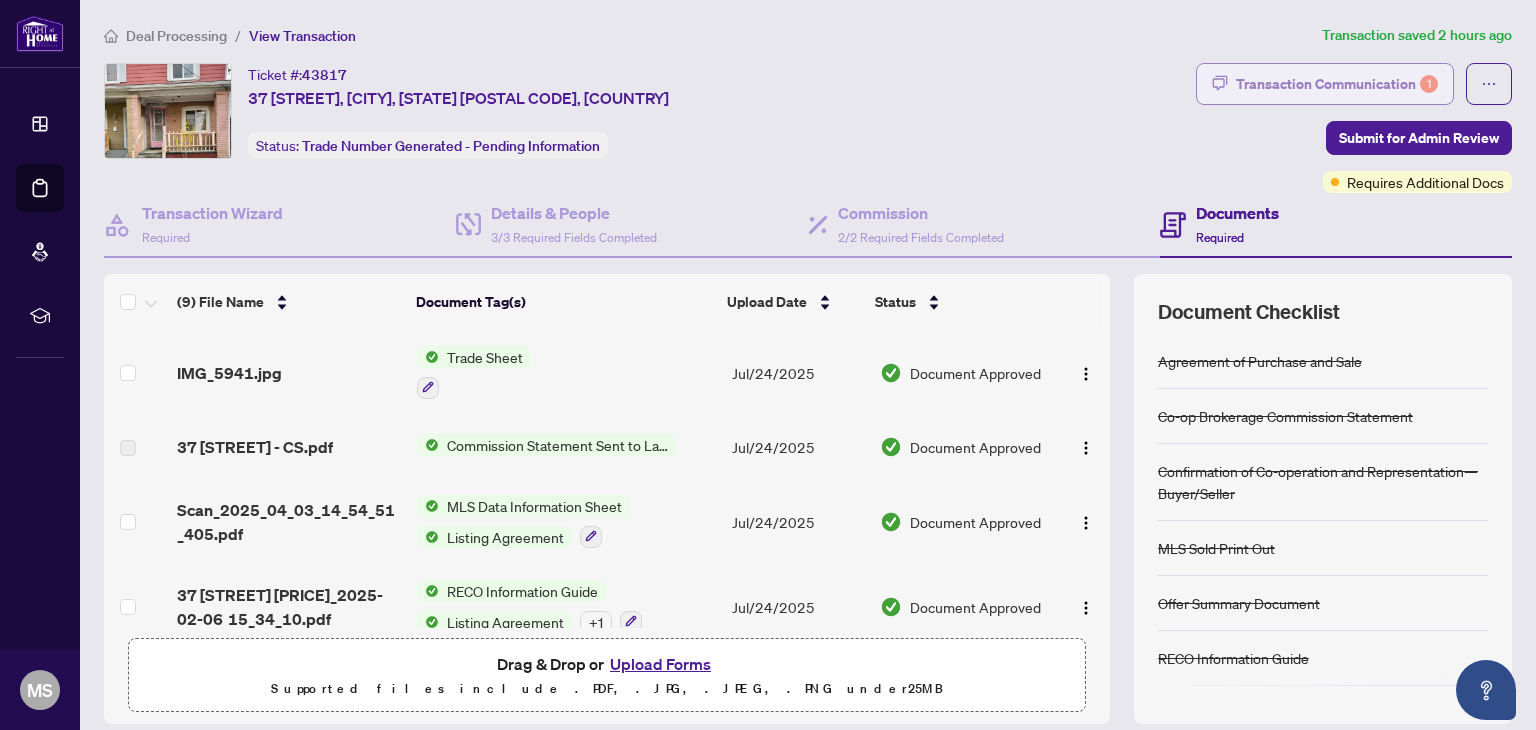 click on "Transaction Communication 1" at bounding box center (1337, 84) 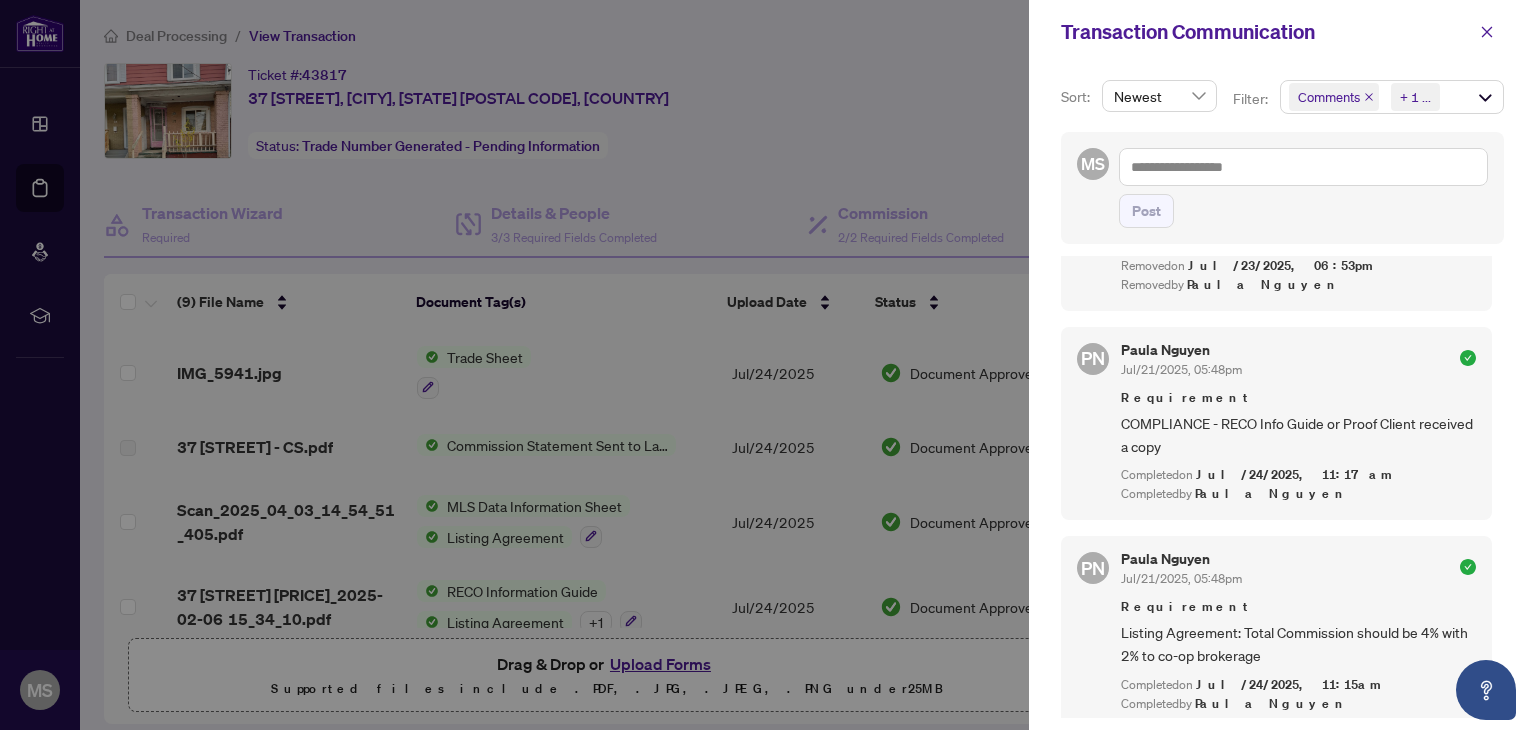 scroll, scrollTop: 1838, scrollLeft: 0, axis: vertical 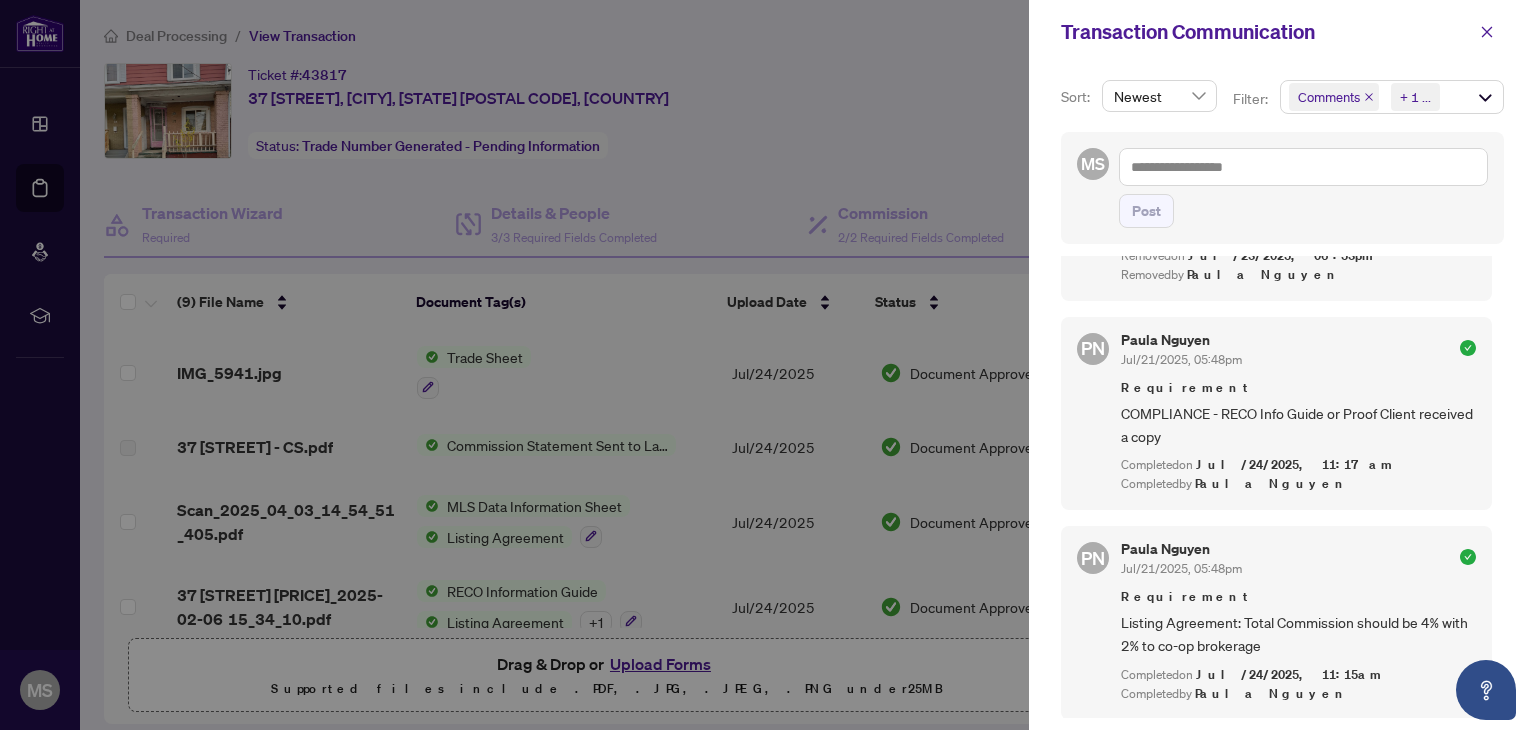 click on "Paula Nguyen   Jul/21/2025, 05:48pm Requirement   COMPLIANCE - RECO Info Guide or Proof Client received a copy Completed  on   Jul/24/2025, 11:17am Completed  by   Paula Nguyen" at bounding box center (1298, 413) 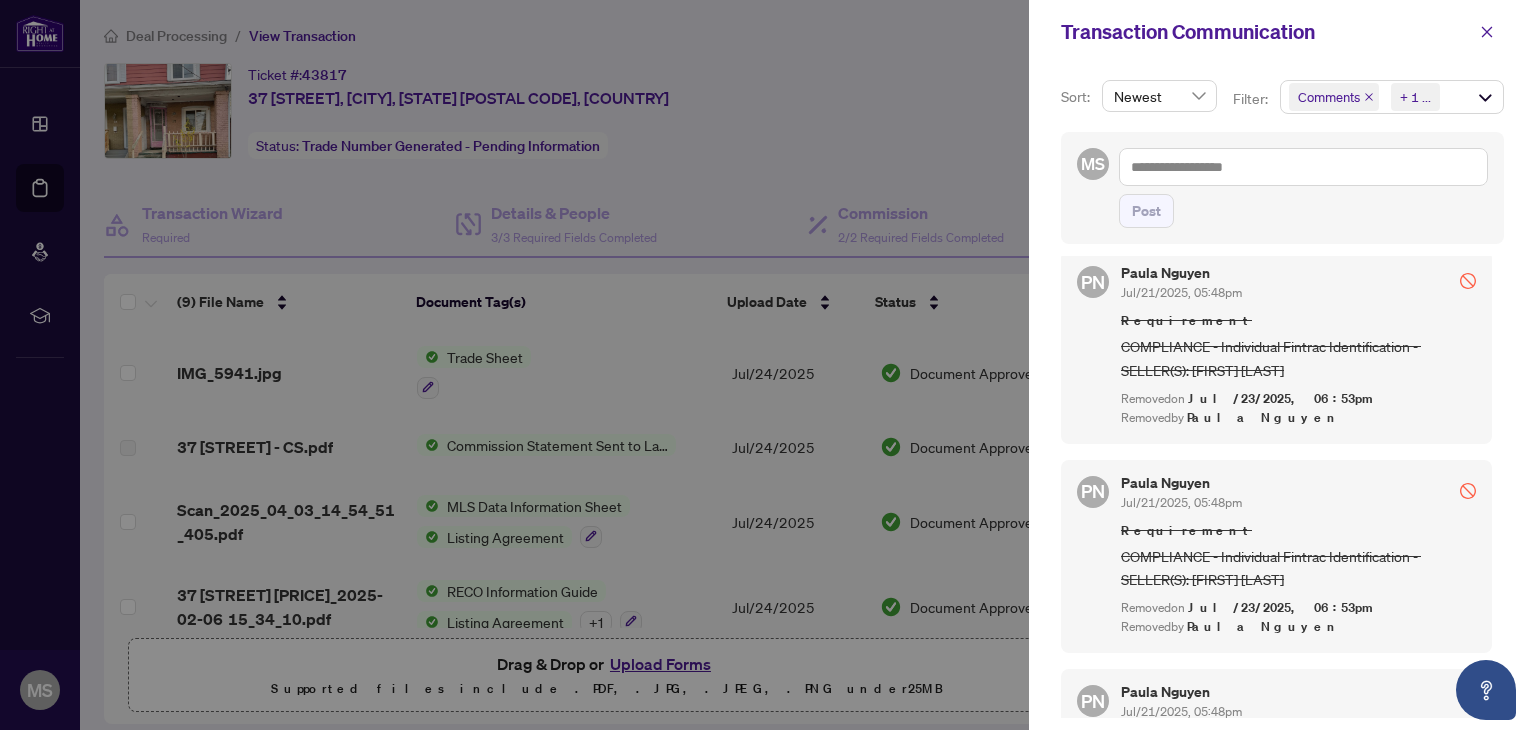 scroll, scrollTop: 1253, scrollLeft: 0, axis: vertical 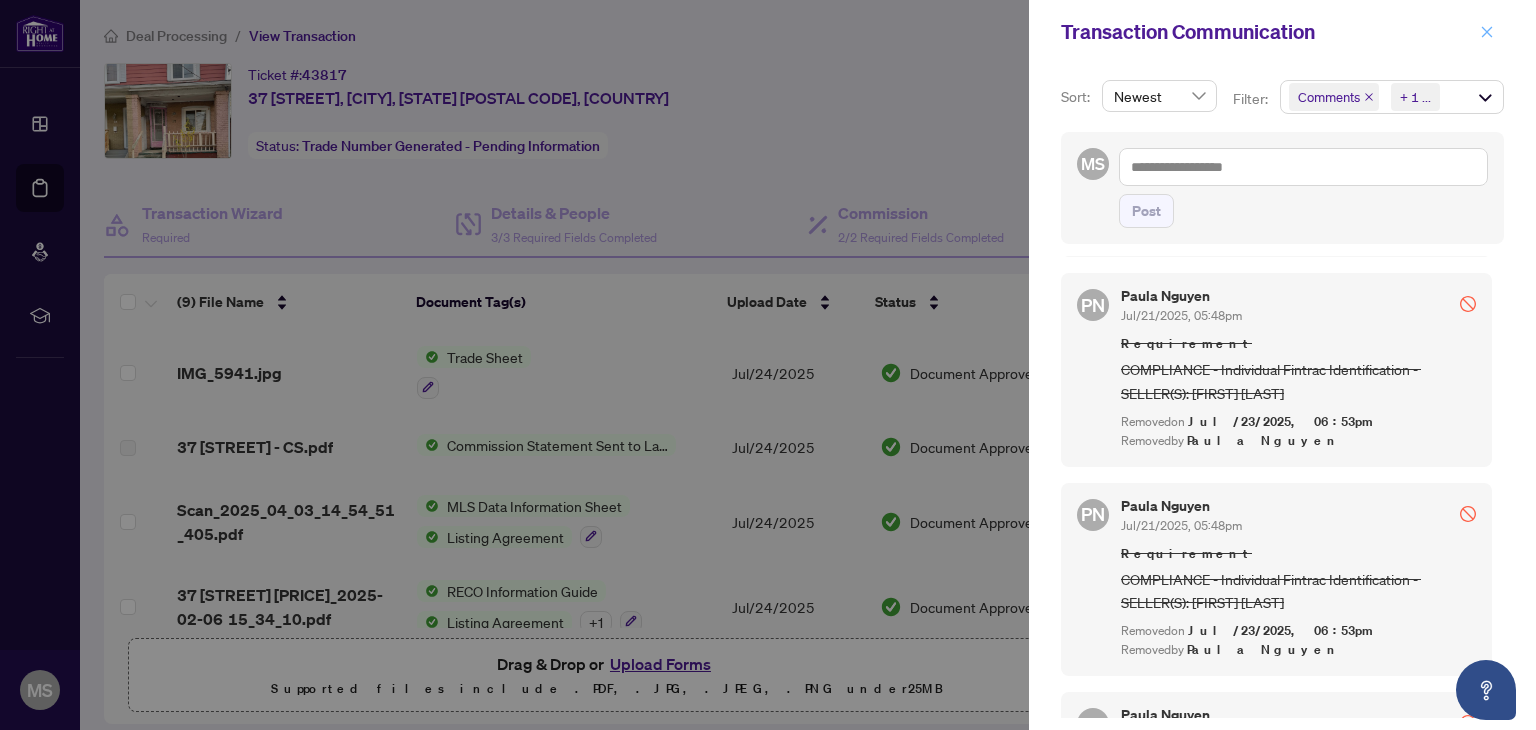click at bounding box center (1487, 32) 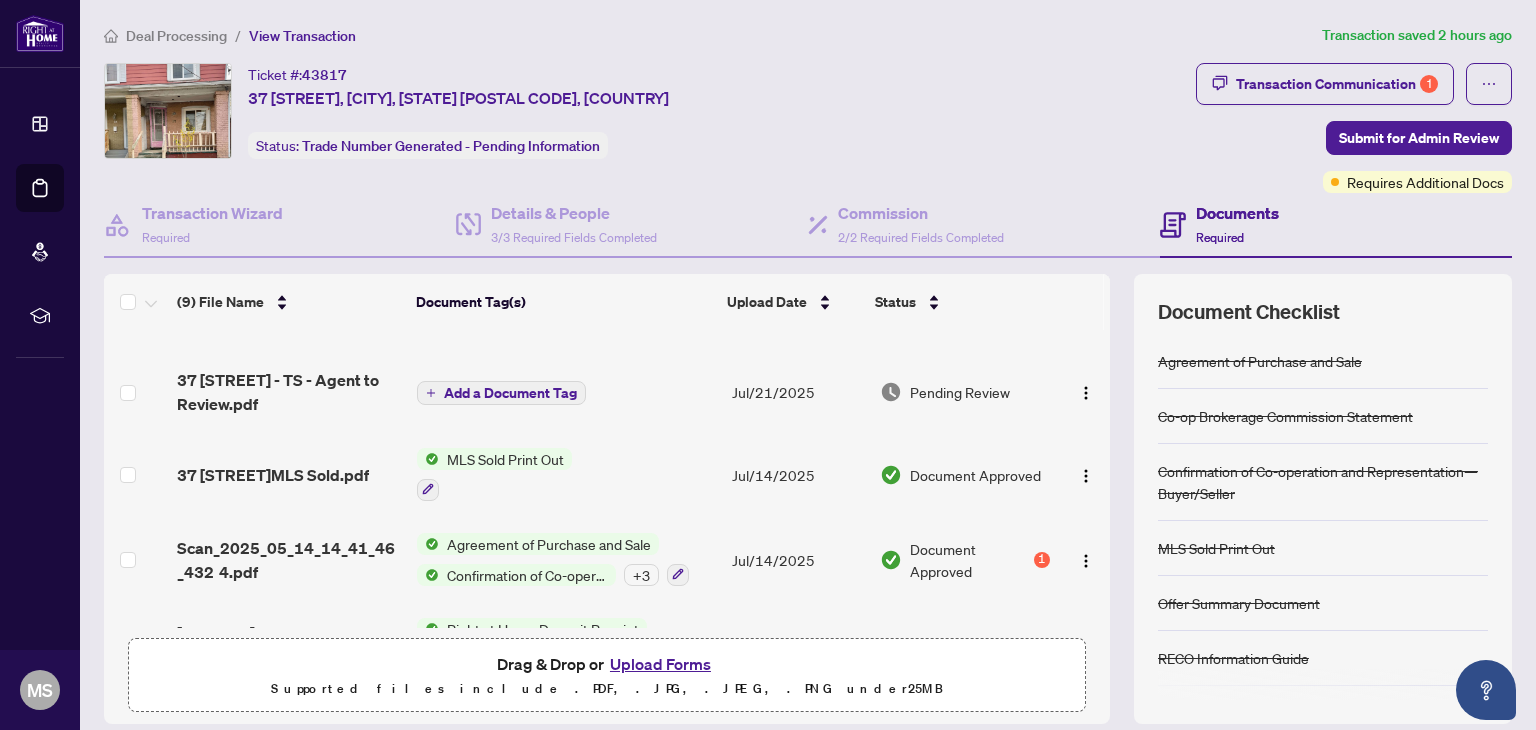 scroll, scrollTop: 378, scrollLeft: 0, axis: vertical 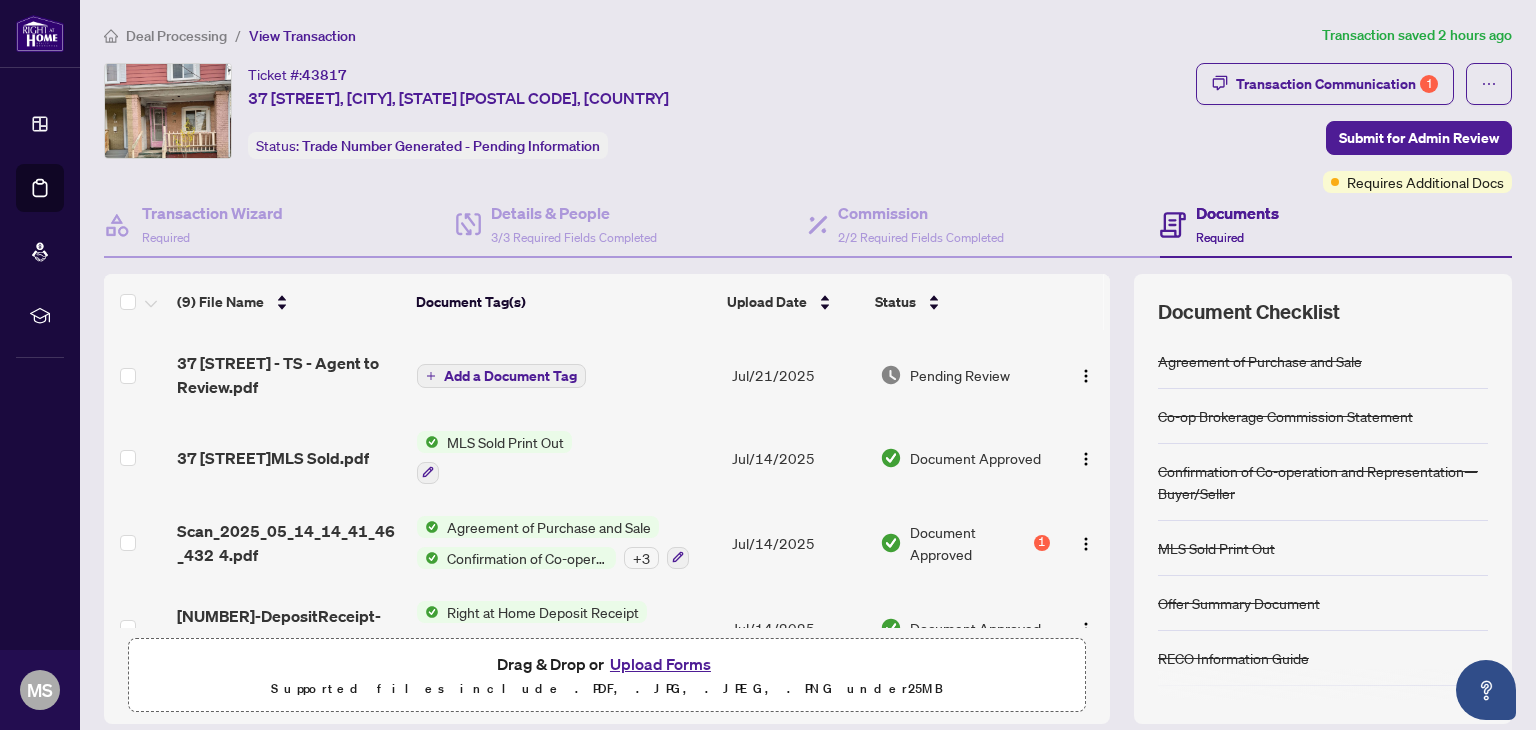 click on "Agreement of Purchase and Sale" at bounding box center (1260, 361) 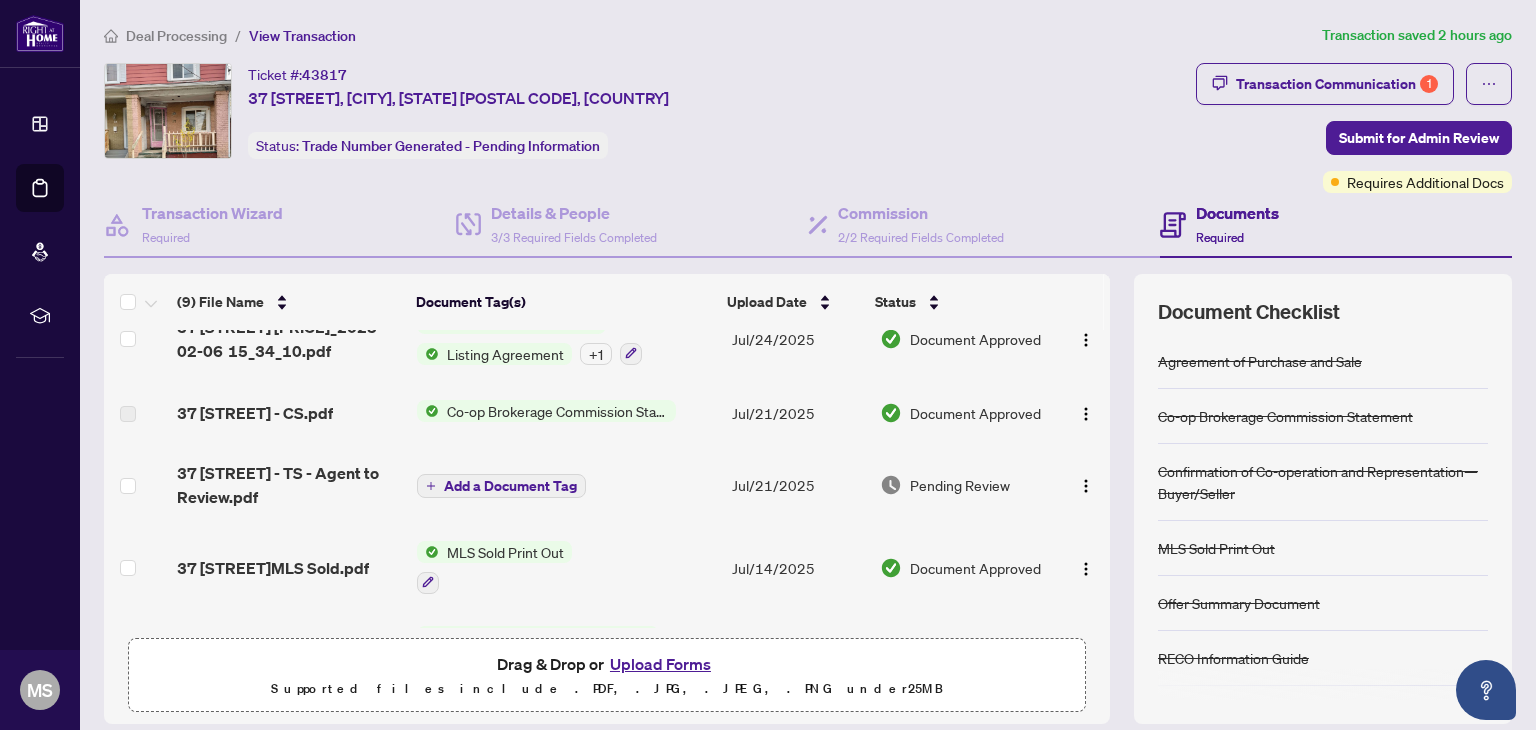 scroll, scrollTop: 422, scrollLeft: 0, axis: vertical 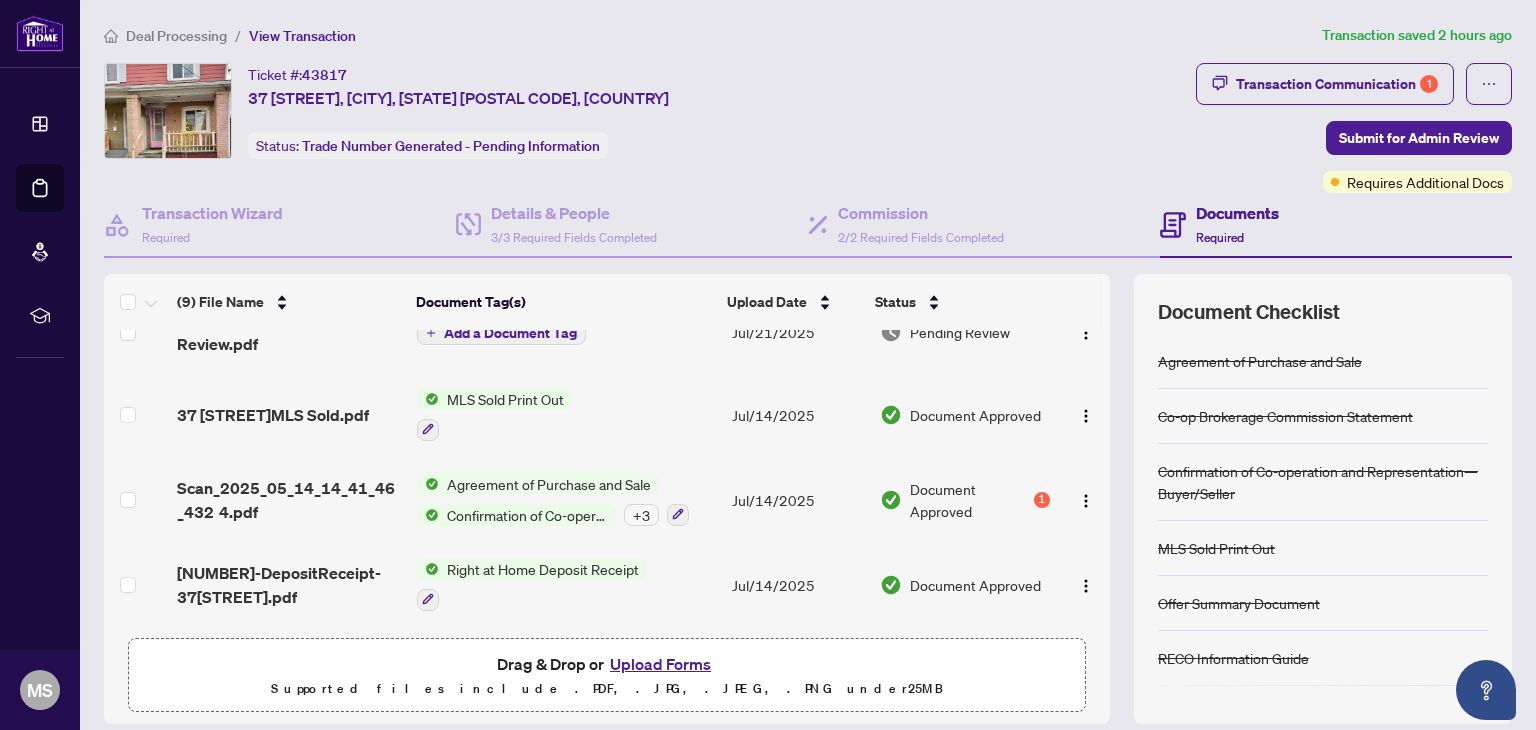 click on "Agreement of Purchase and Sale" at bounding box center [549, 484] 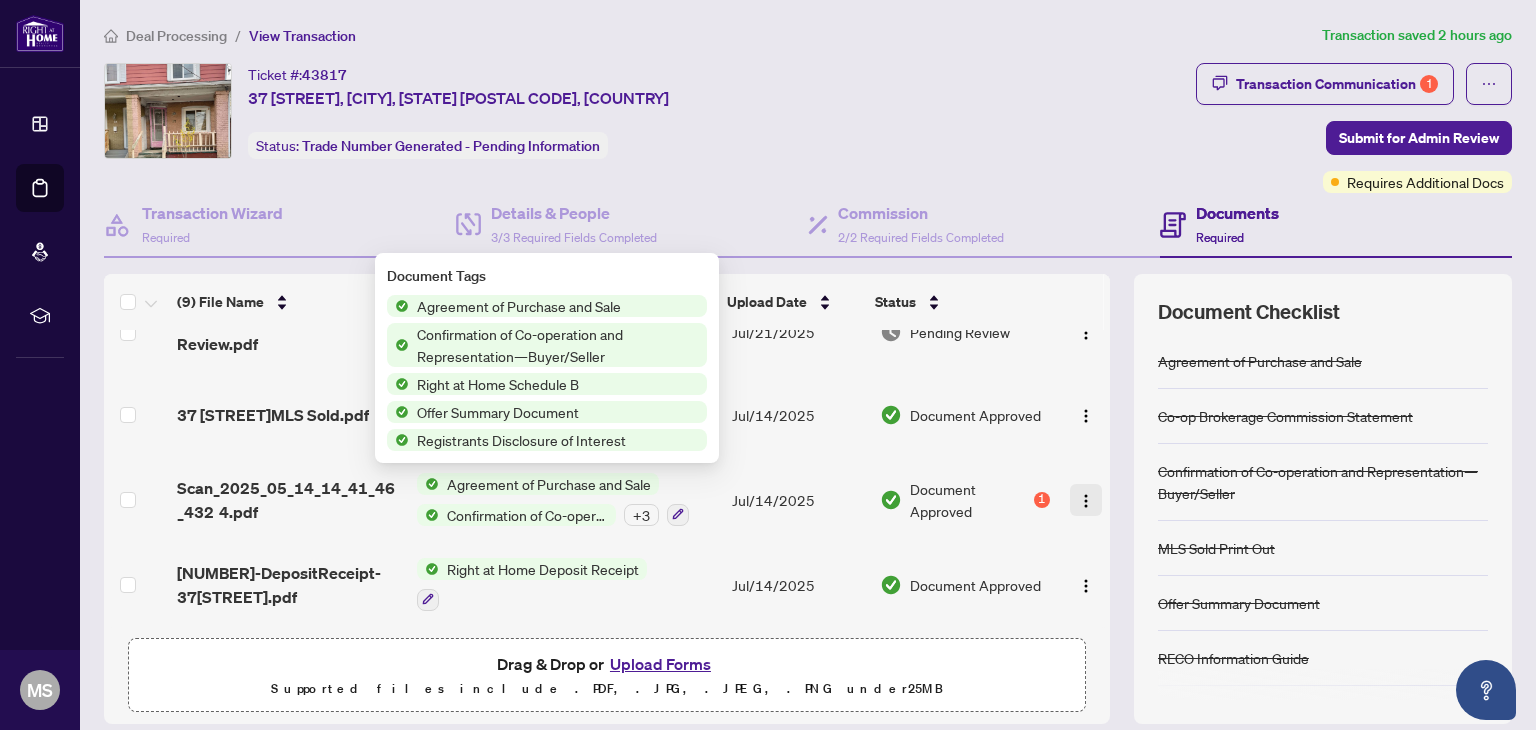 click at bounding box center (1086, 500) 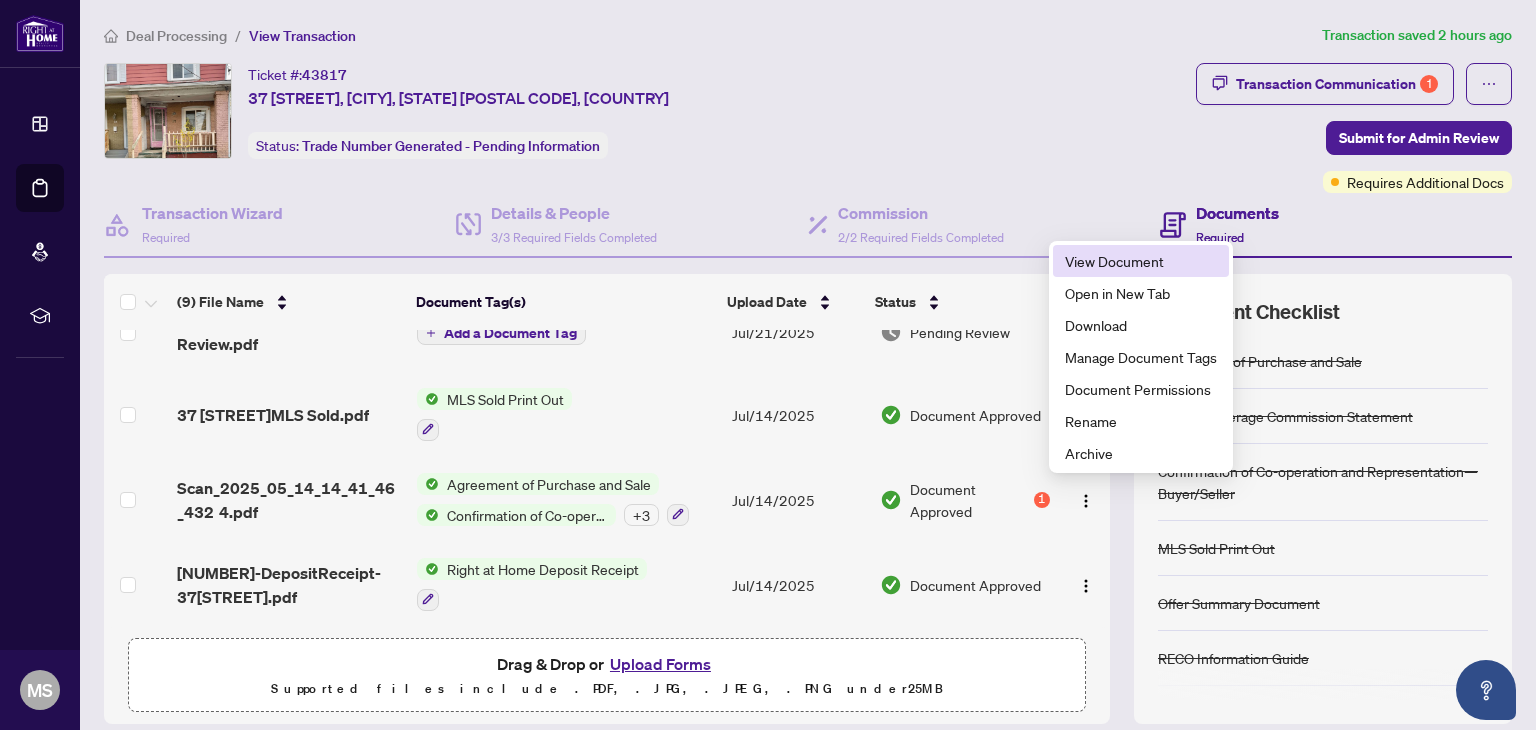 click on "View Document" at bounding box center (1141, 261) 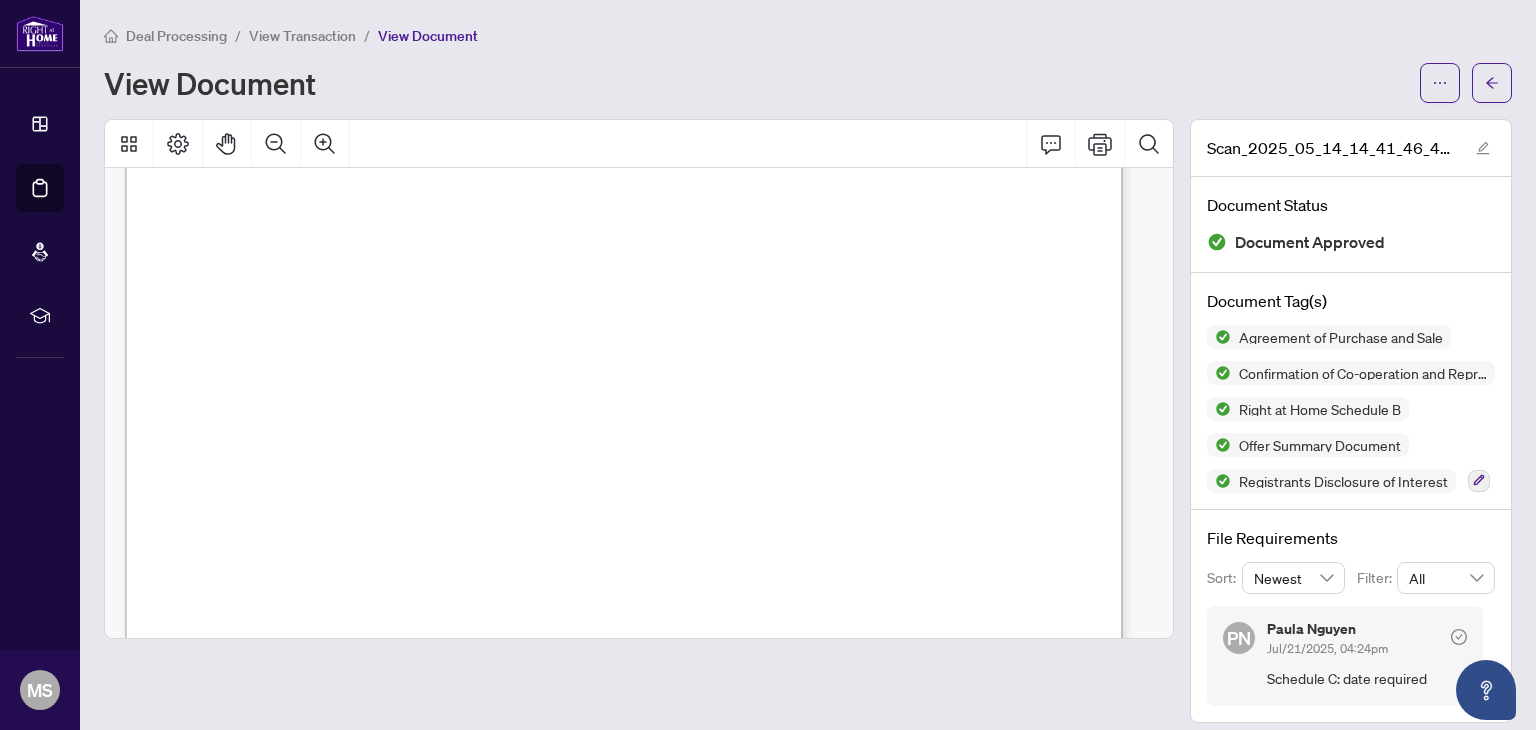 scroll, scrollTop: 6800, scrollLeft: 0, axis: vertical 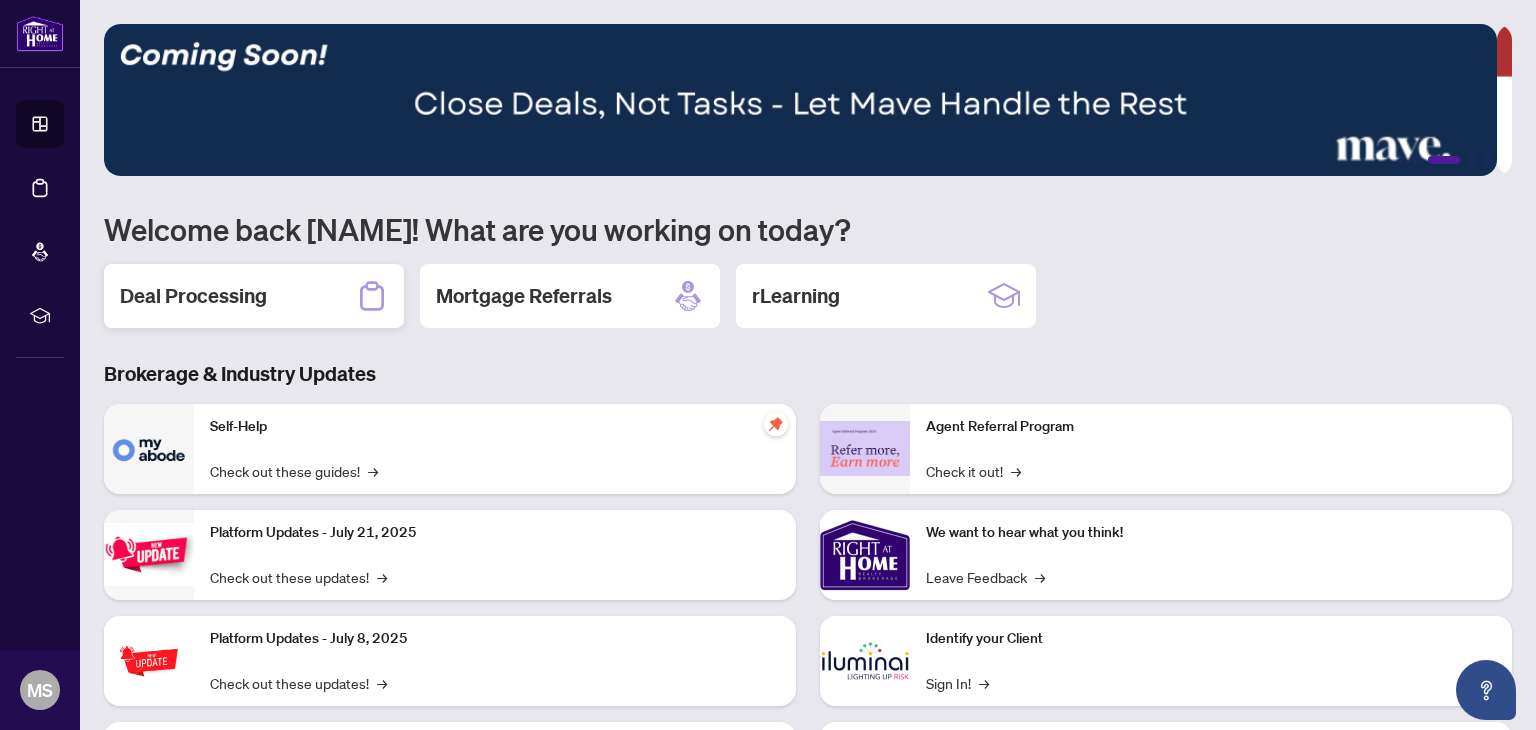 click on "Deal Processing" at bounding box center (193, 296) 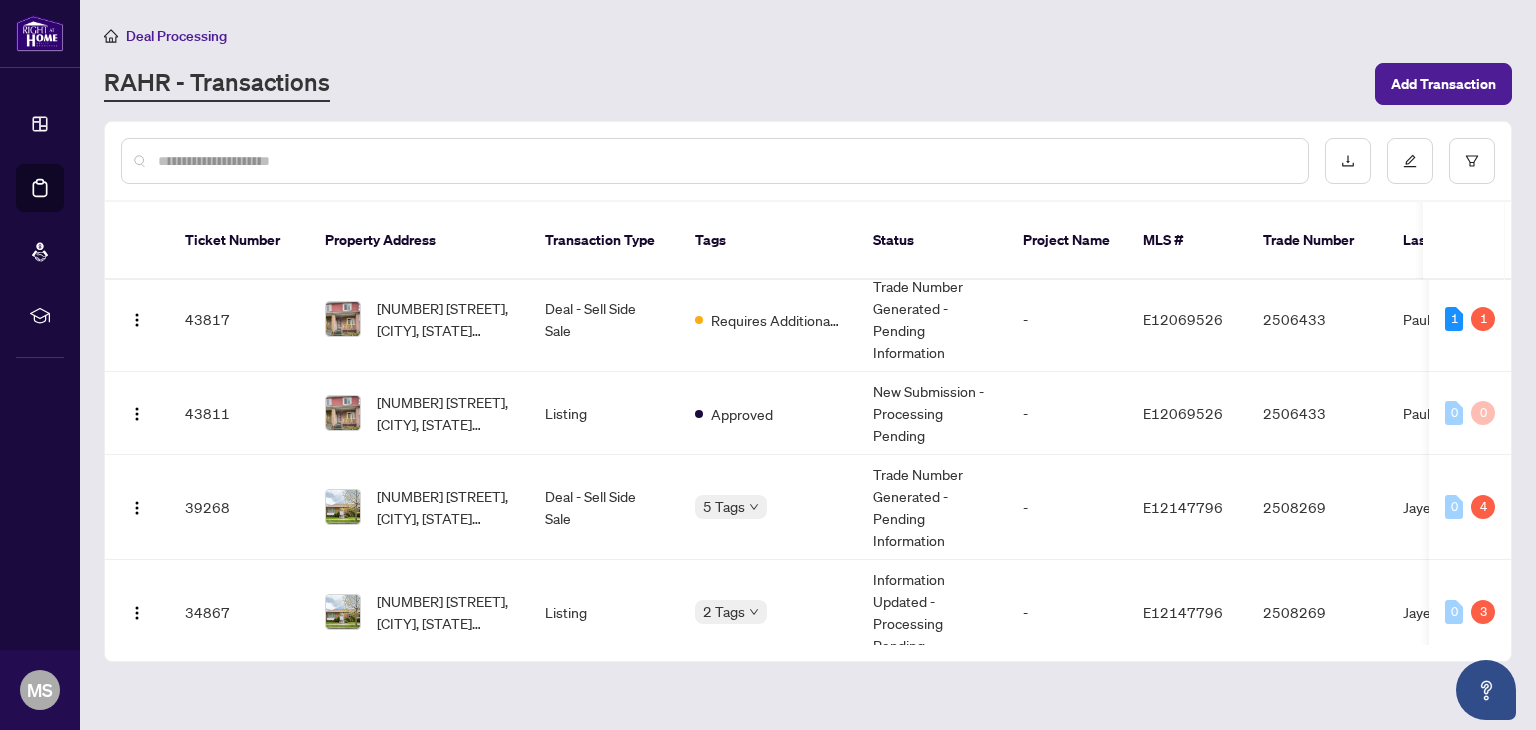 scroll, scrollTop: 0, scrollLeft: 0, axis: both 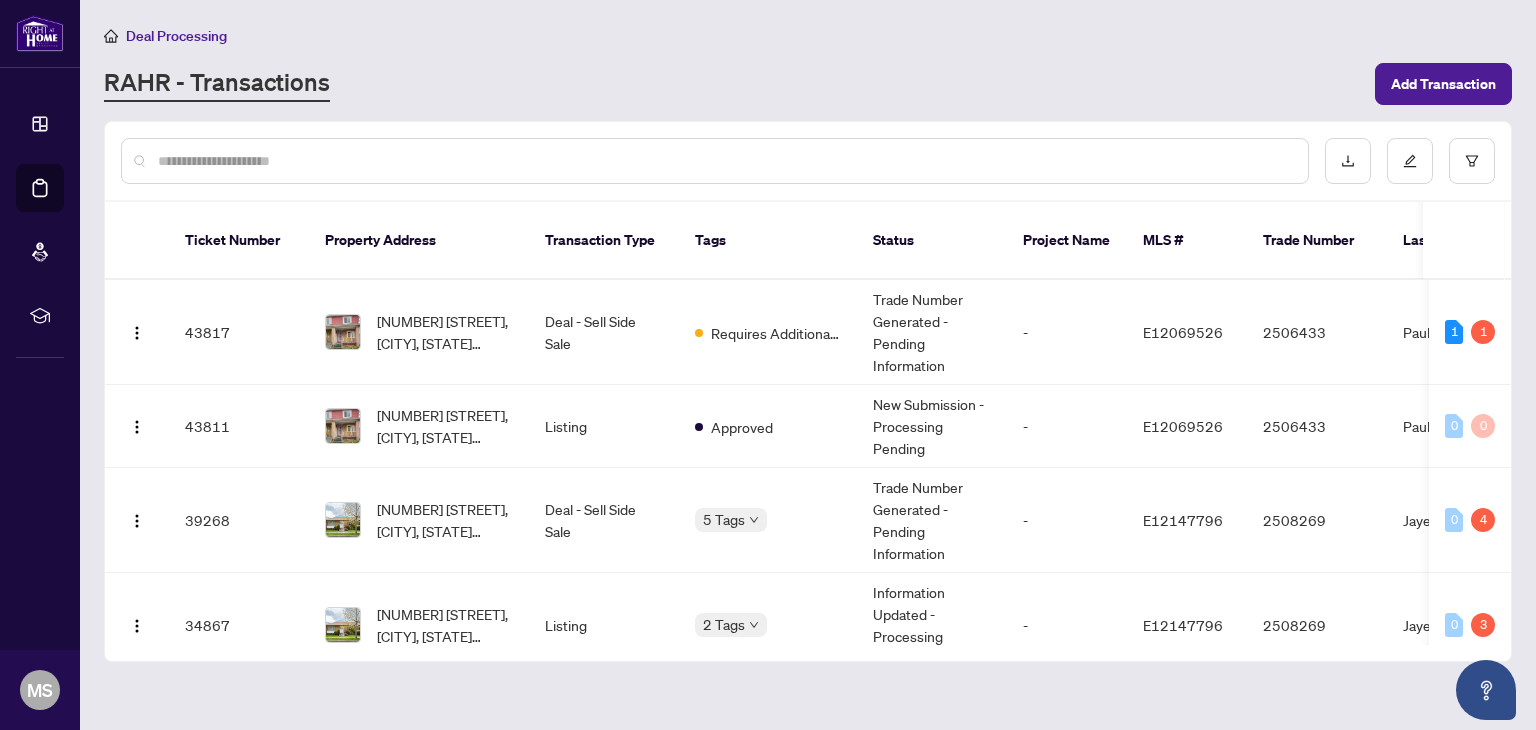 click on "Requires Additional Docs" at bounding box center (768, 332) 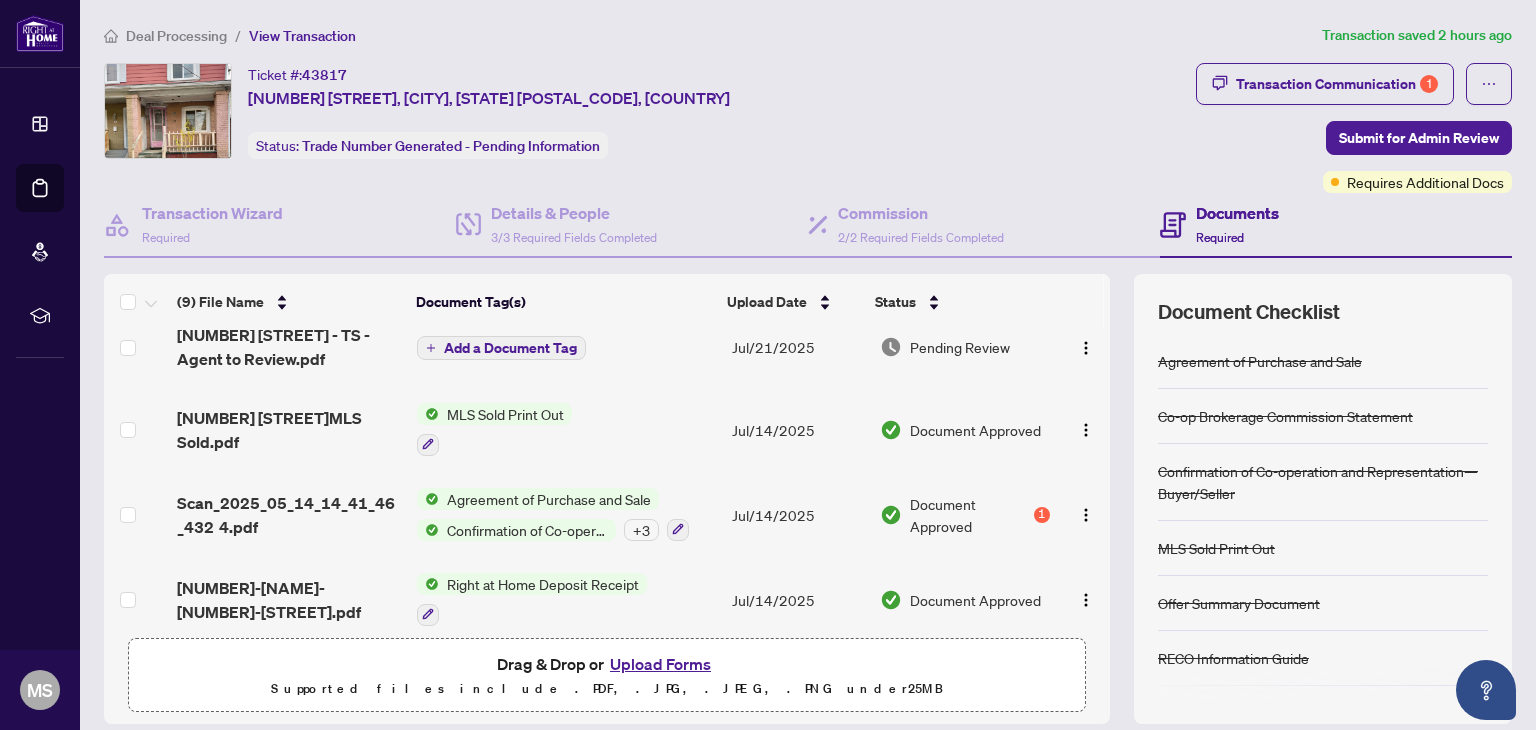 scroll, scrollTop: 422, scrollLeft: 0, axis: vertical 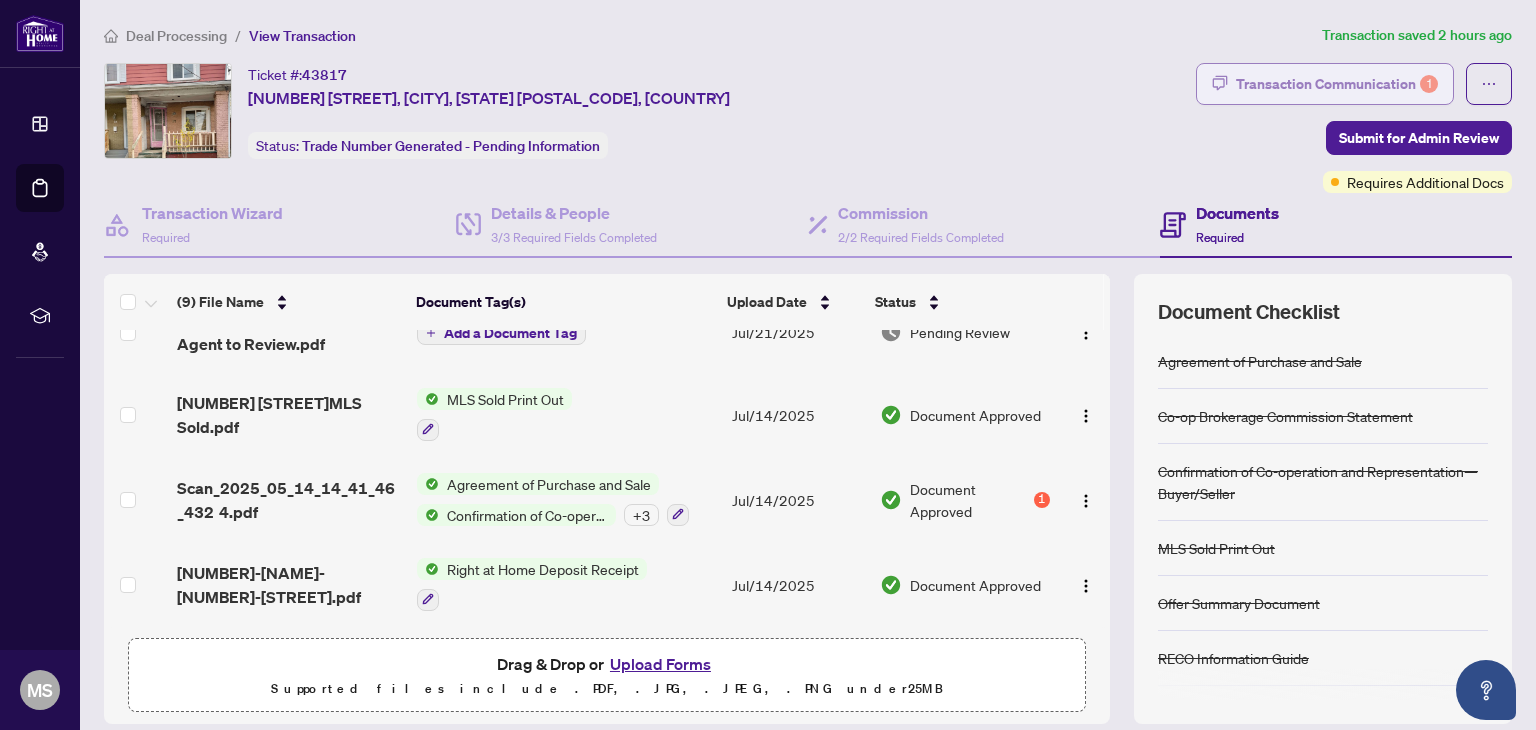 click on "Transaction Communication 1" at bounding box center (1337, 84) 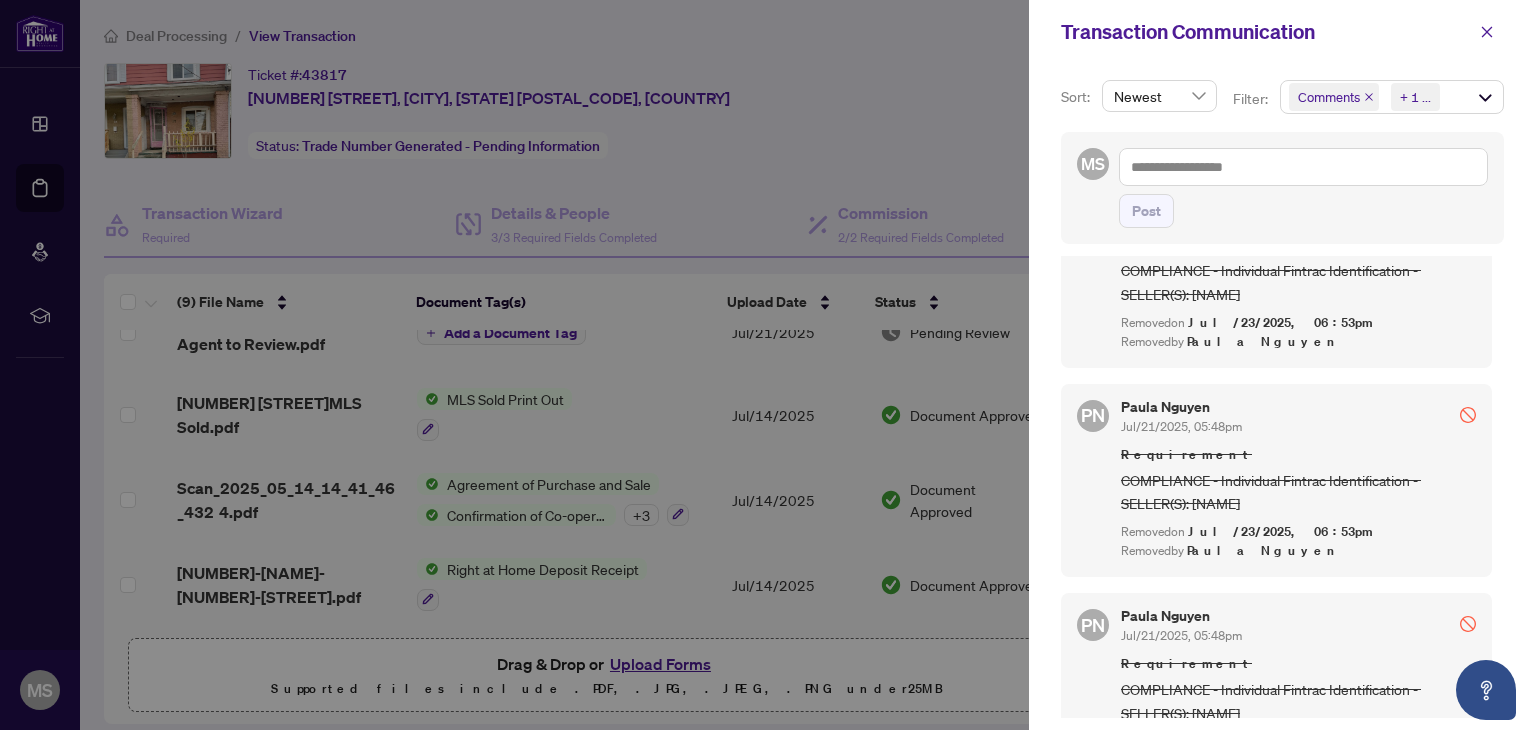 scroll, scrollTop: 1352, scrollLeft: 0, axis: vertical 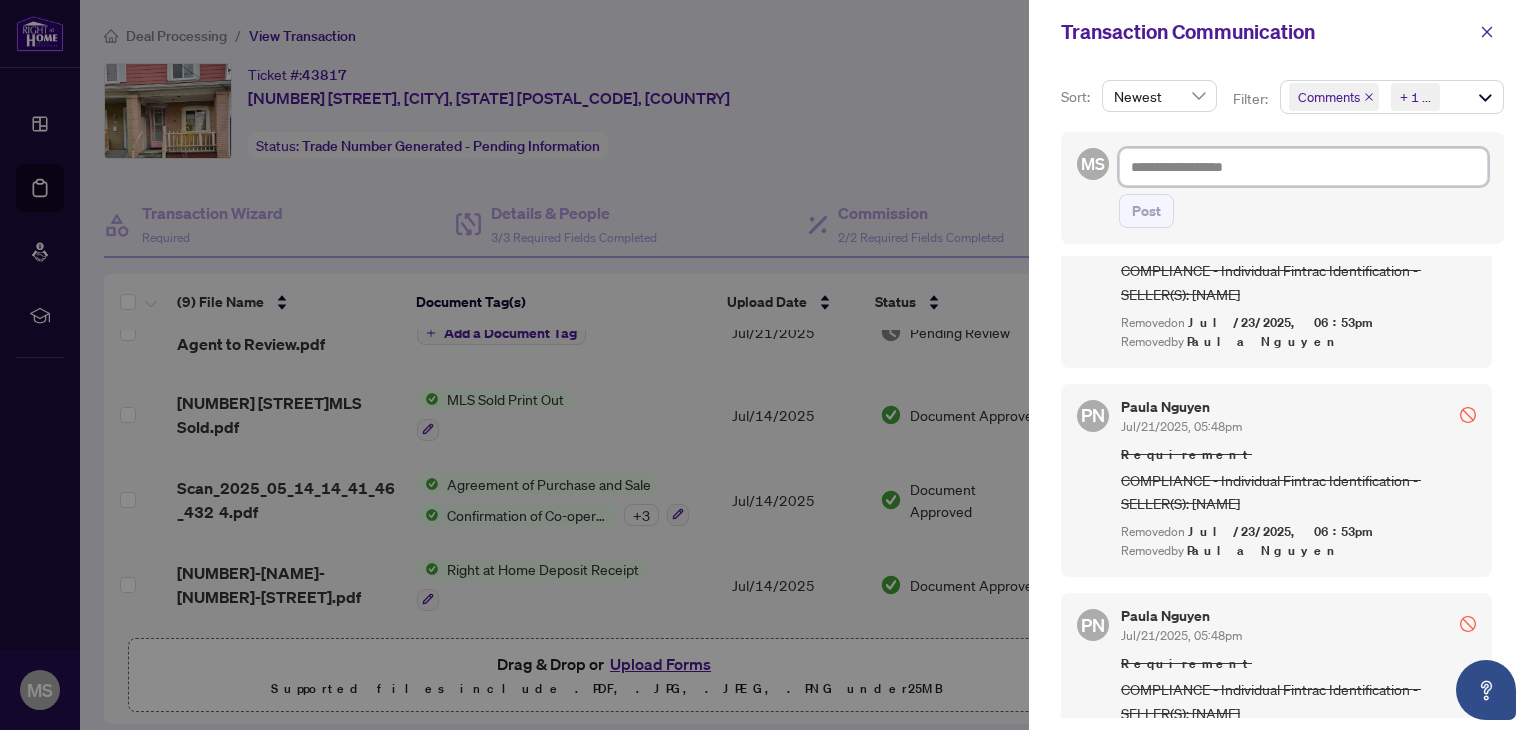 click at bounding box center [1303, 167] 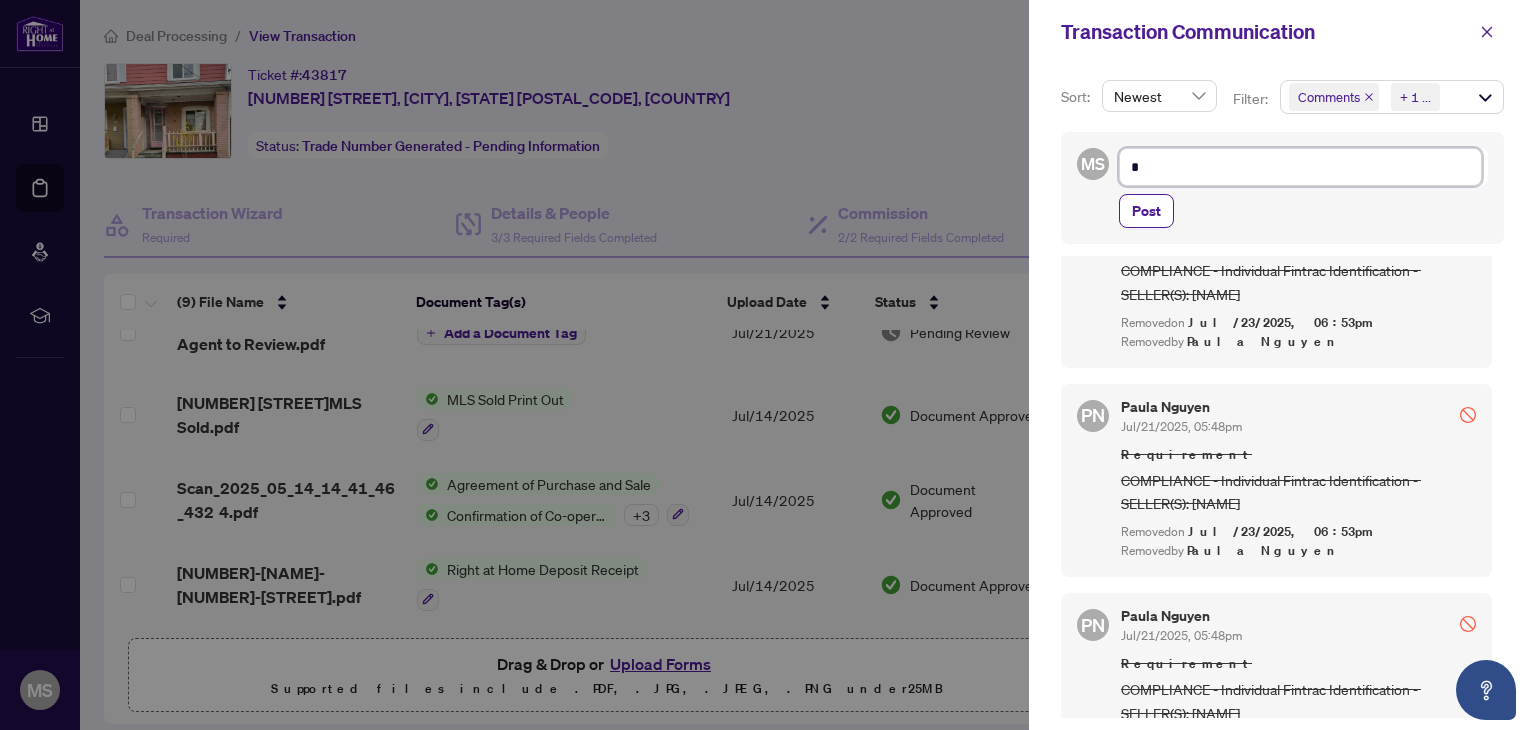 type on "**" 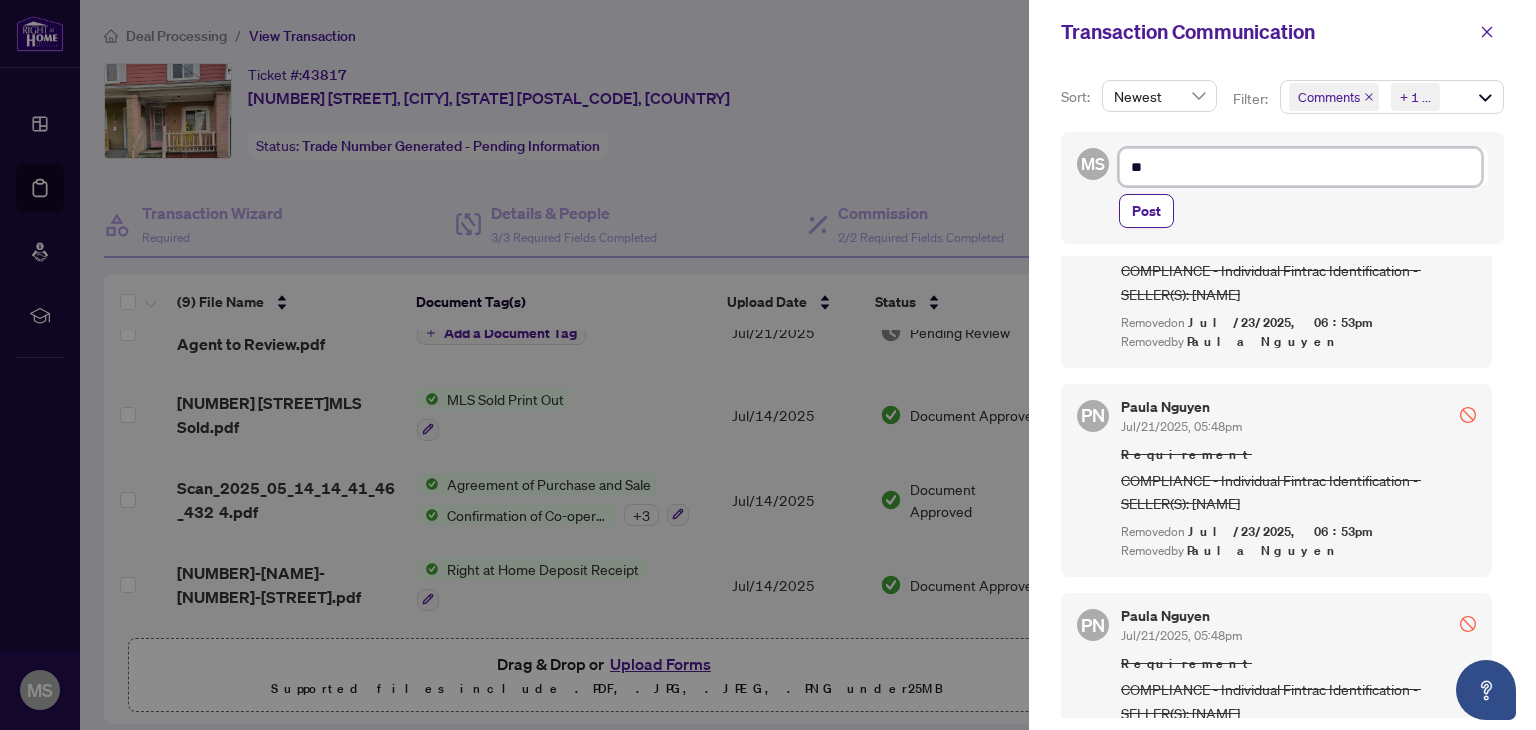 type on "***" 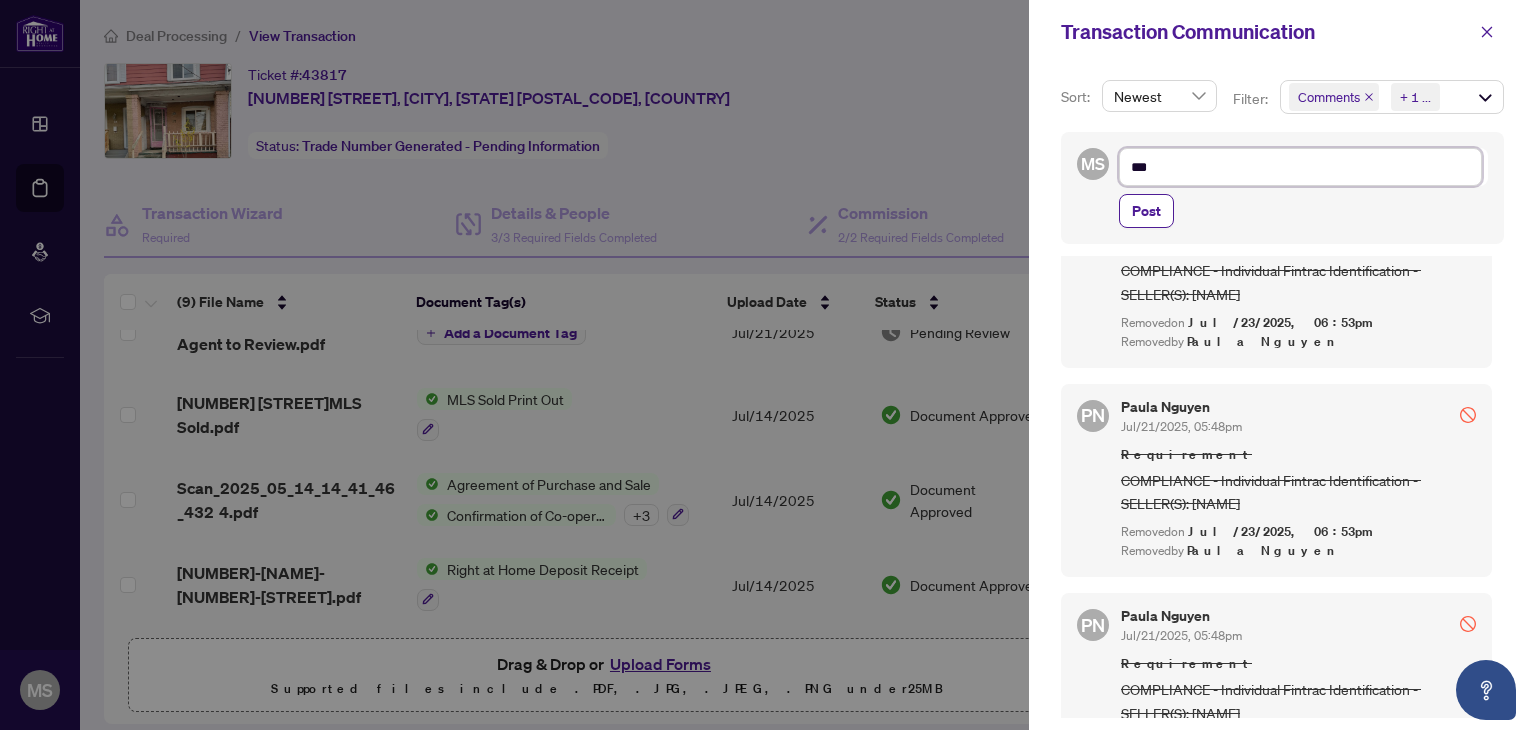 type on "****" 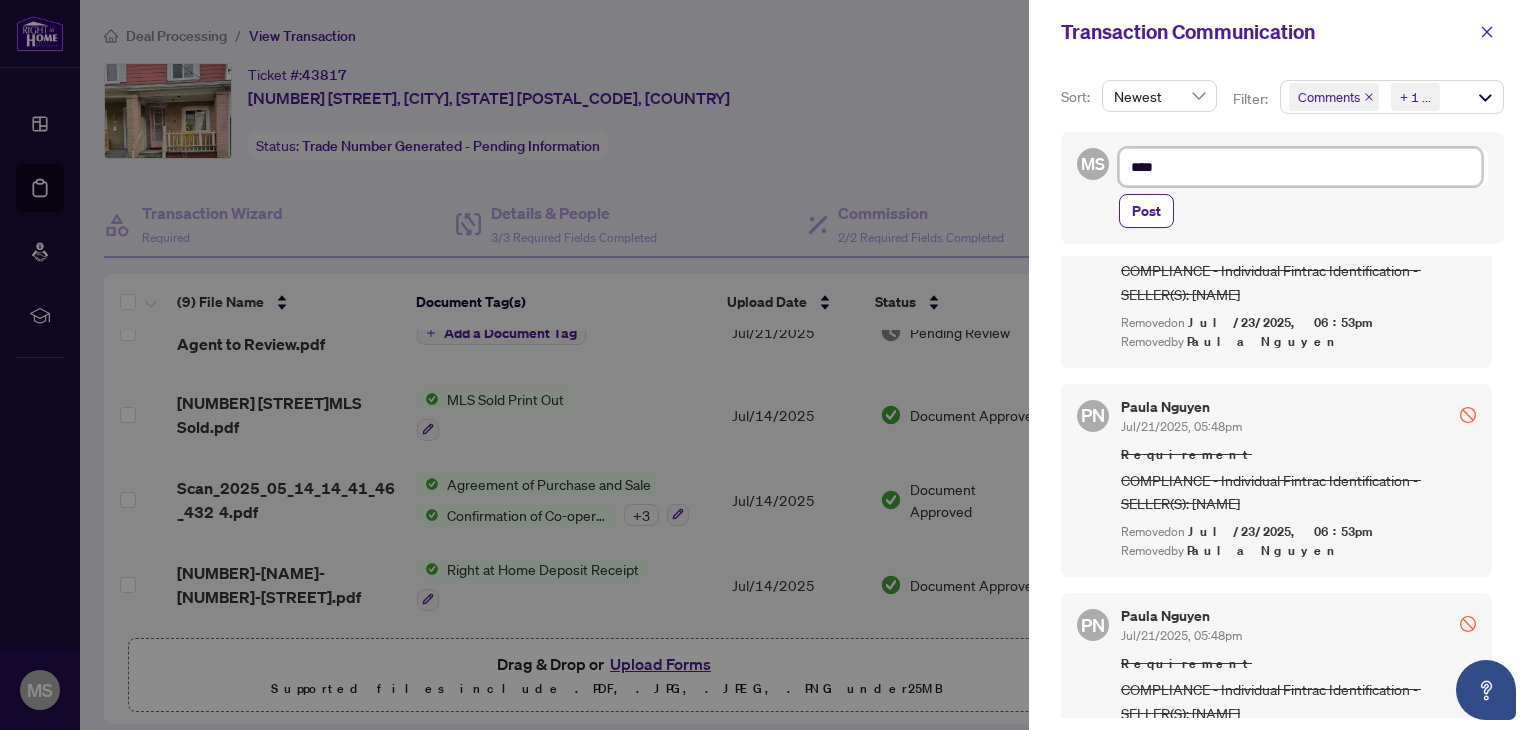 type on "****" 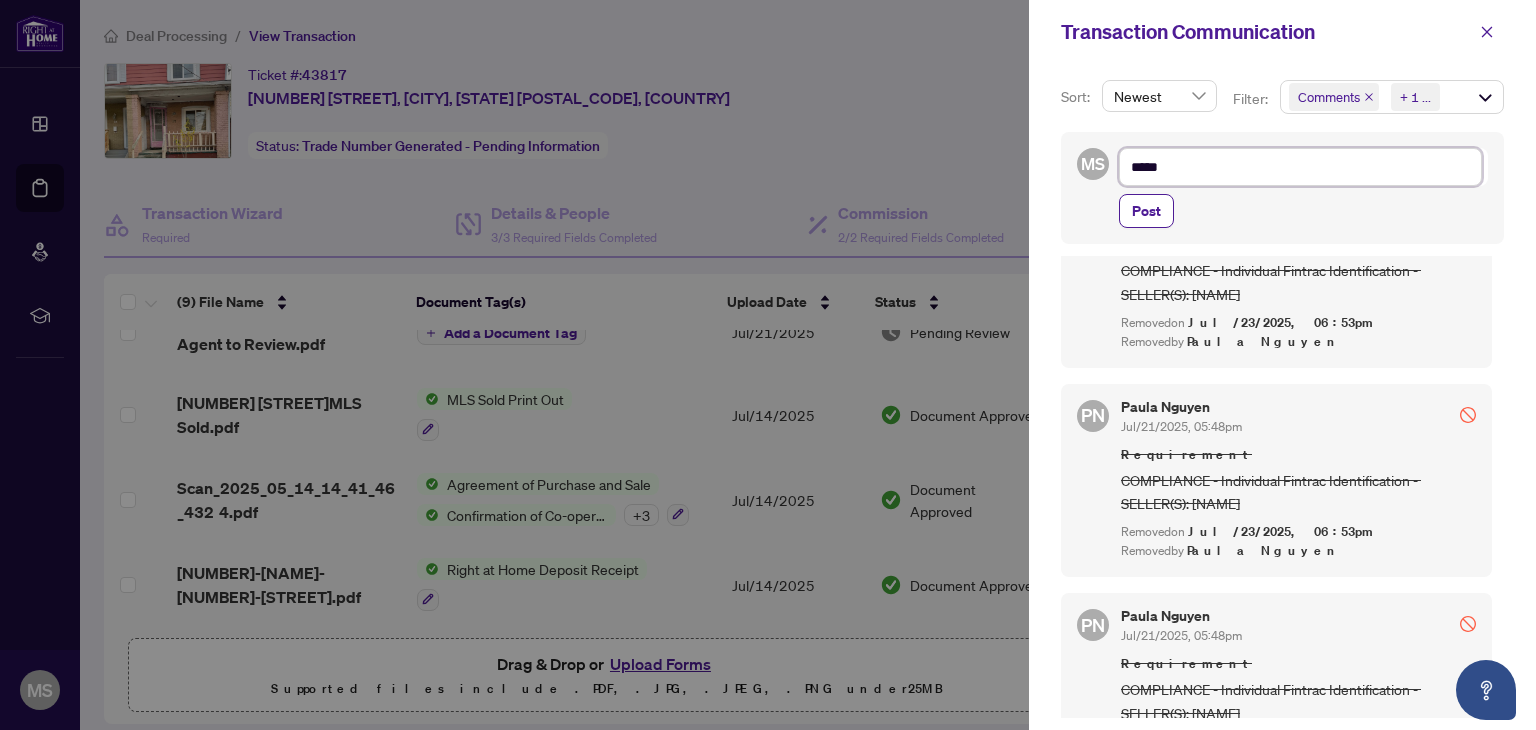type on "******" 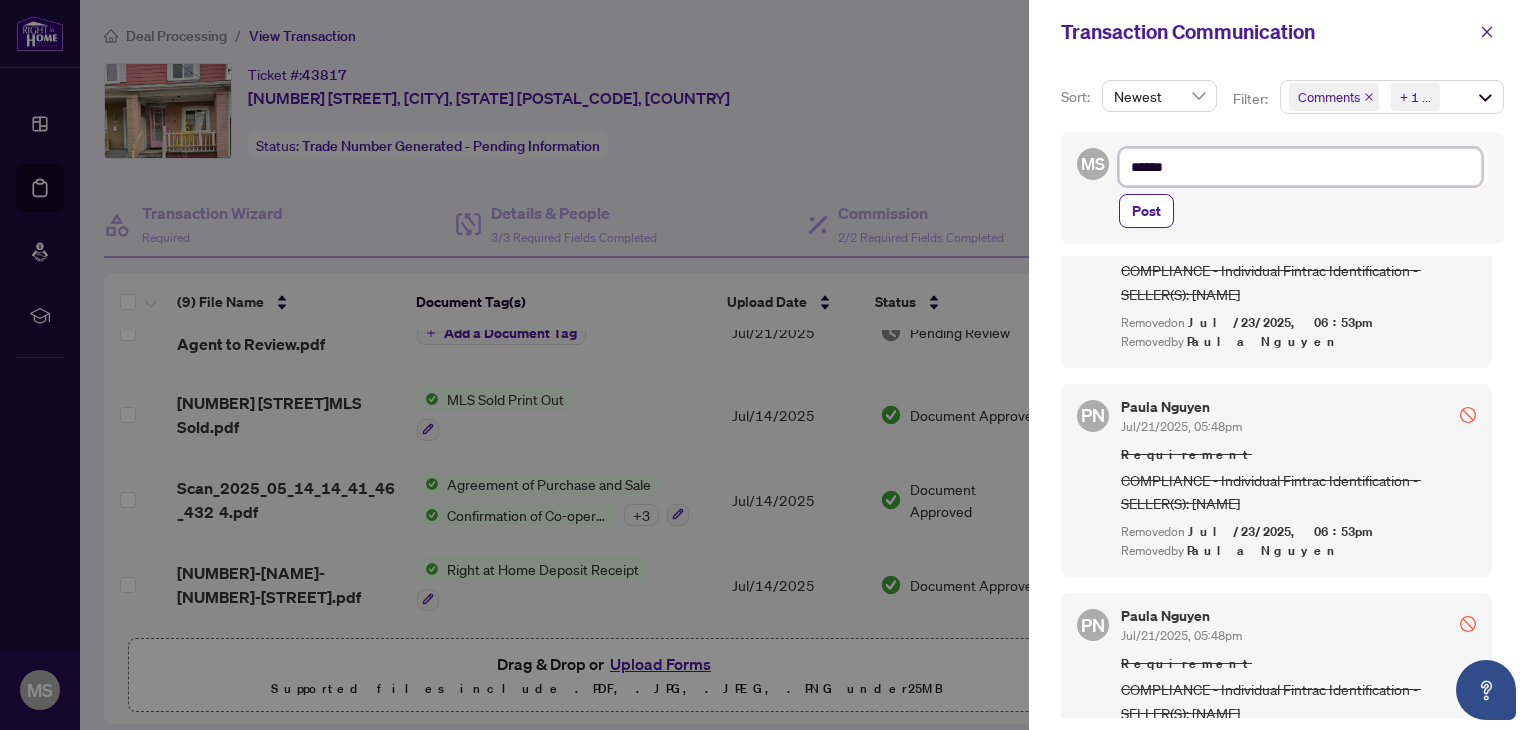 type on "******" 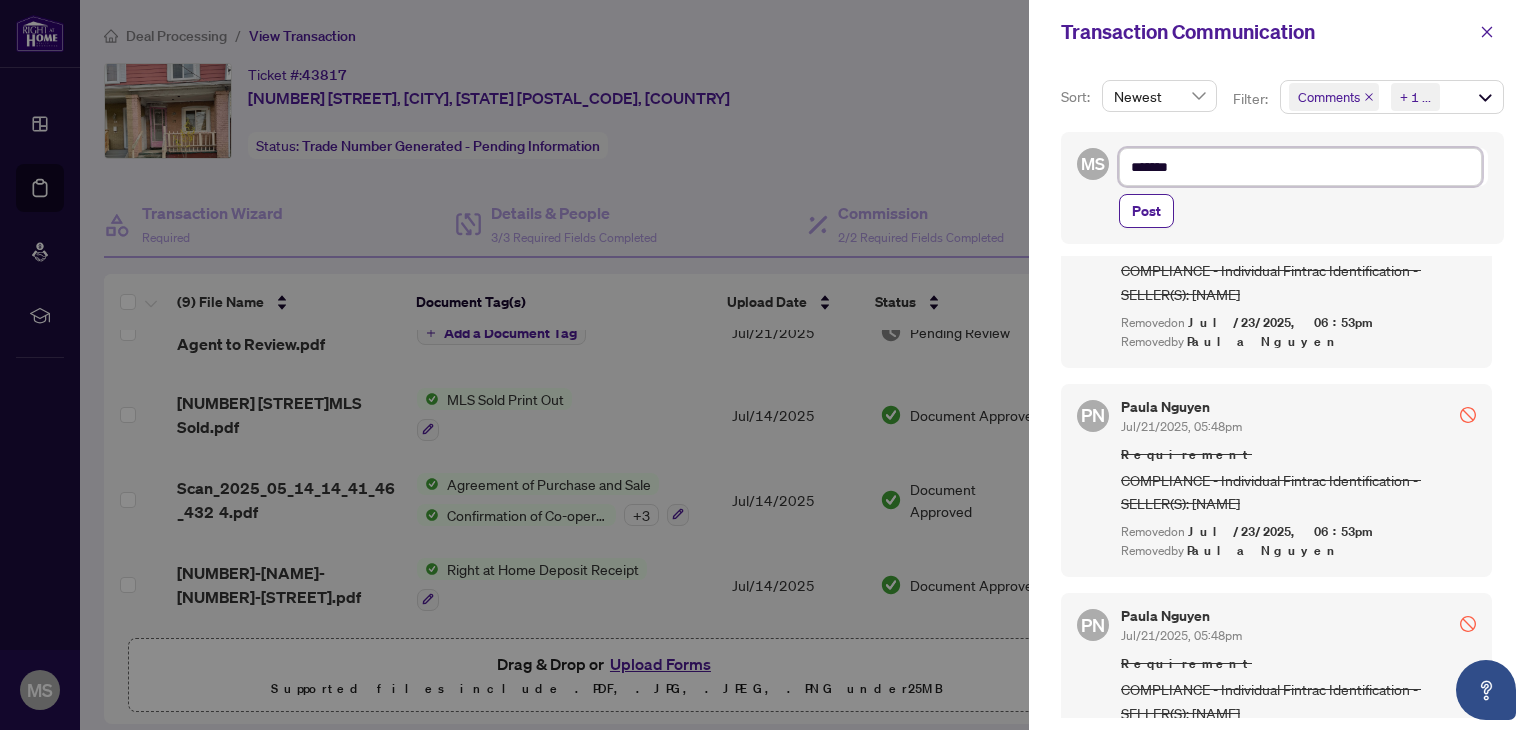 type on "********" 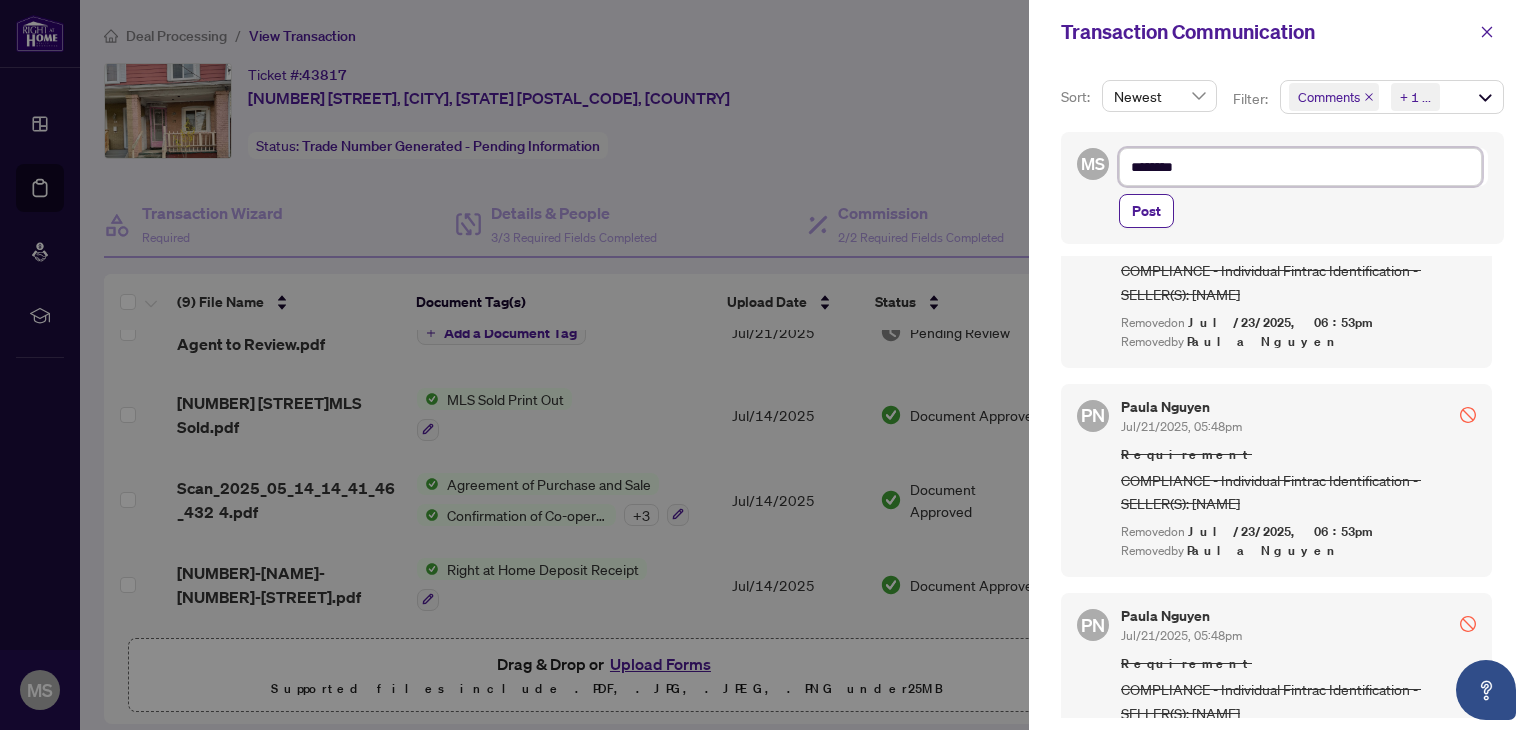 type on "*********" 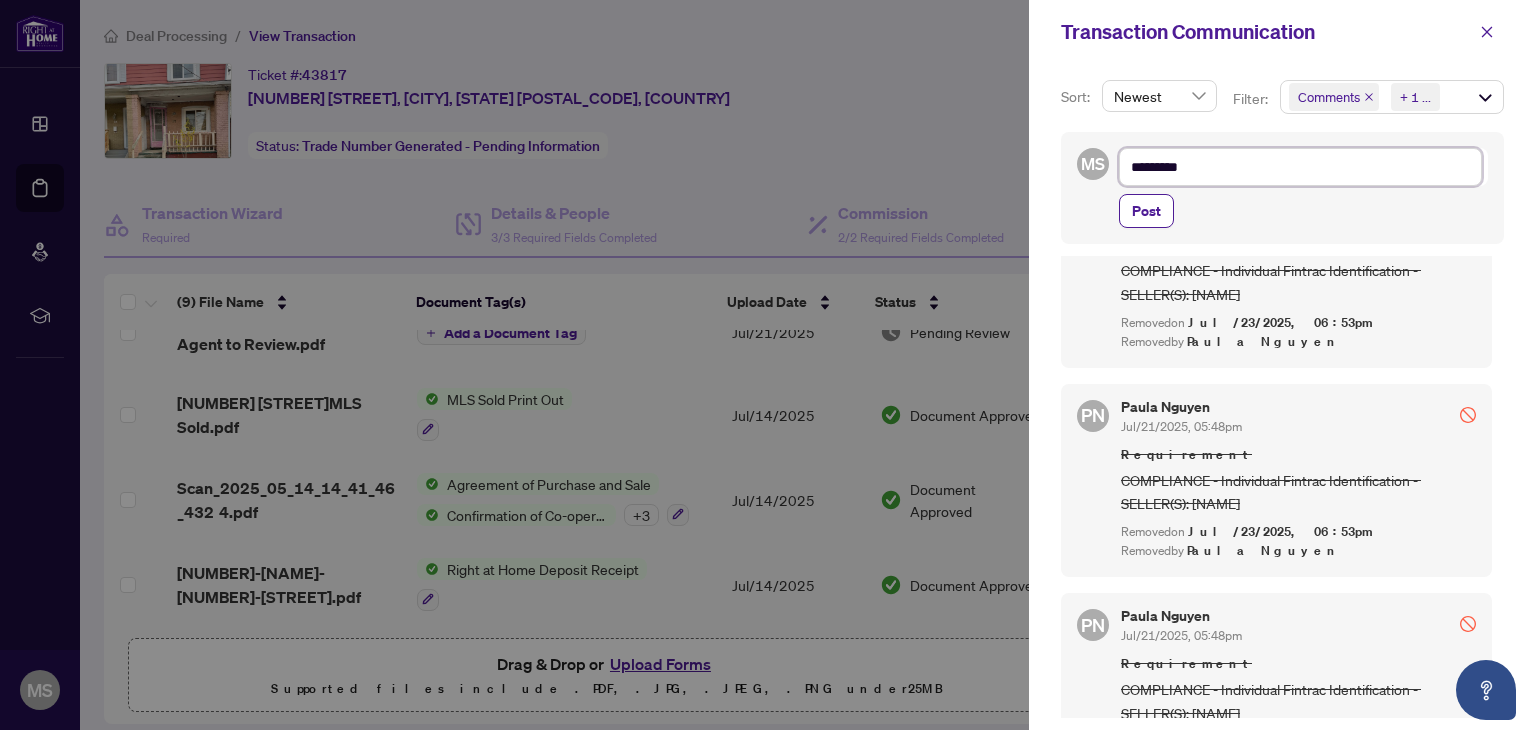 type on "**********" 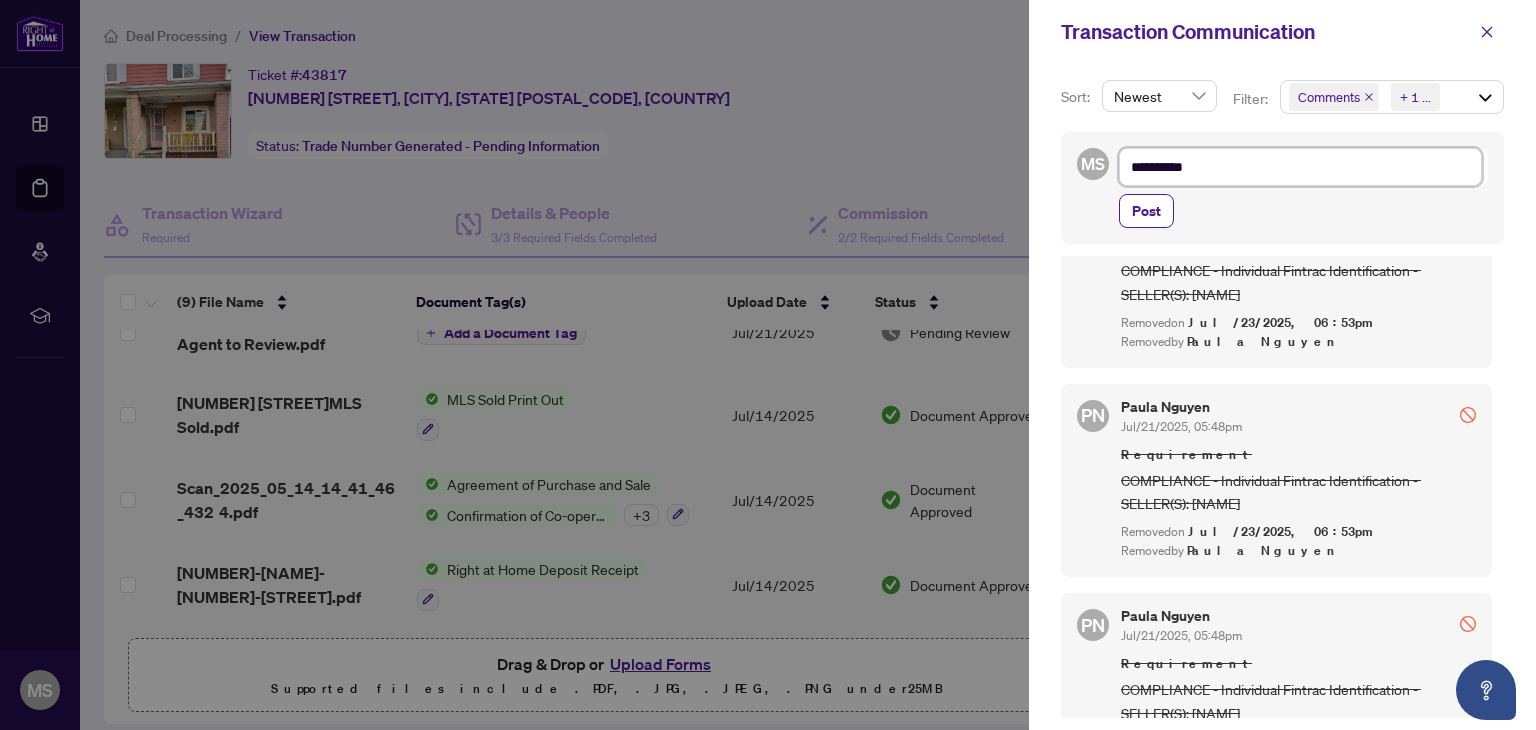 type on "**********" 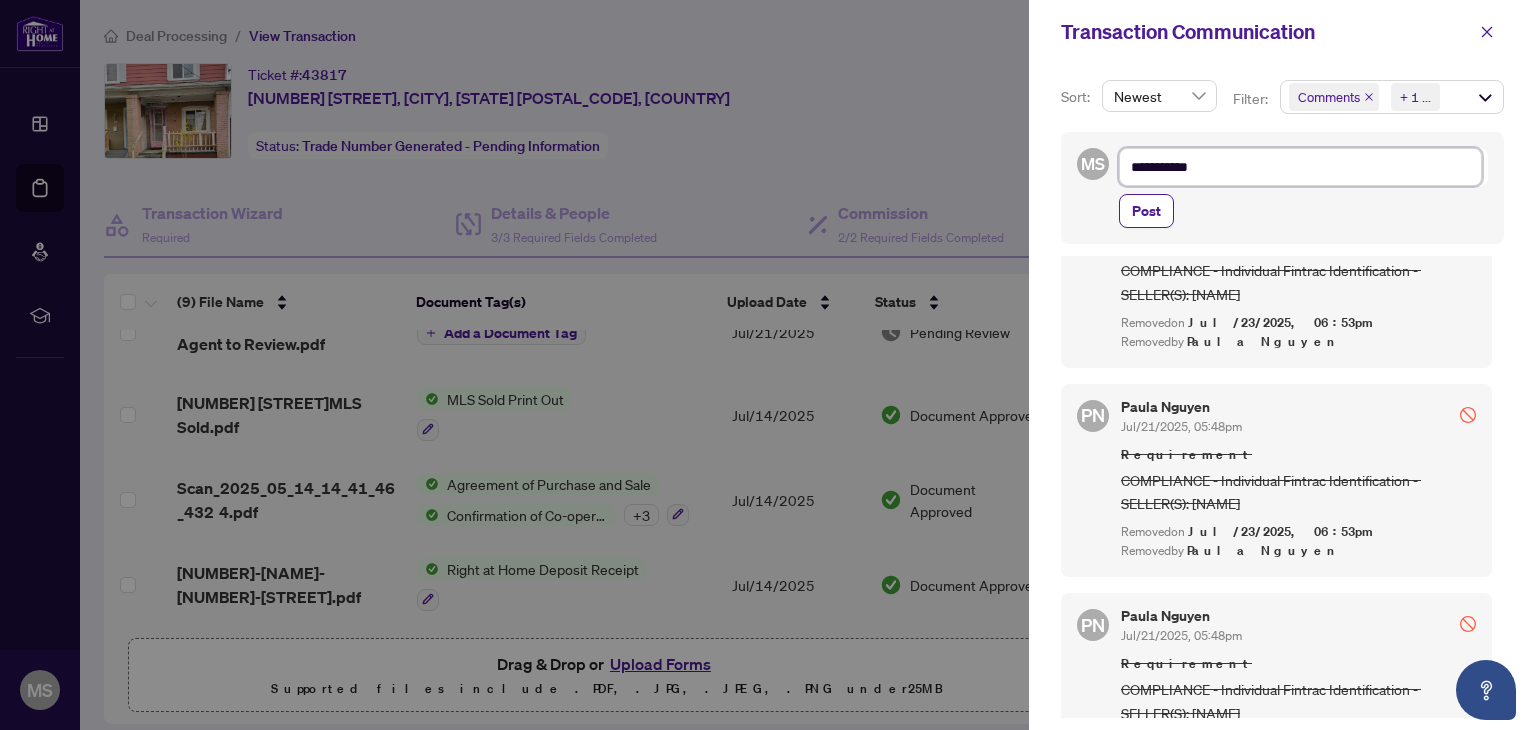 type on "**********" 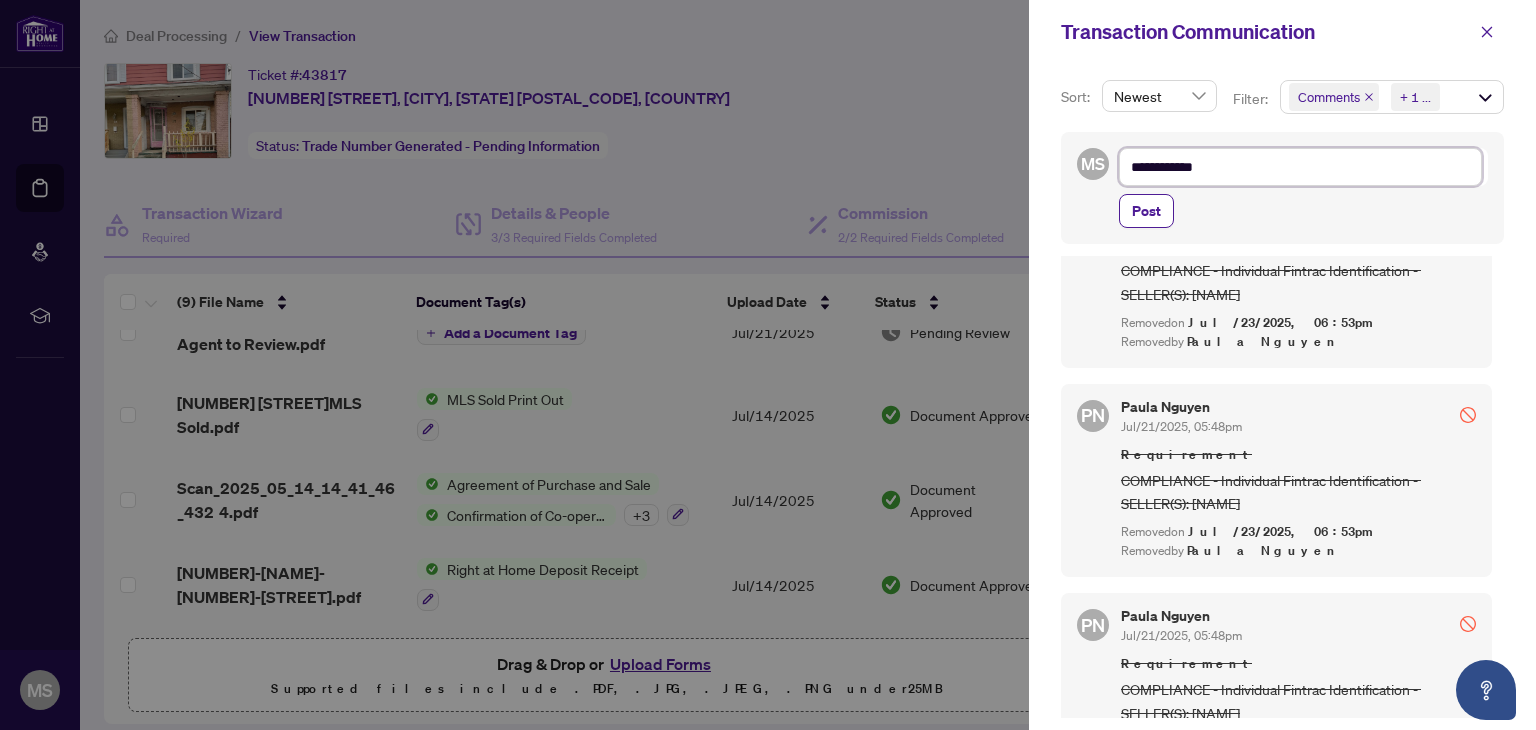 type on "**********" 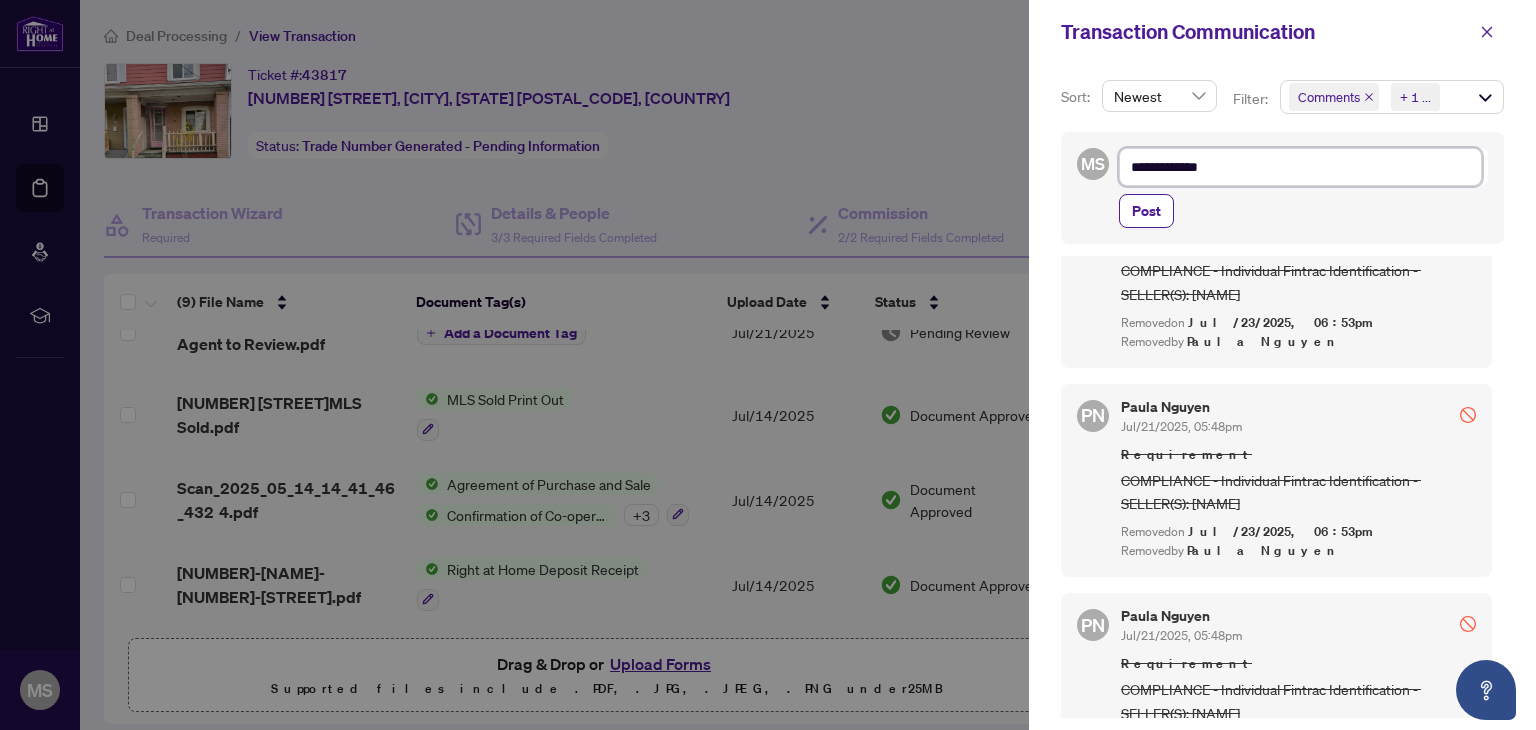 type on "**********" 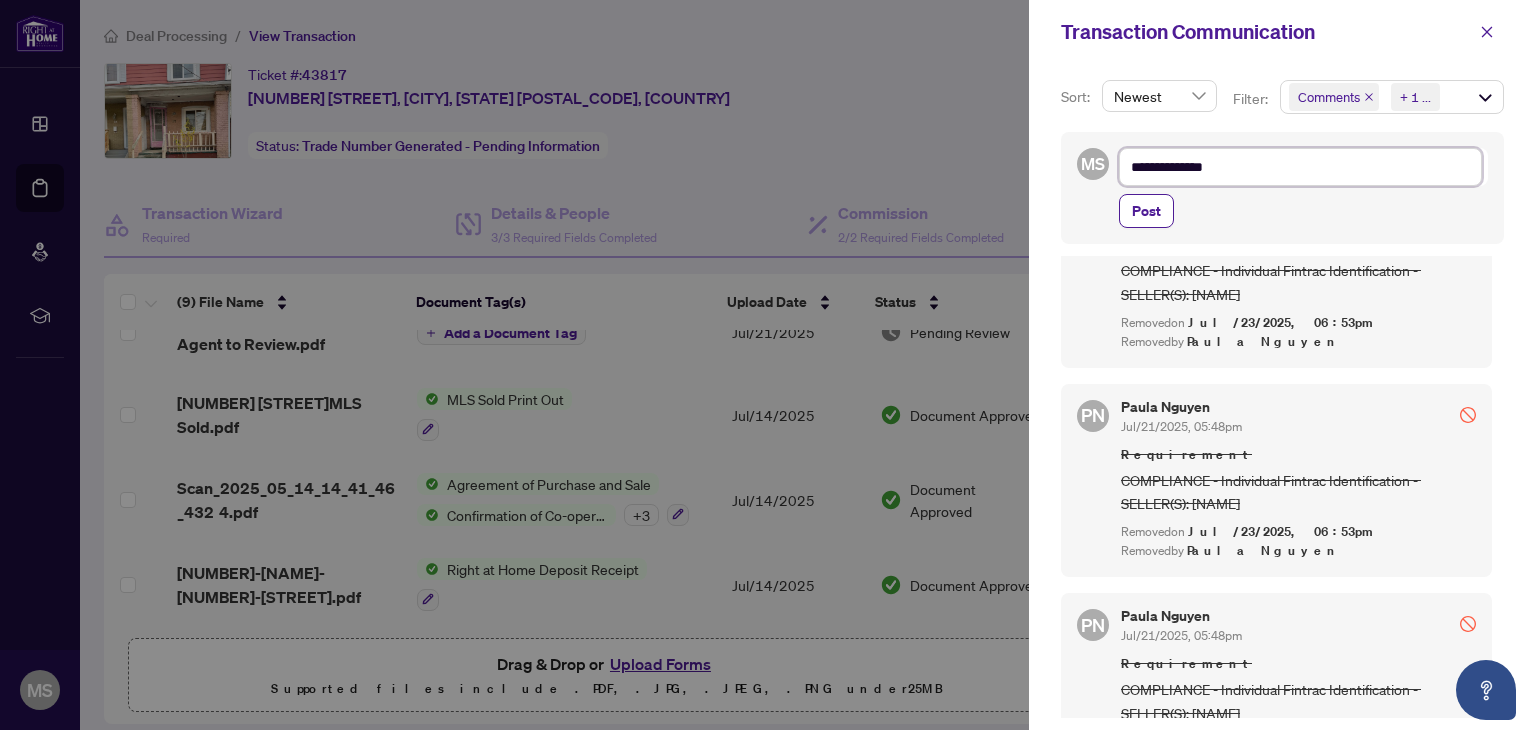 type on "**********" 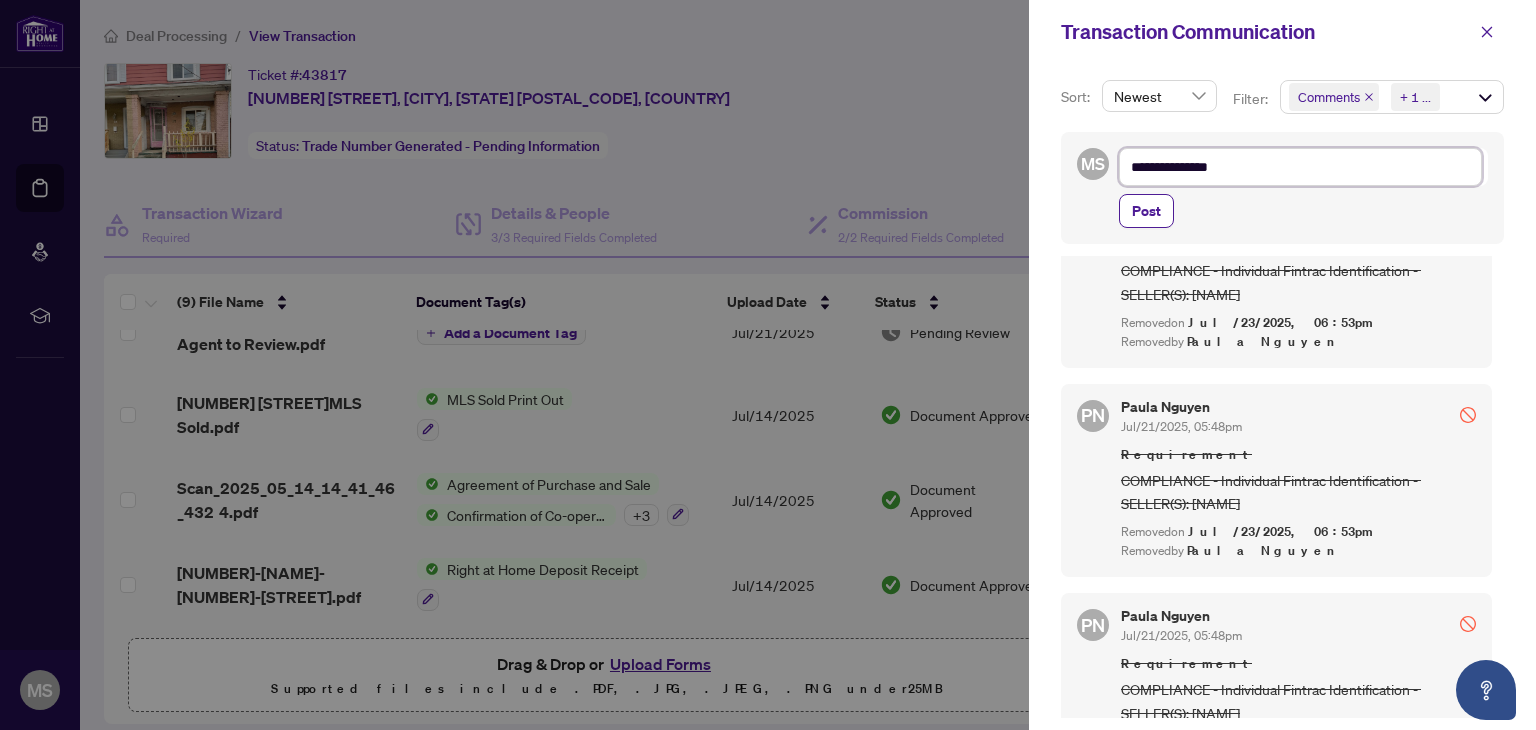 type on "**********" 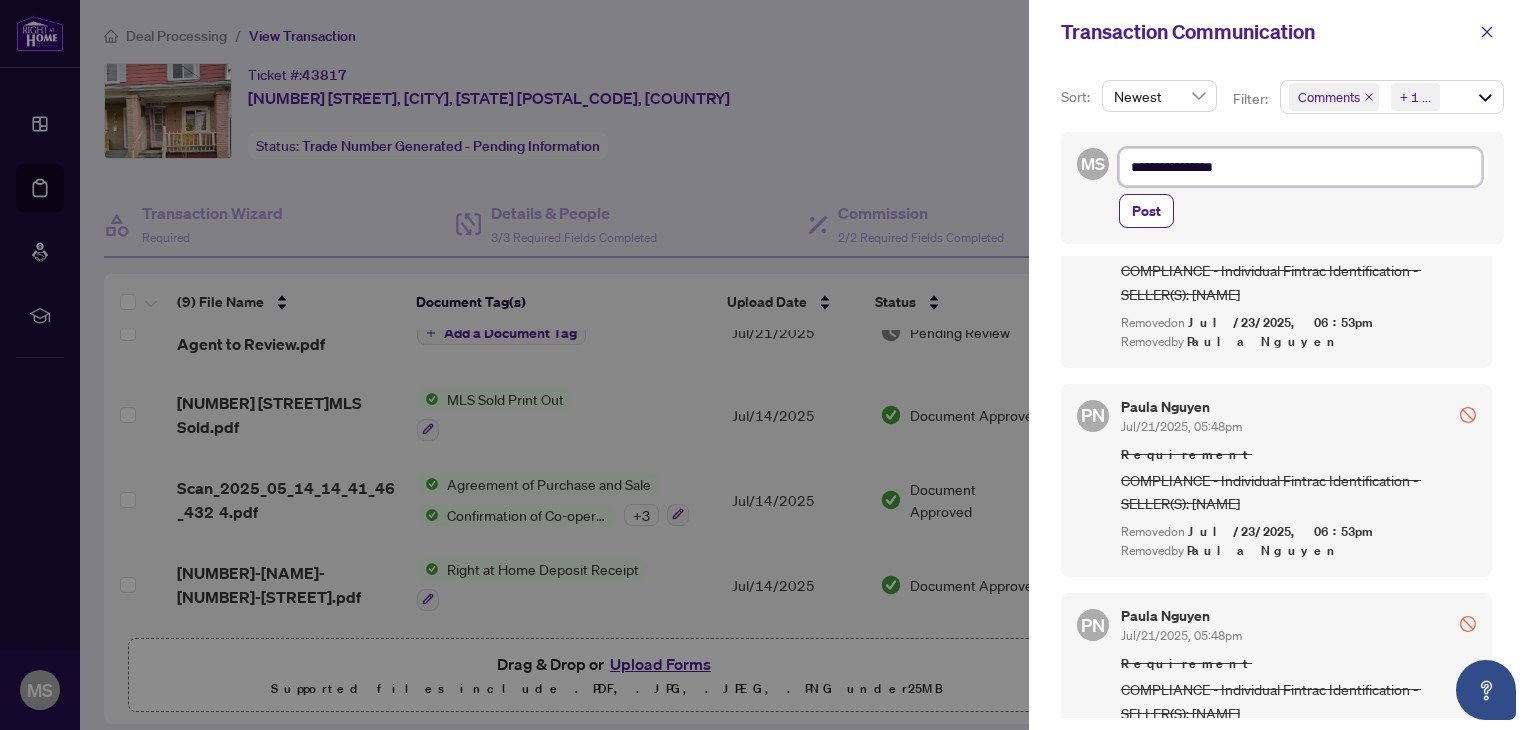 type on "**********" 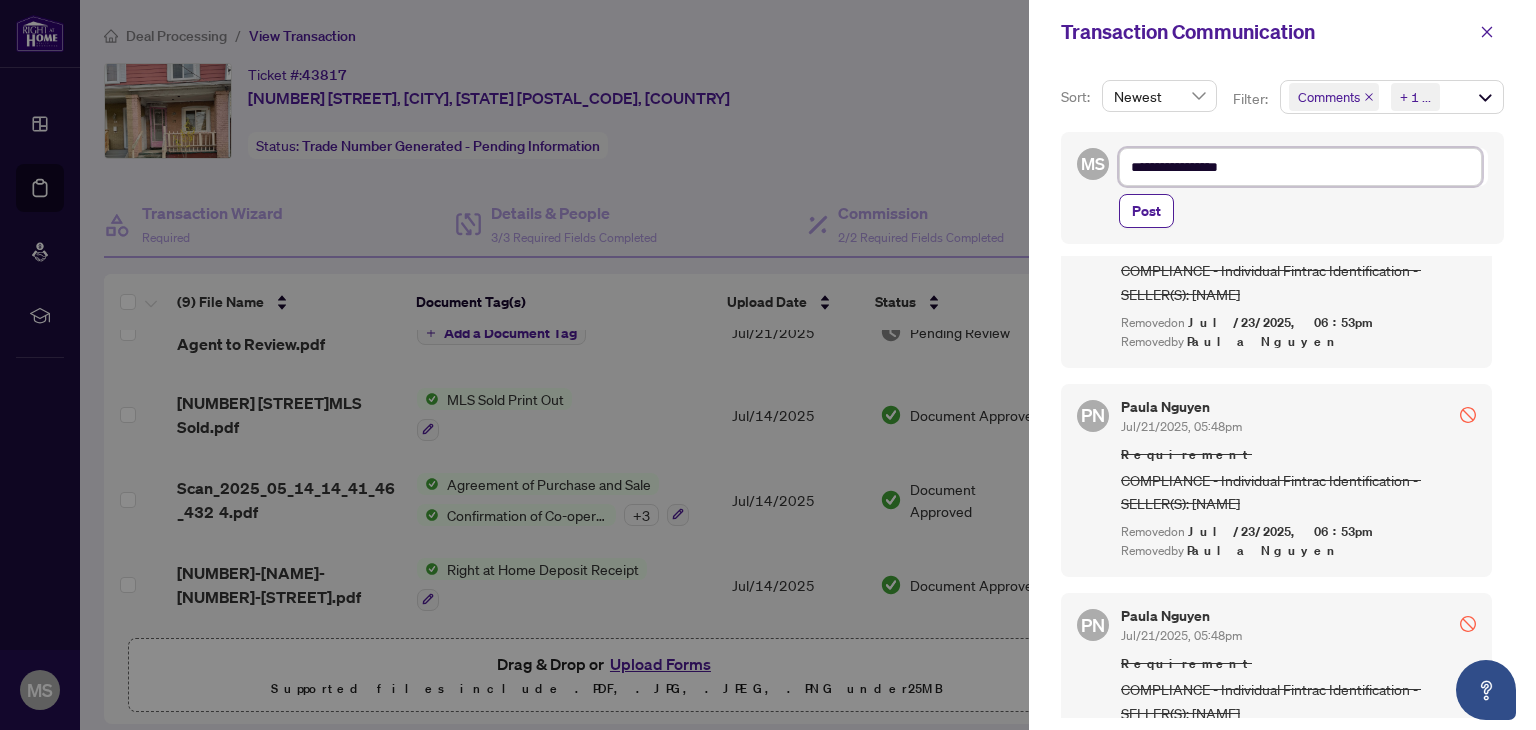 type on "**********" 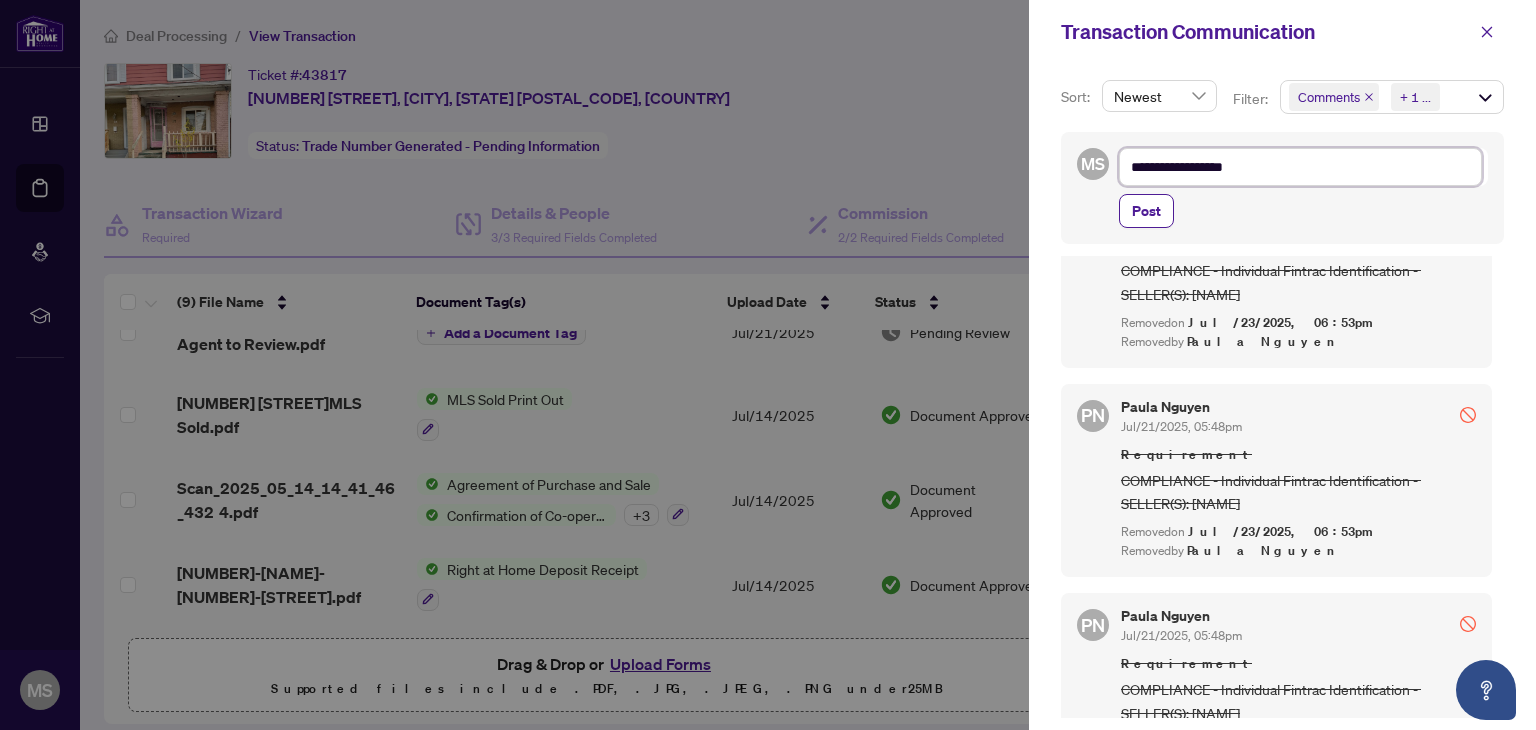 type on "**********" 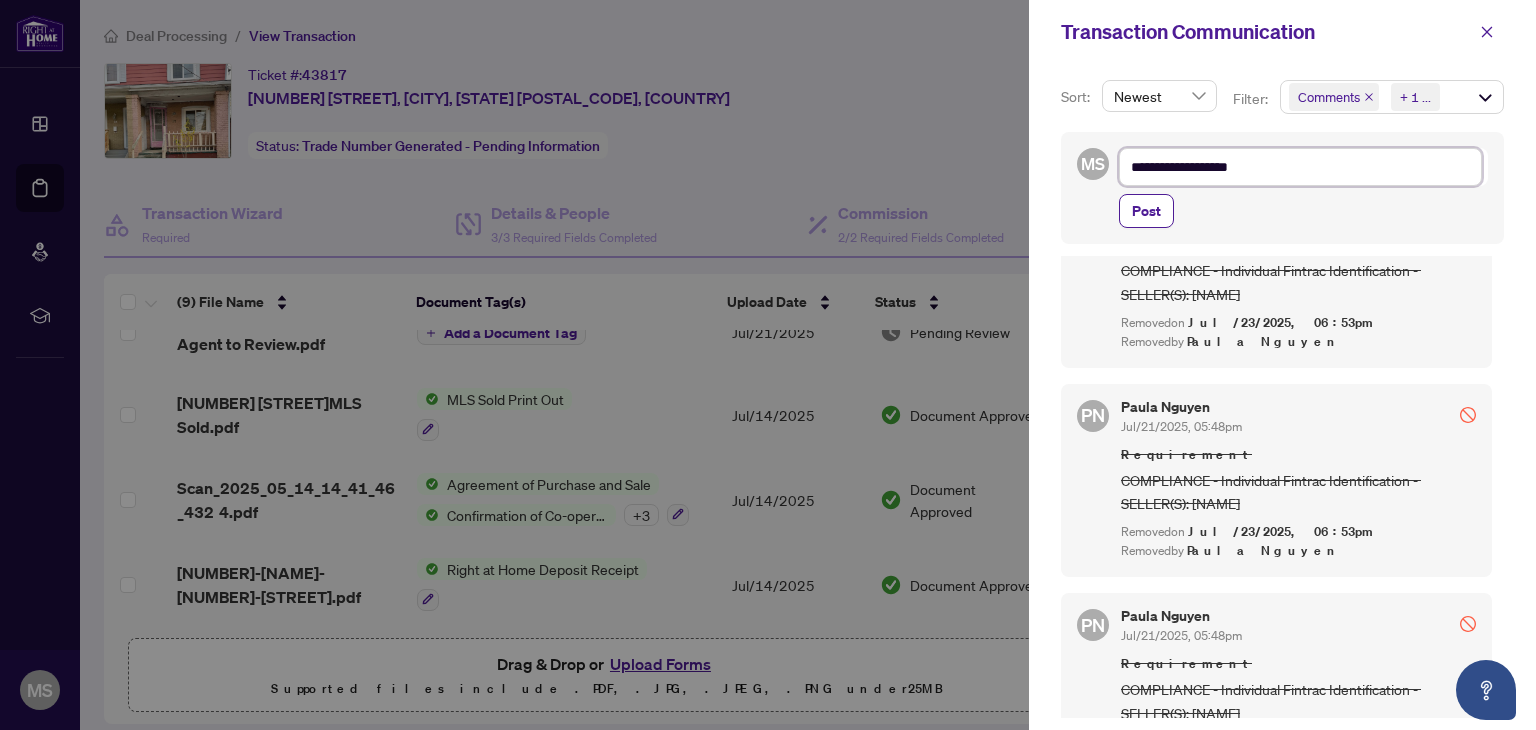 type on "**********" 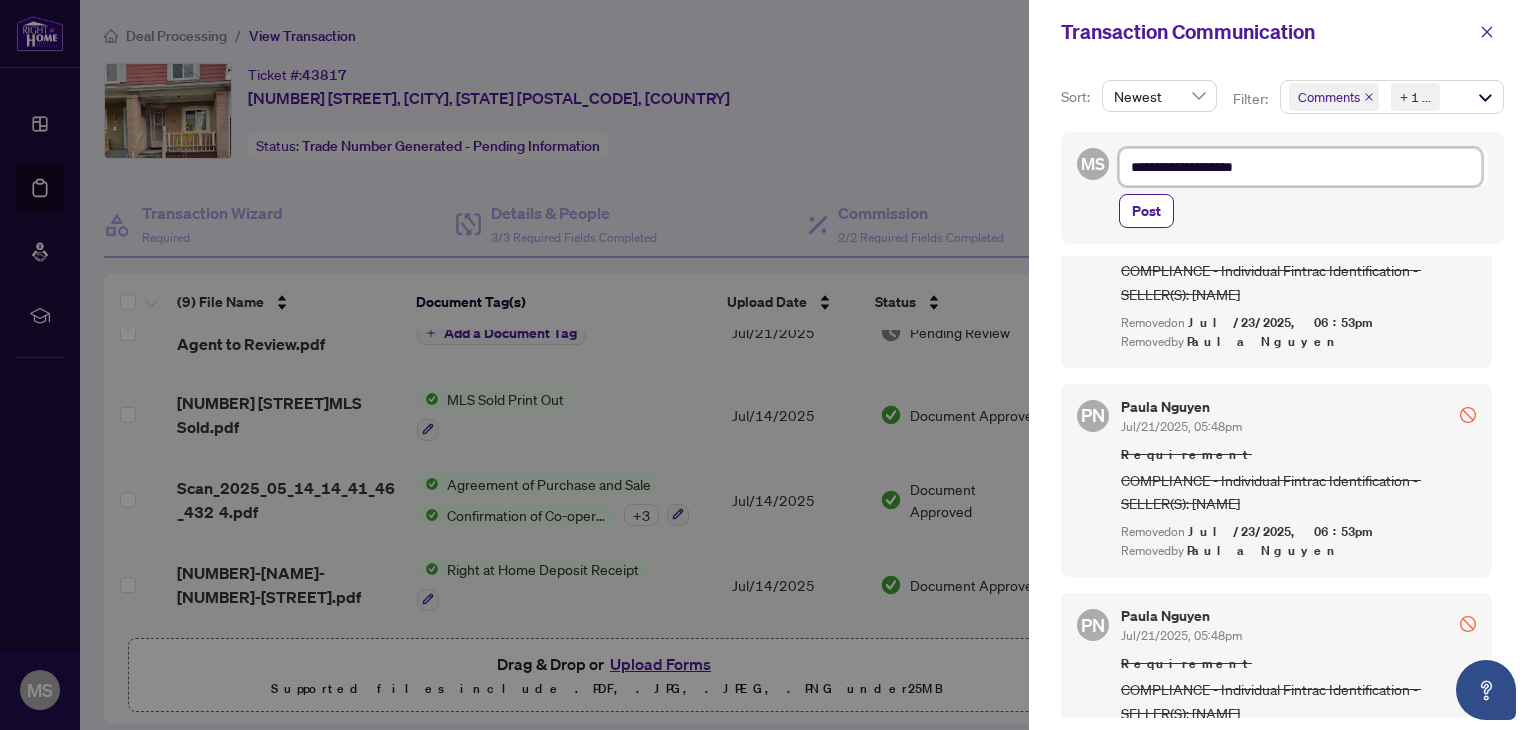 type on "**********" 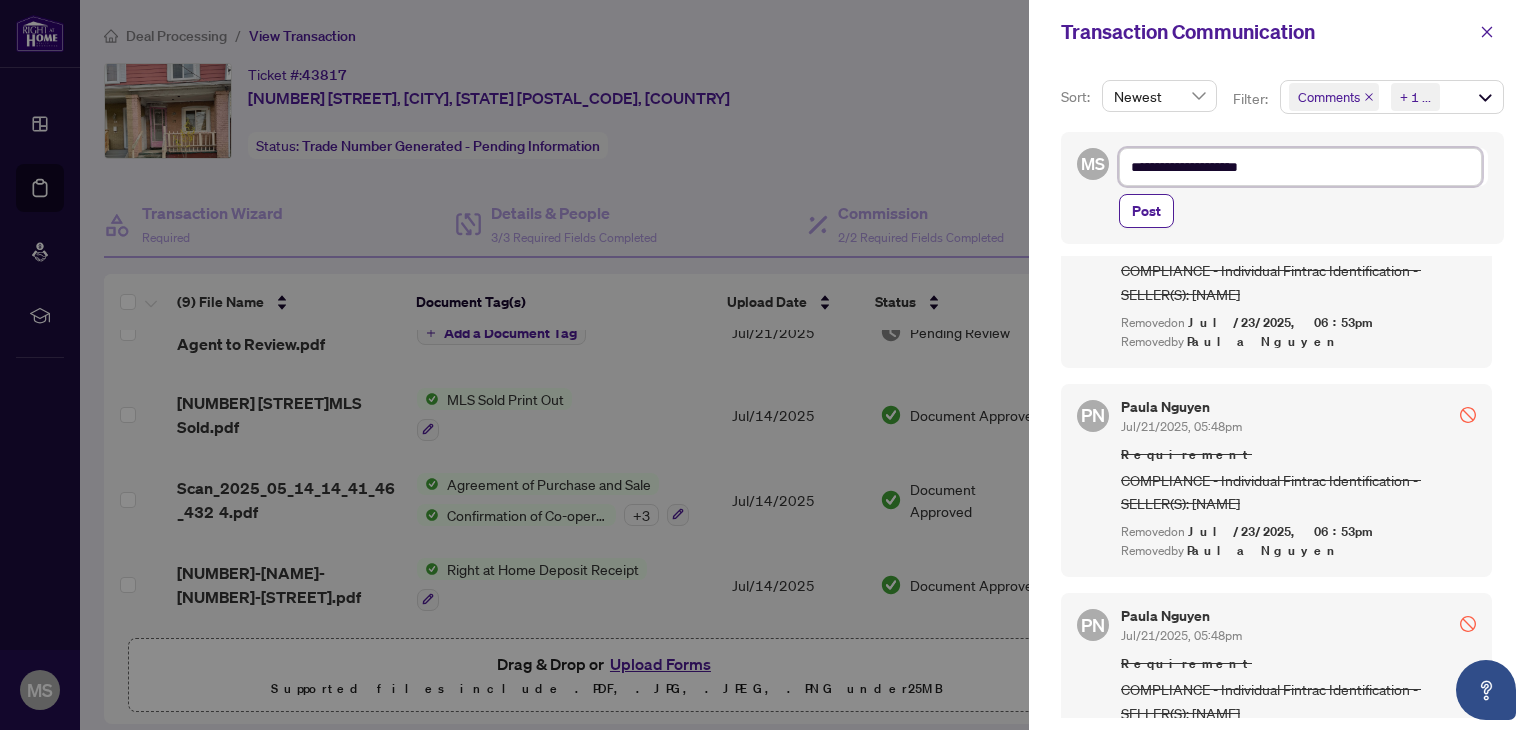 type on "**********" 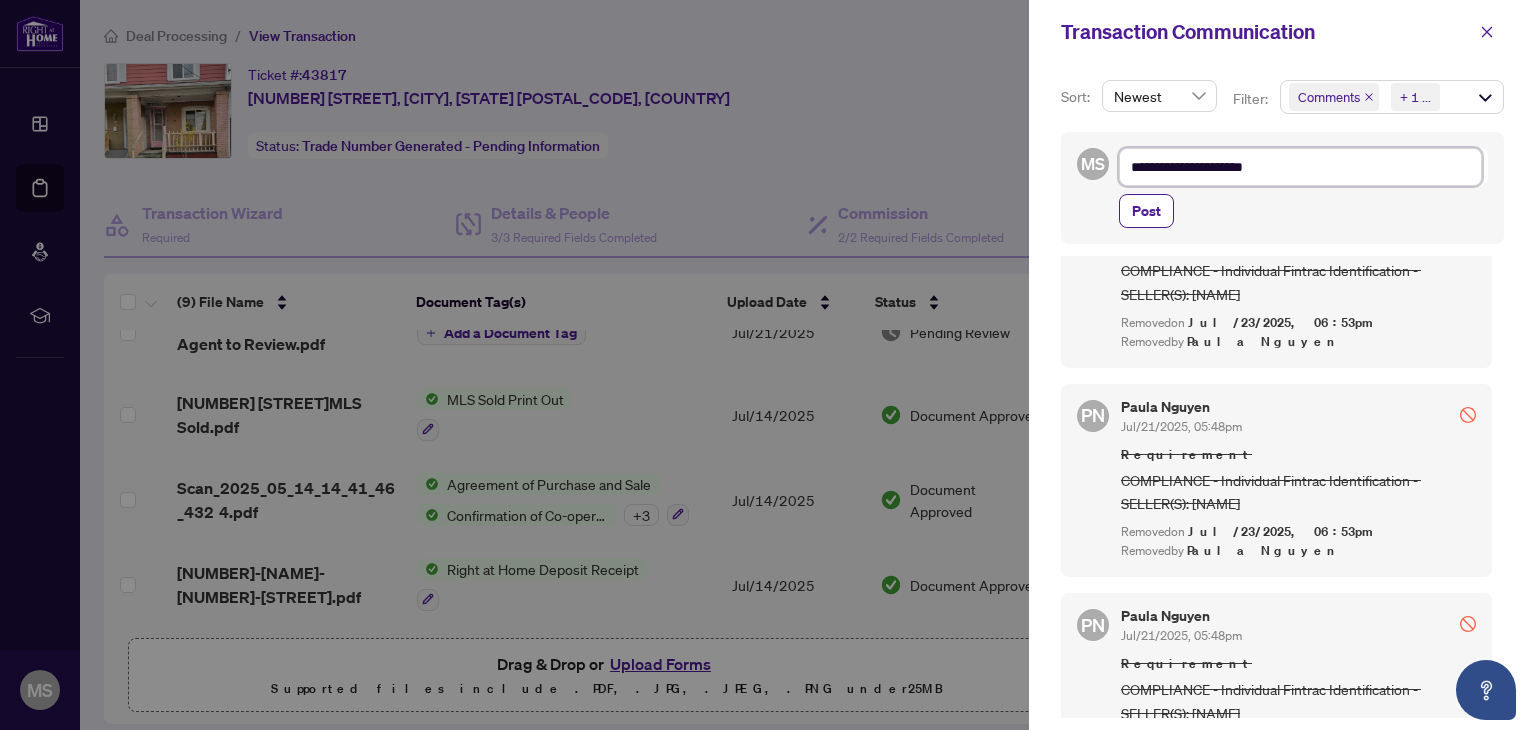 type on "**********" 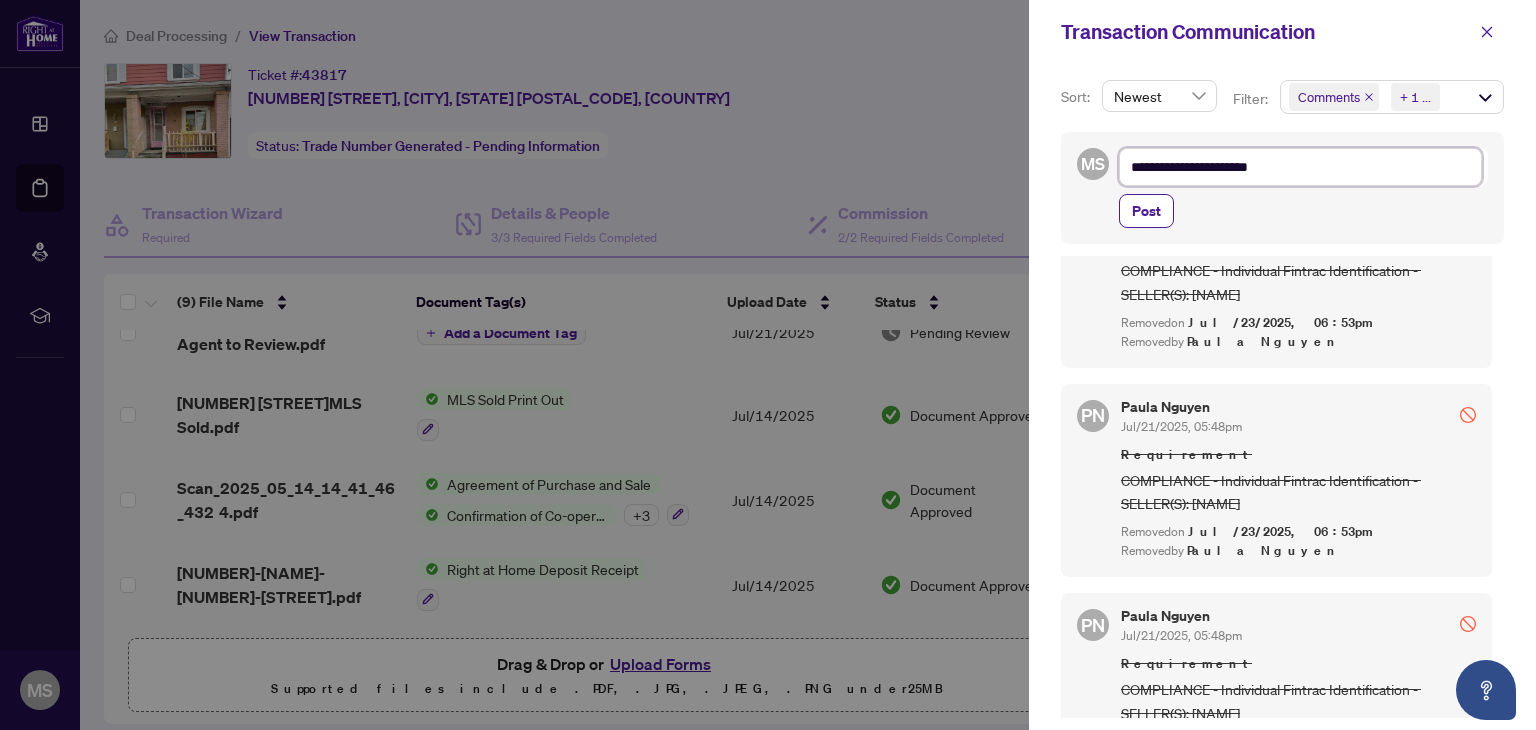 type on "**********" 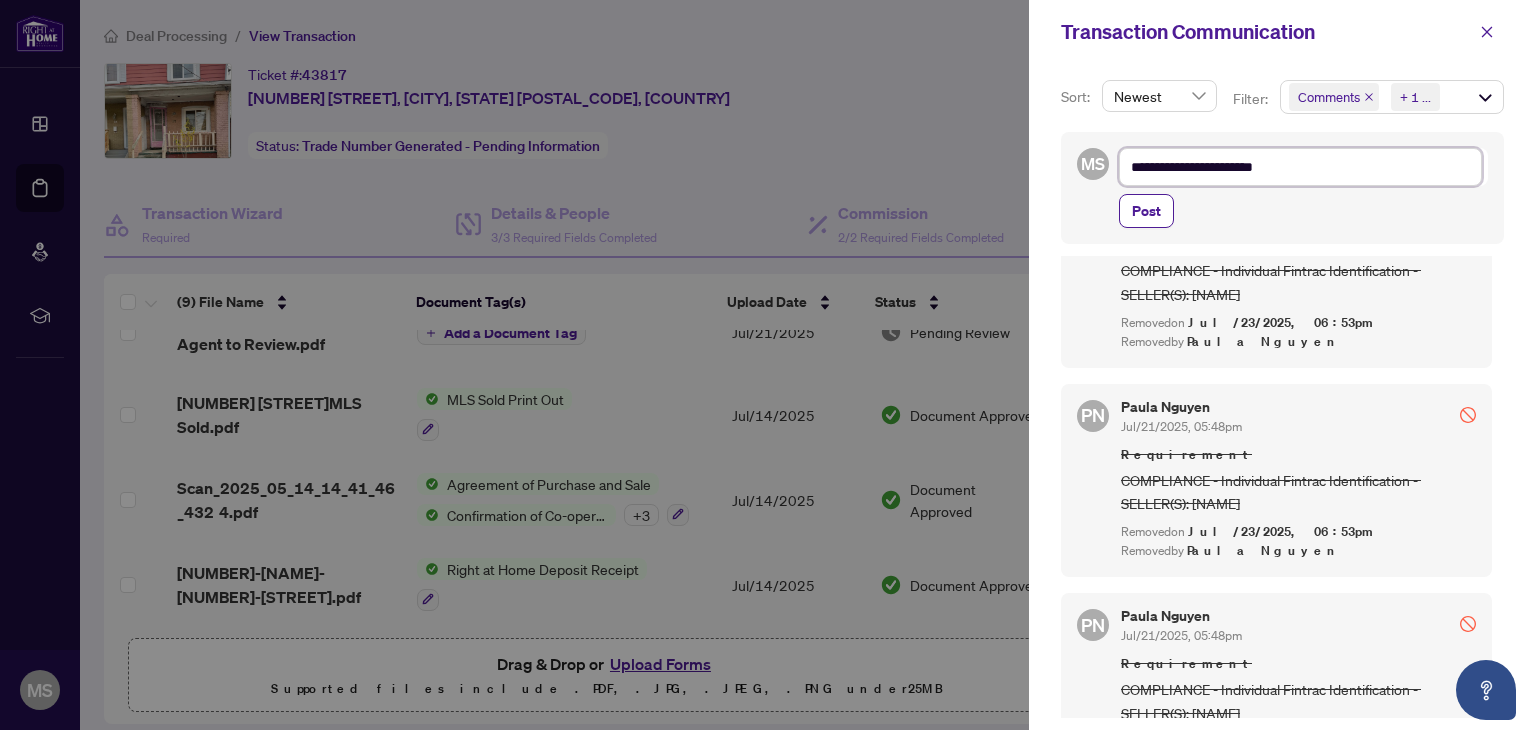 type on "**********" 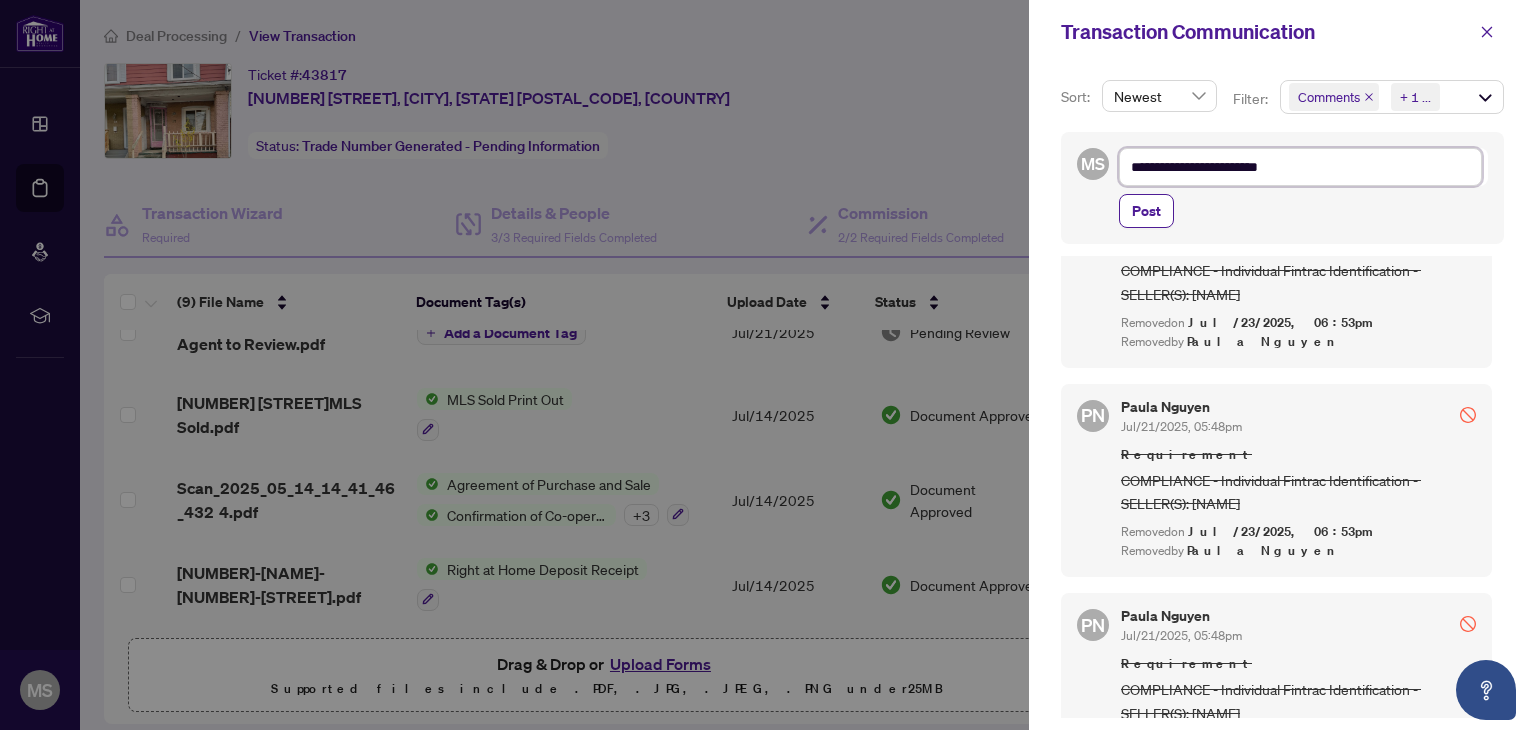 type on "**********" 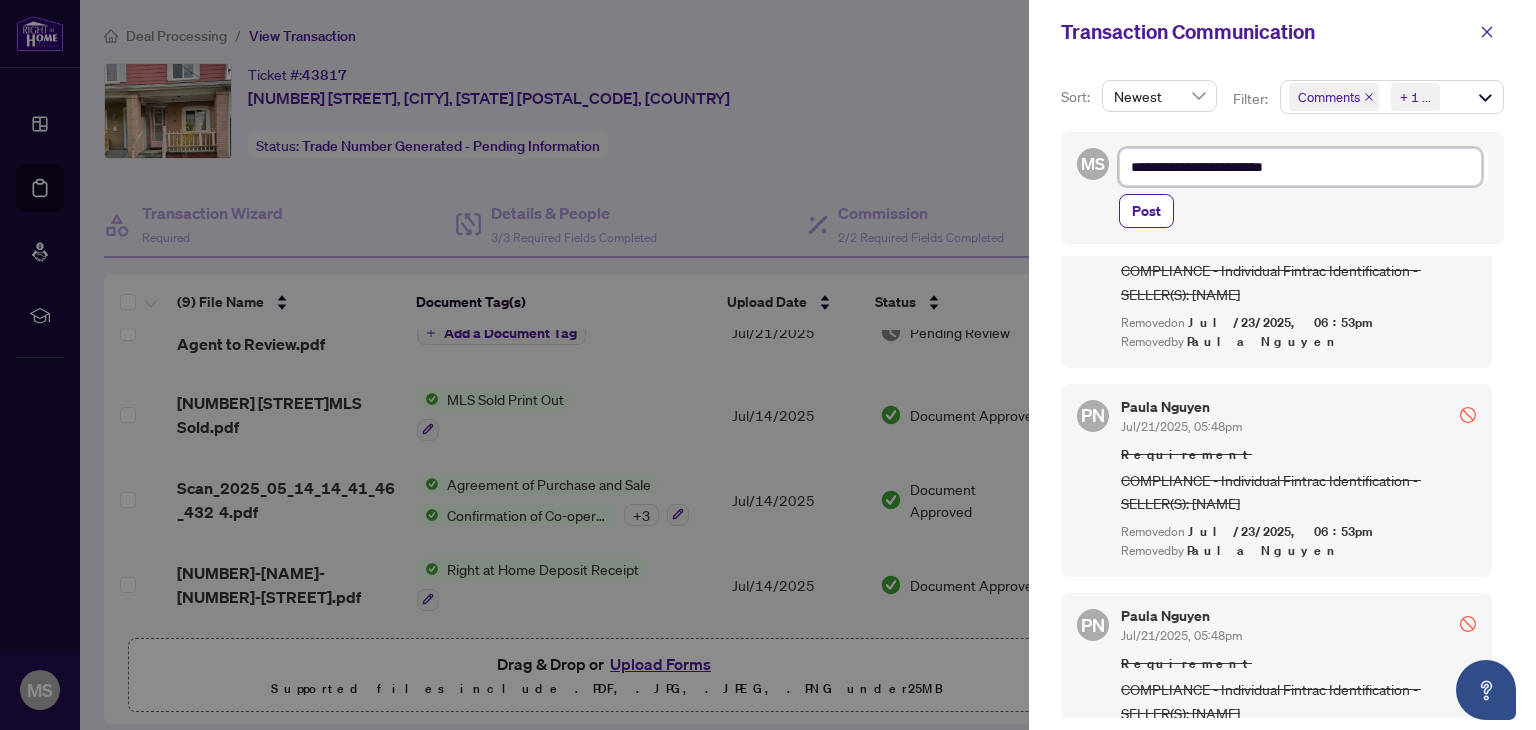 type on "**********" 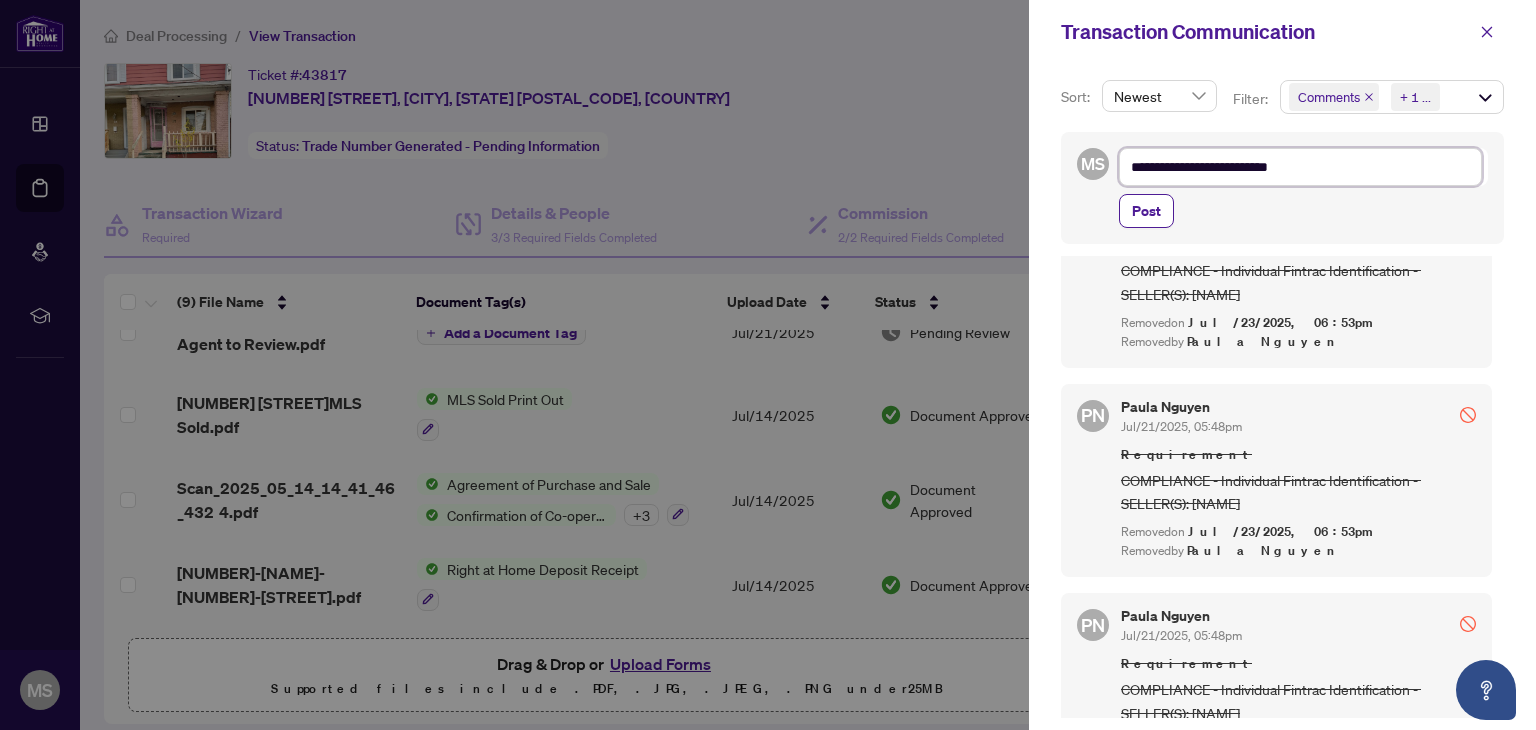 type on "**********" 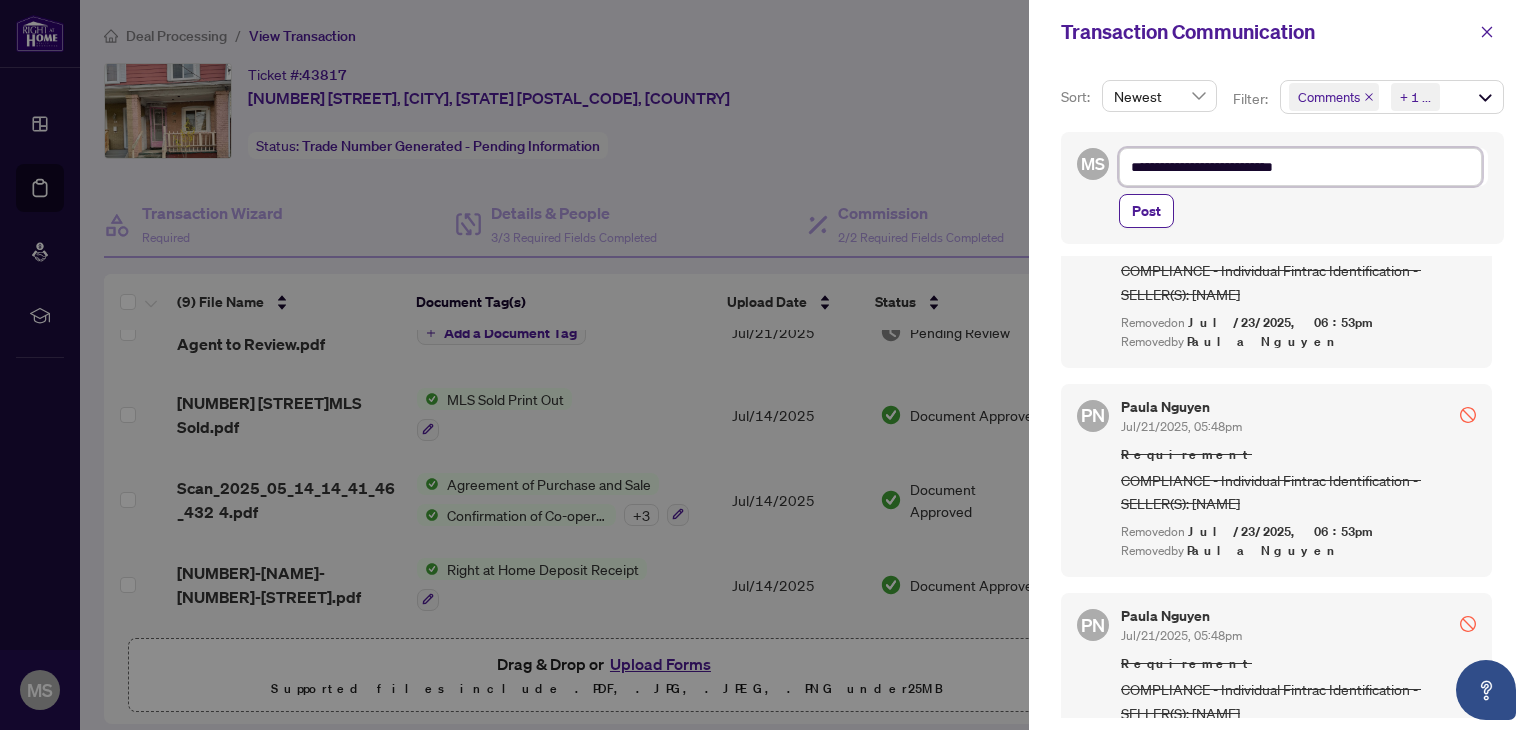 type on "**********" 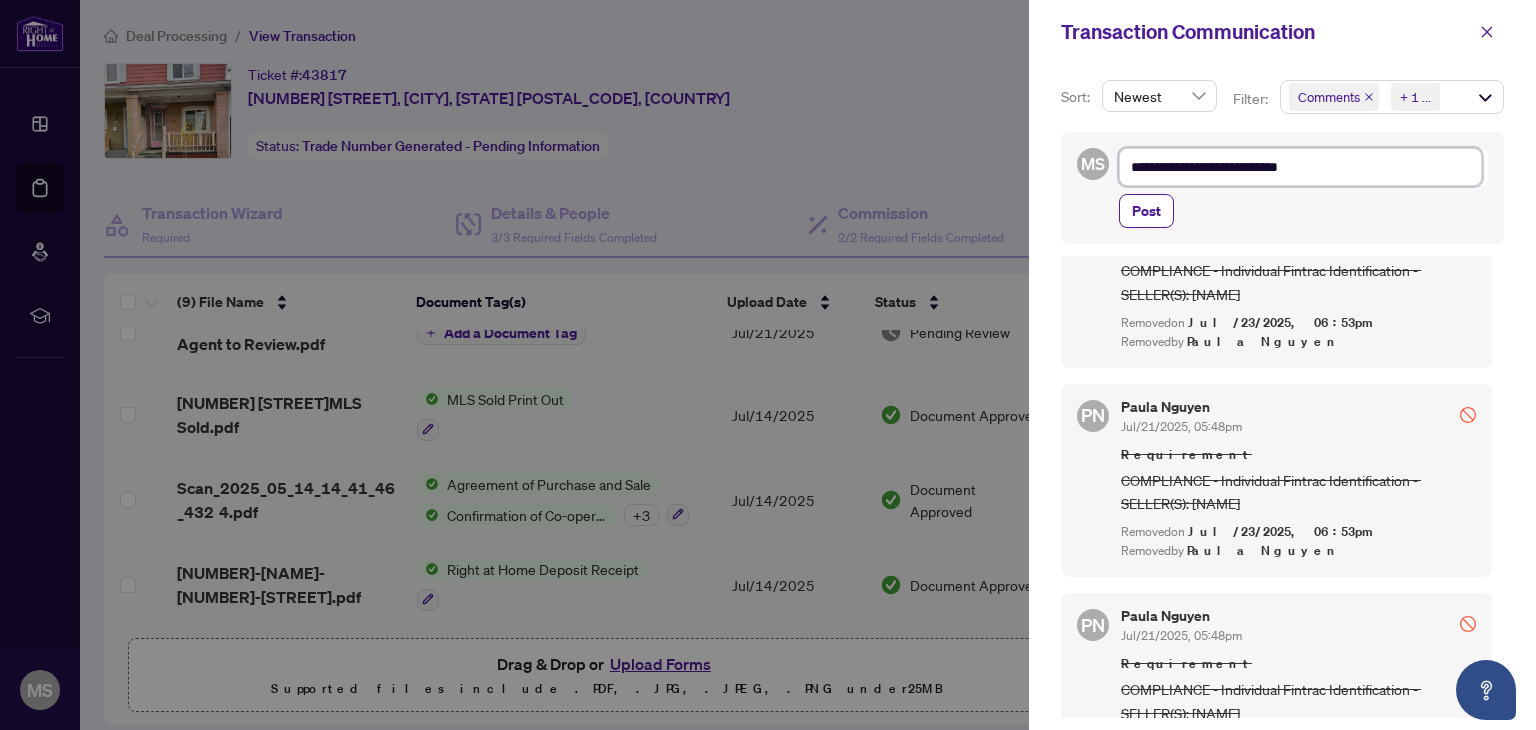 type on "**********" 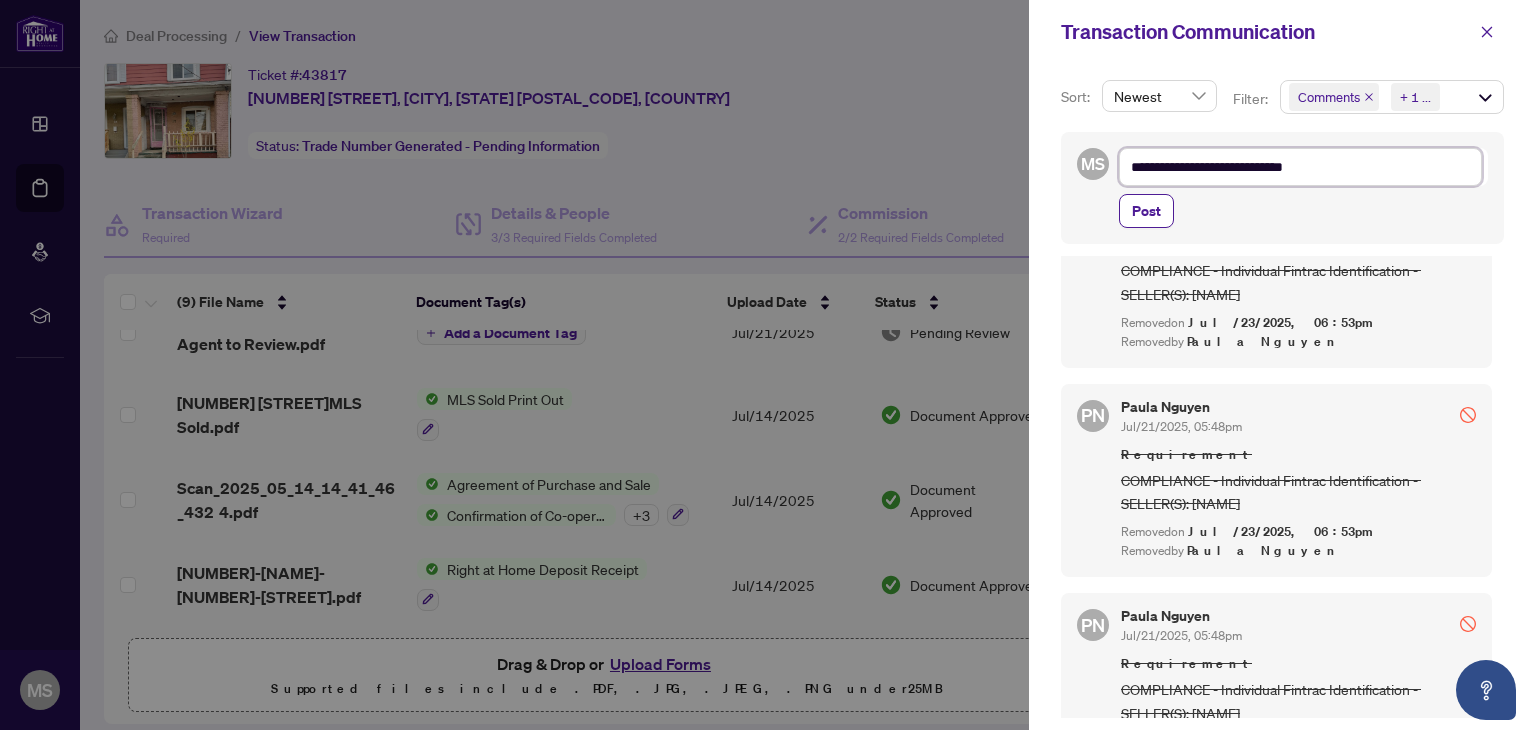 type on "**********" 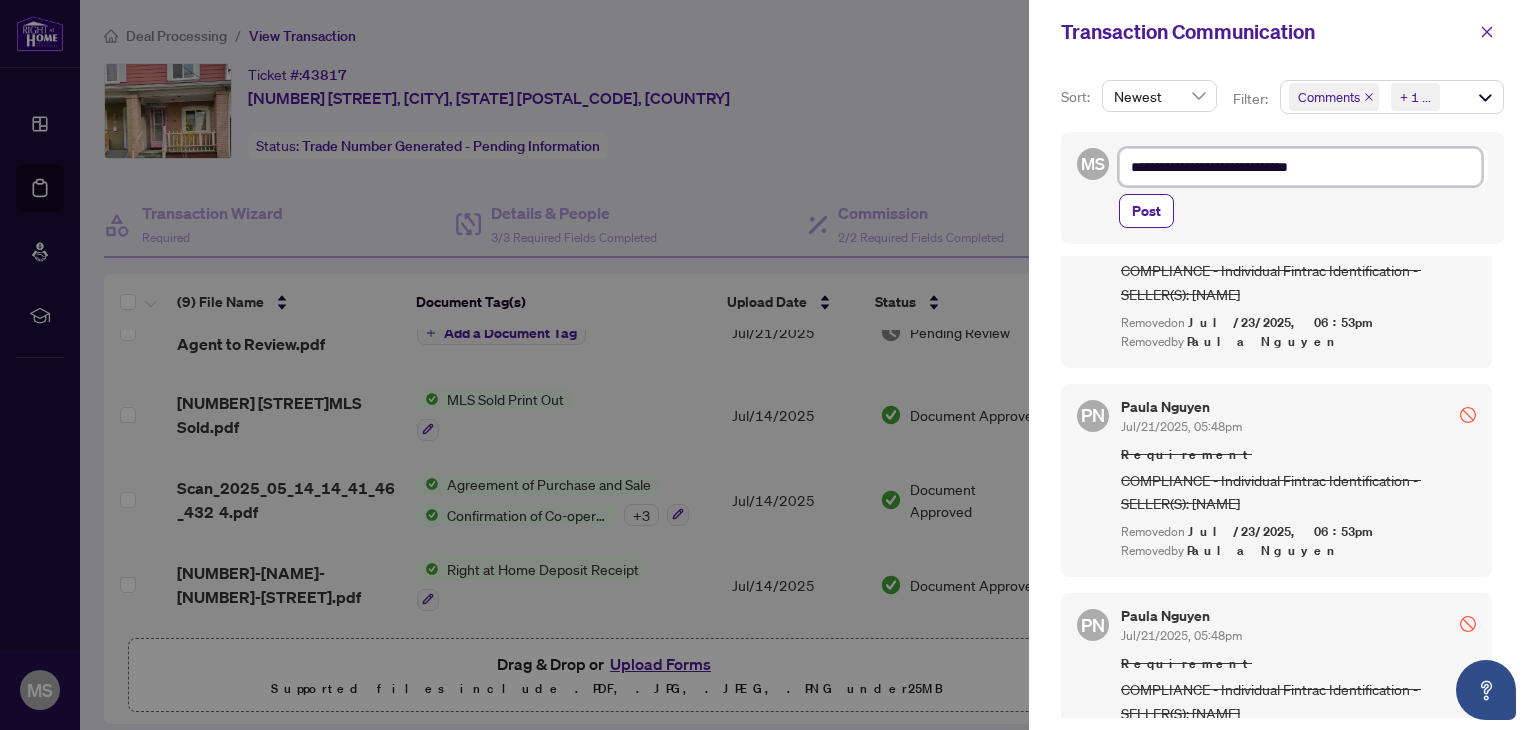 type on "**********" 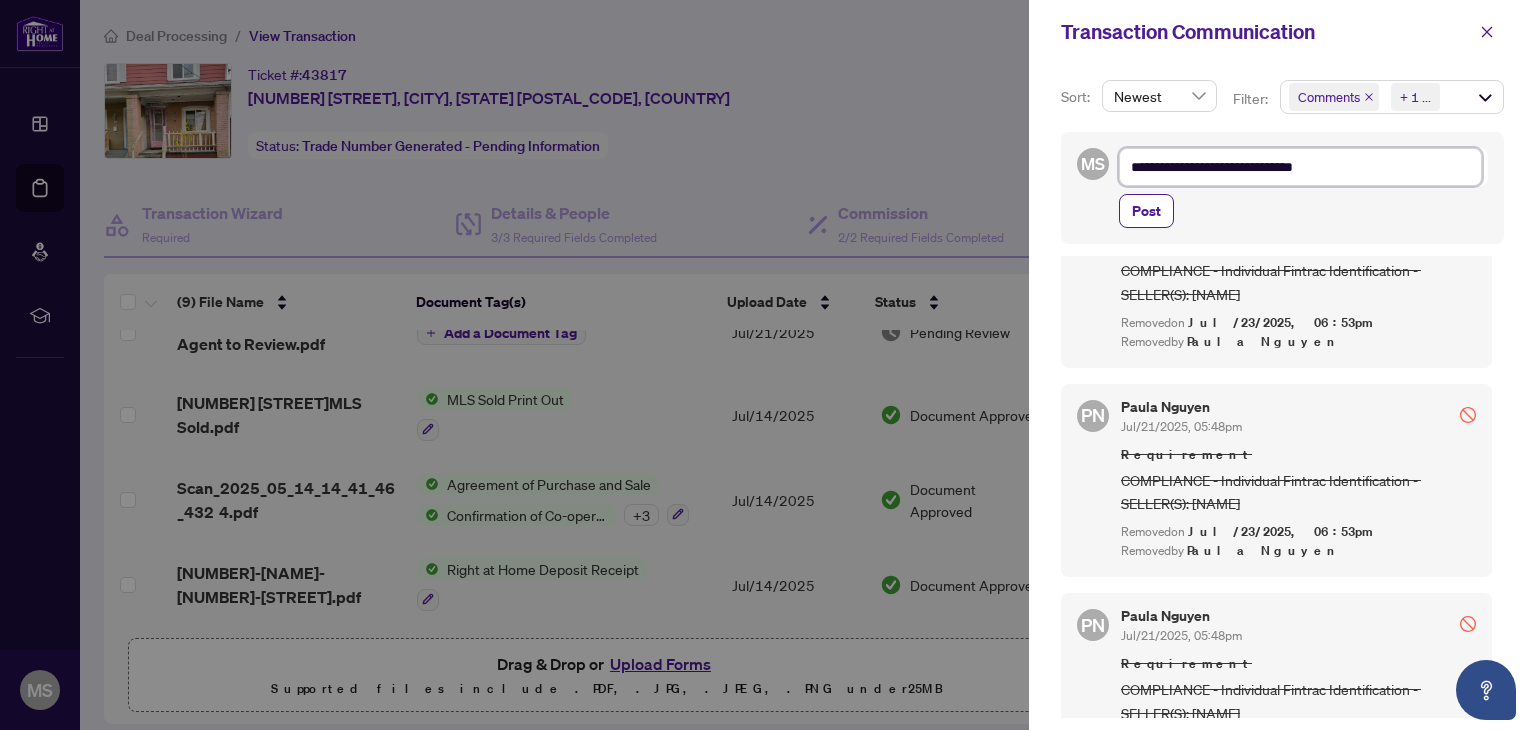 type on "**********" 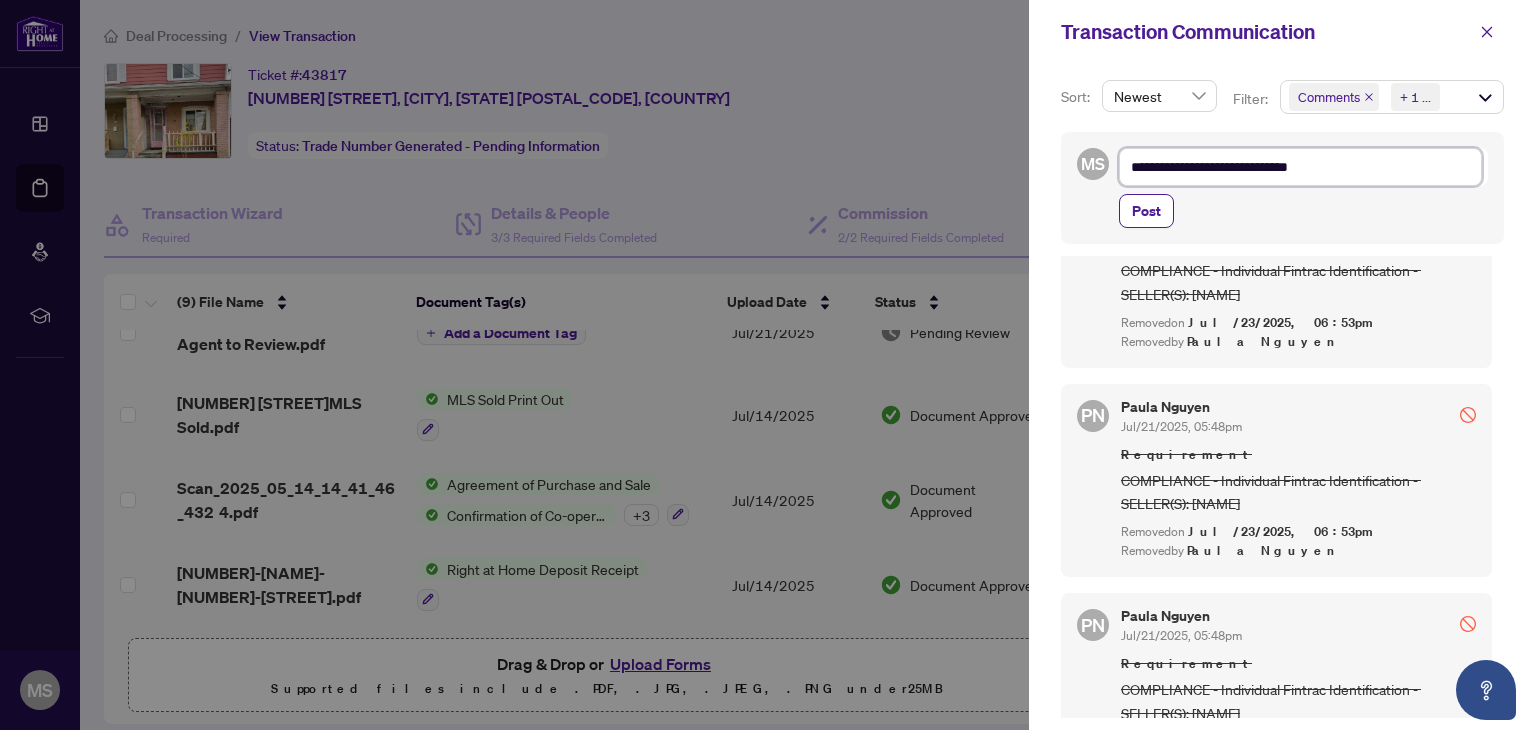 type on "**********" 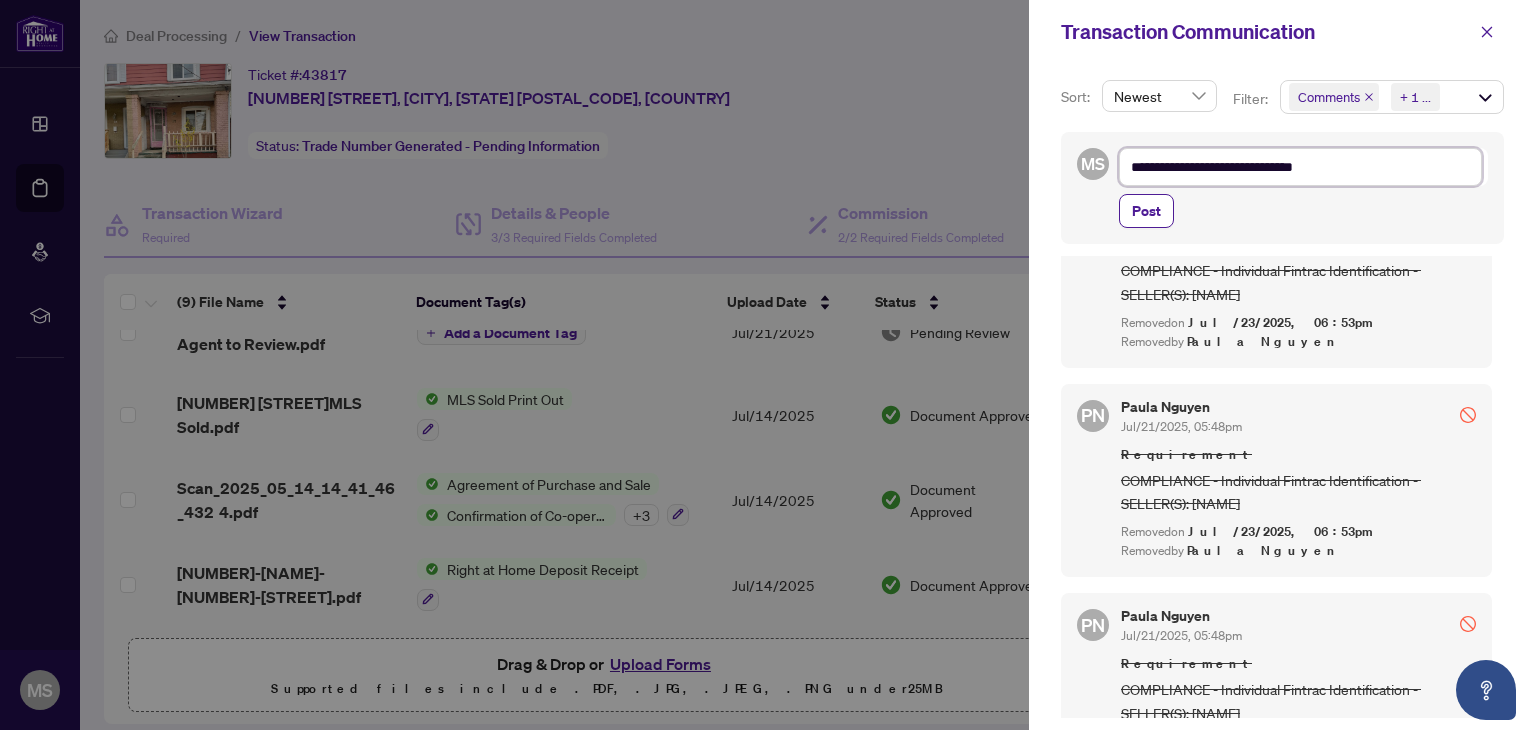 type on "**********" 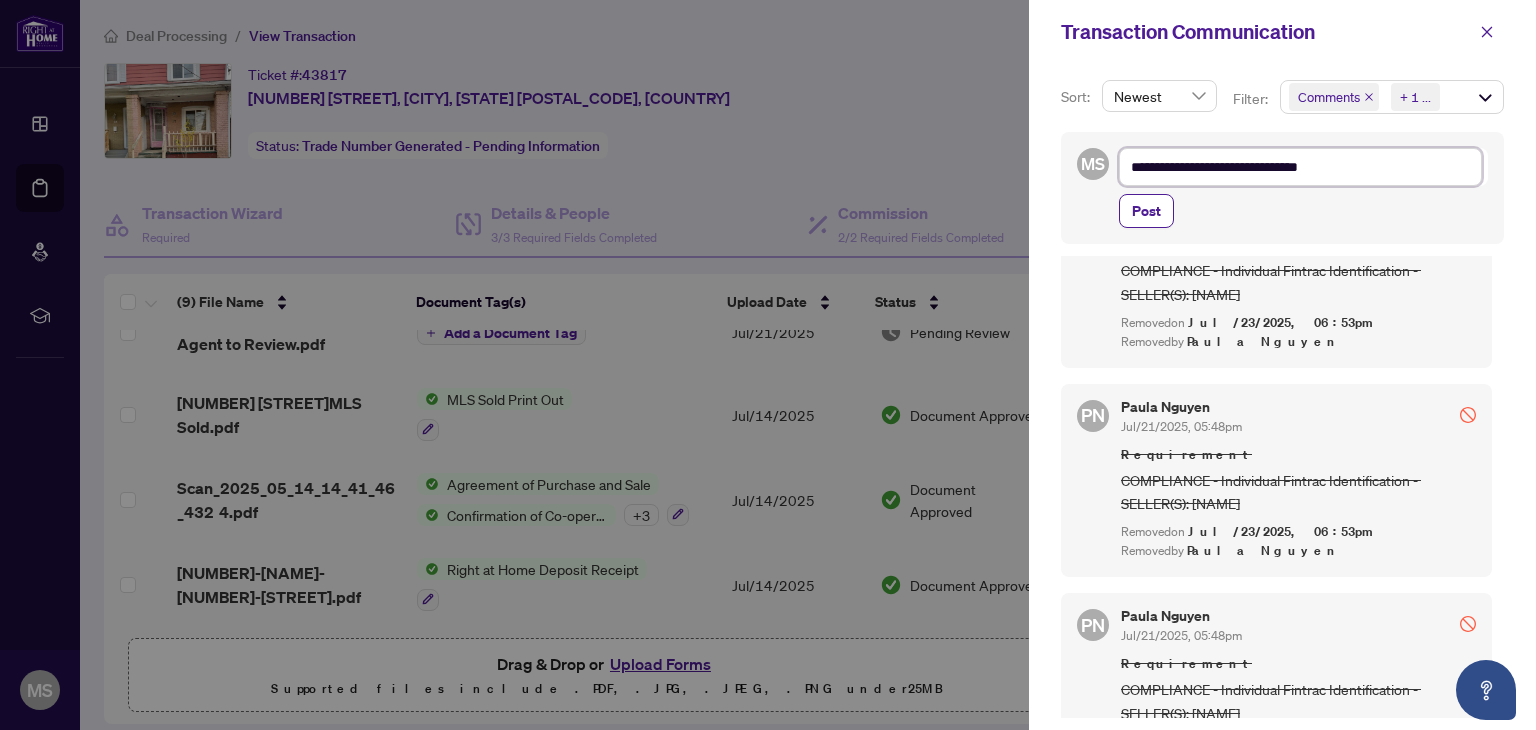 type on "**********" 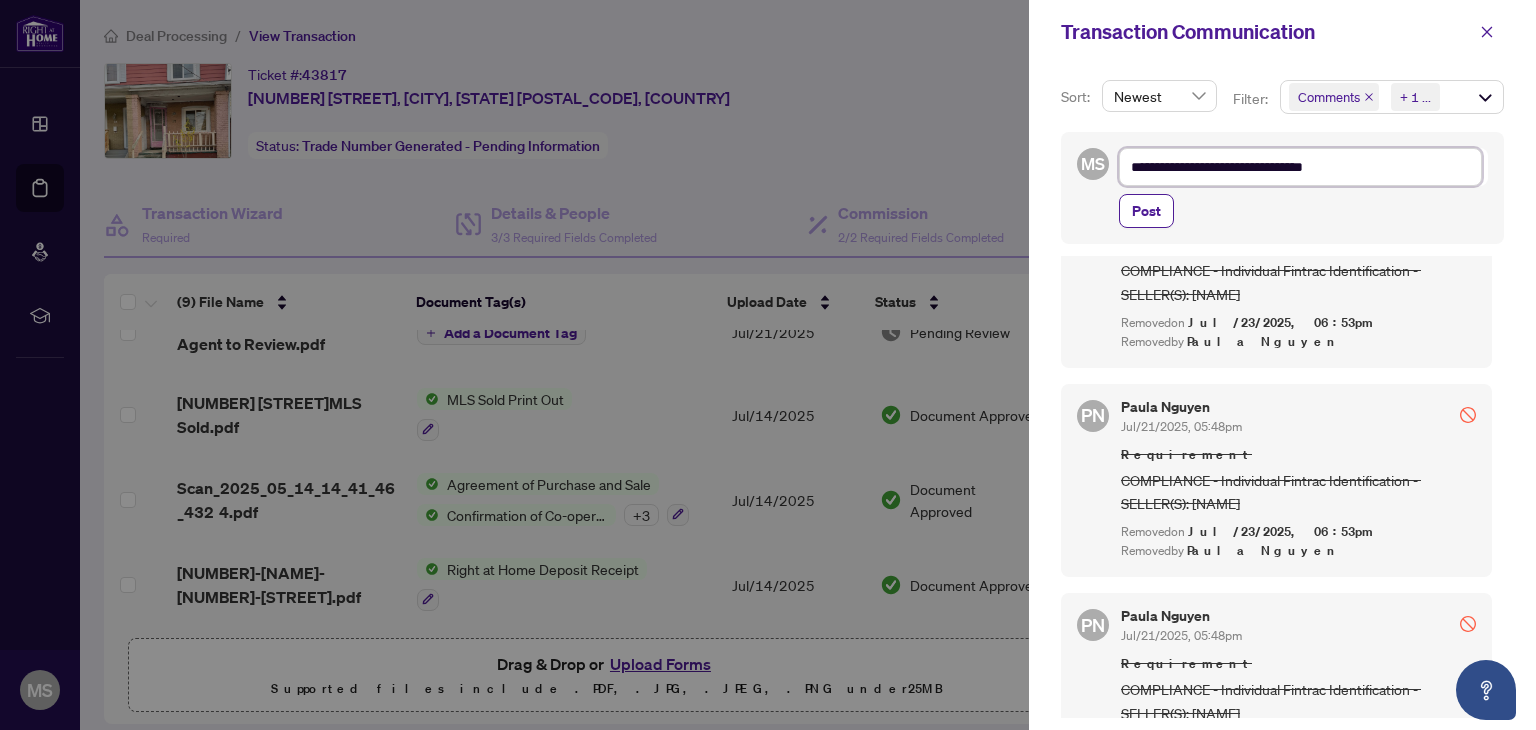 type on "**********" 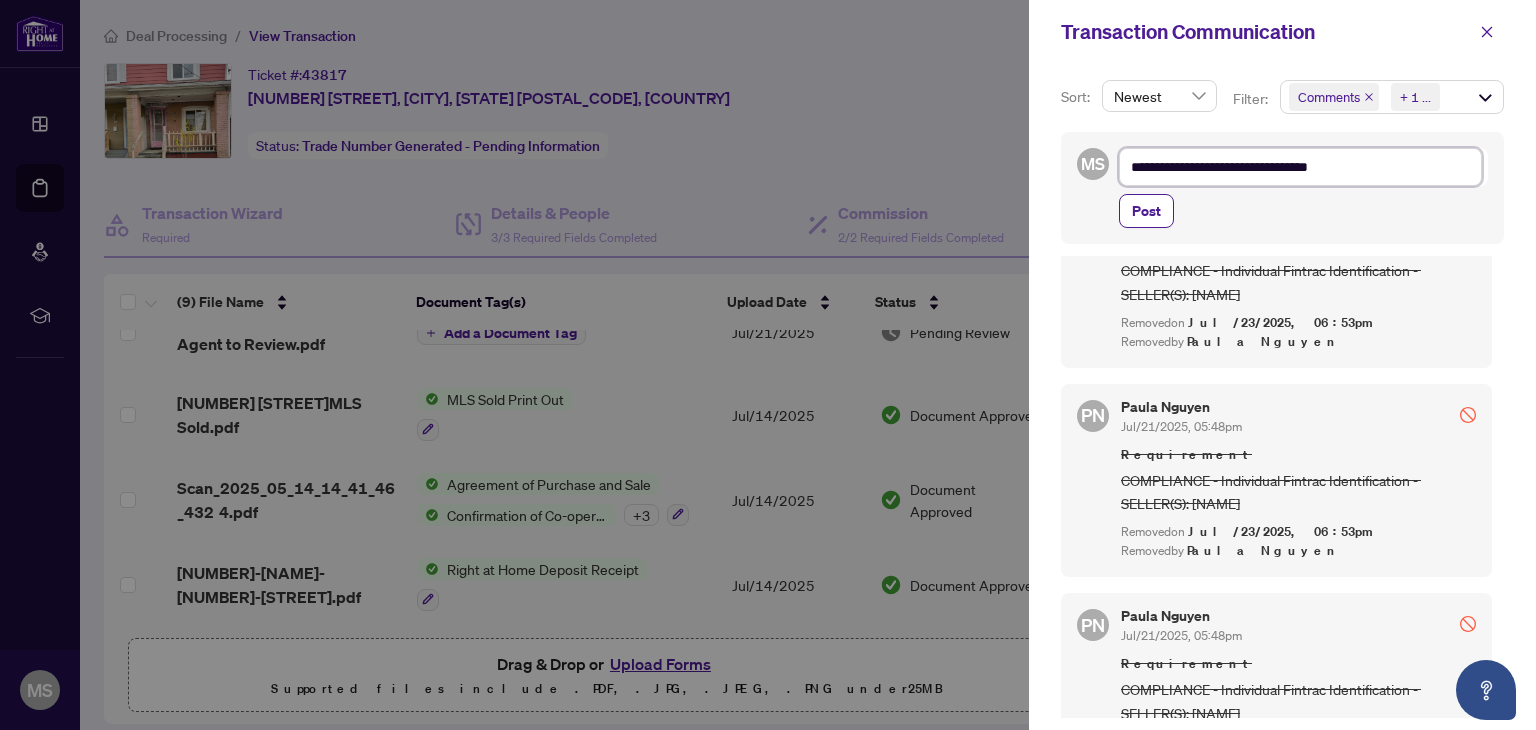 type on "**********" 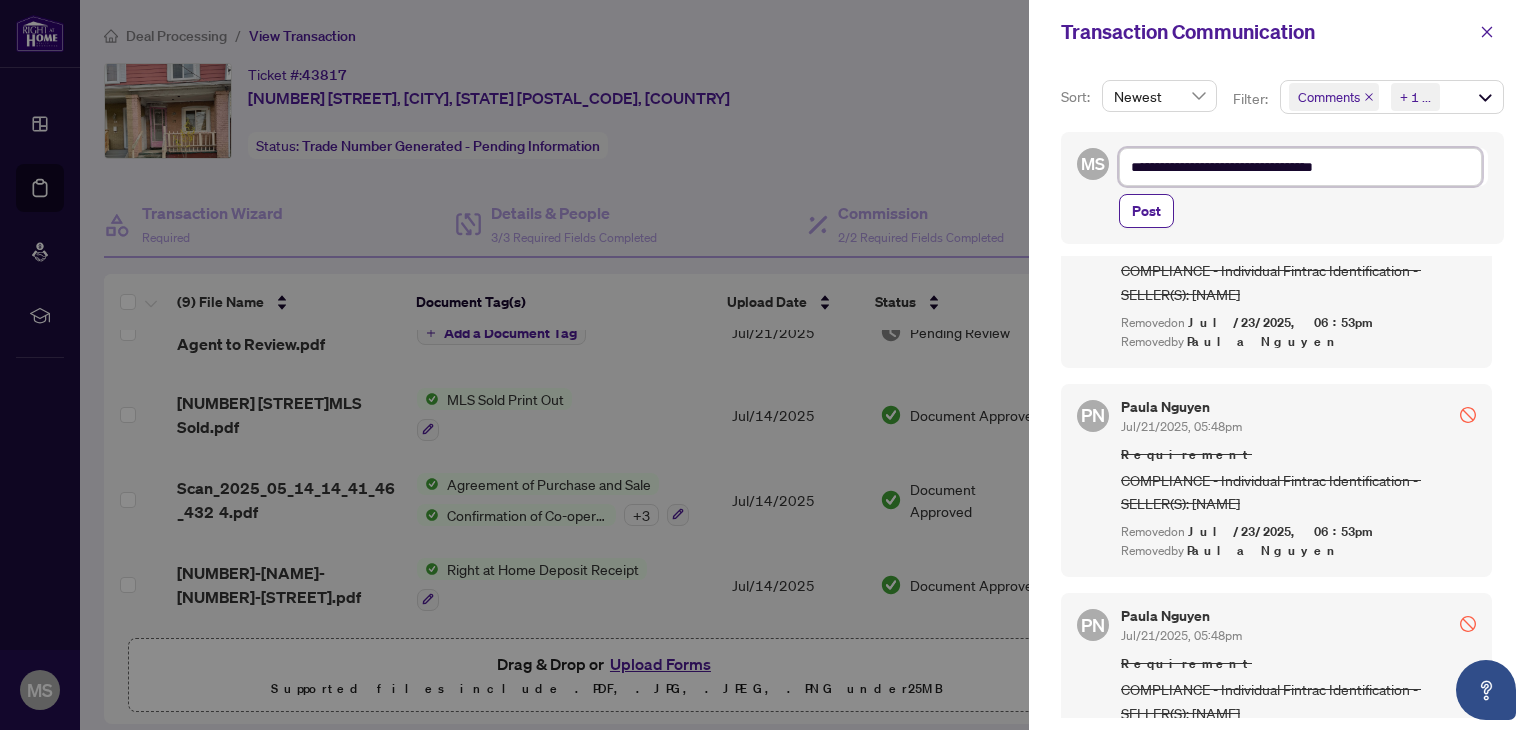 type on "**********" 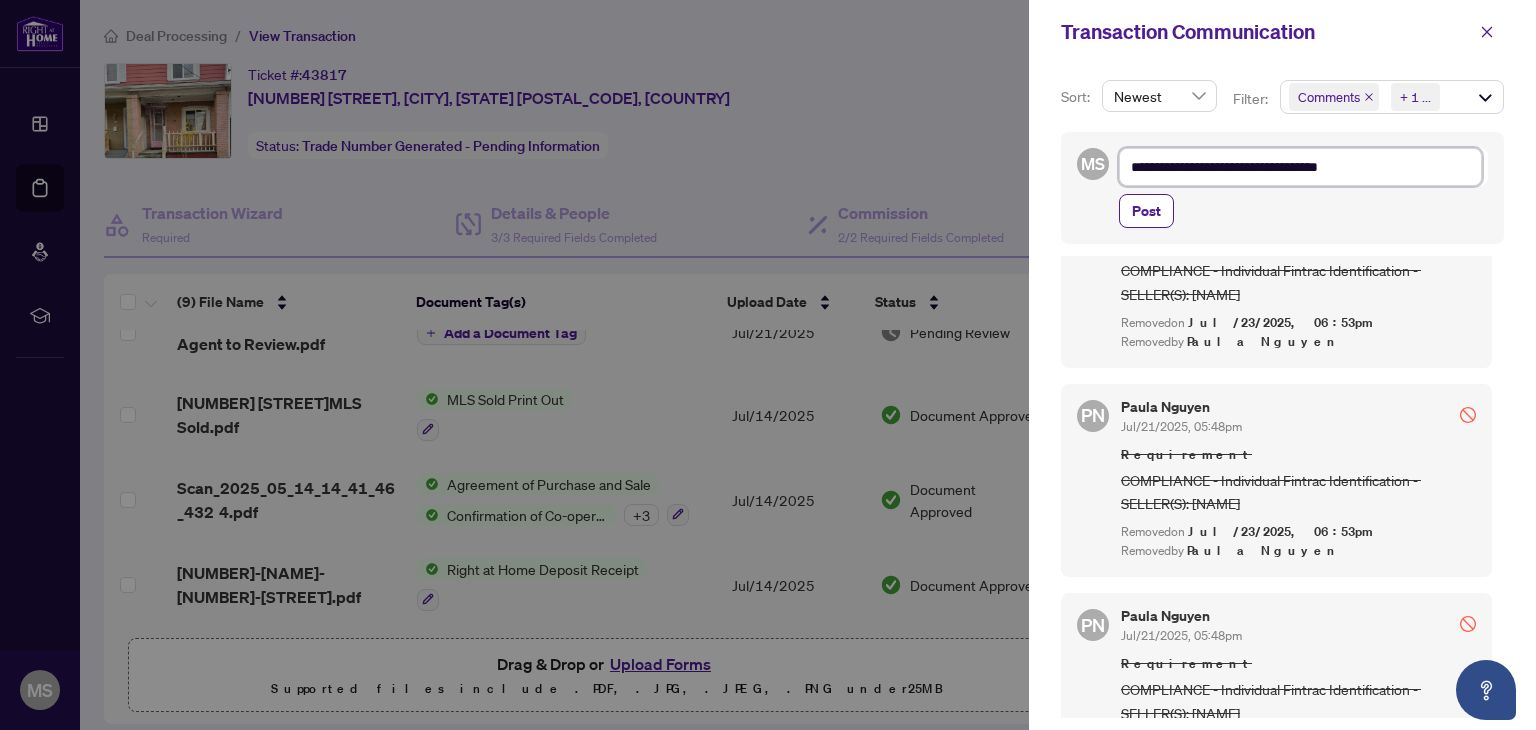 type on "**********" 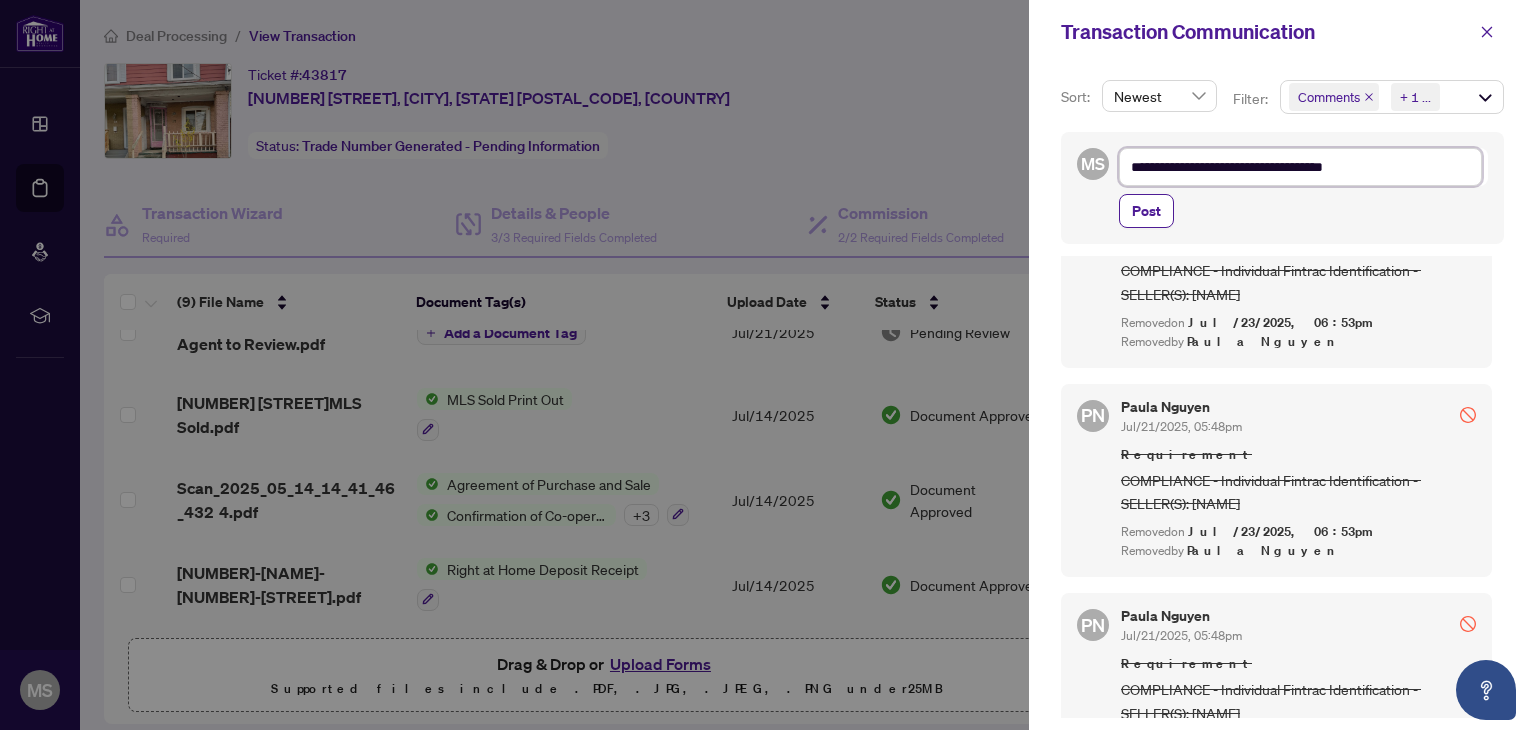 type on "**********" 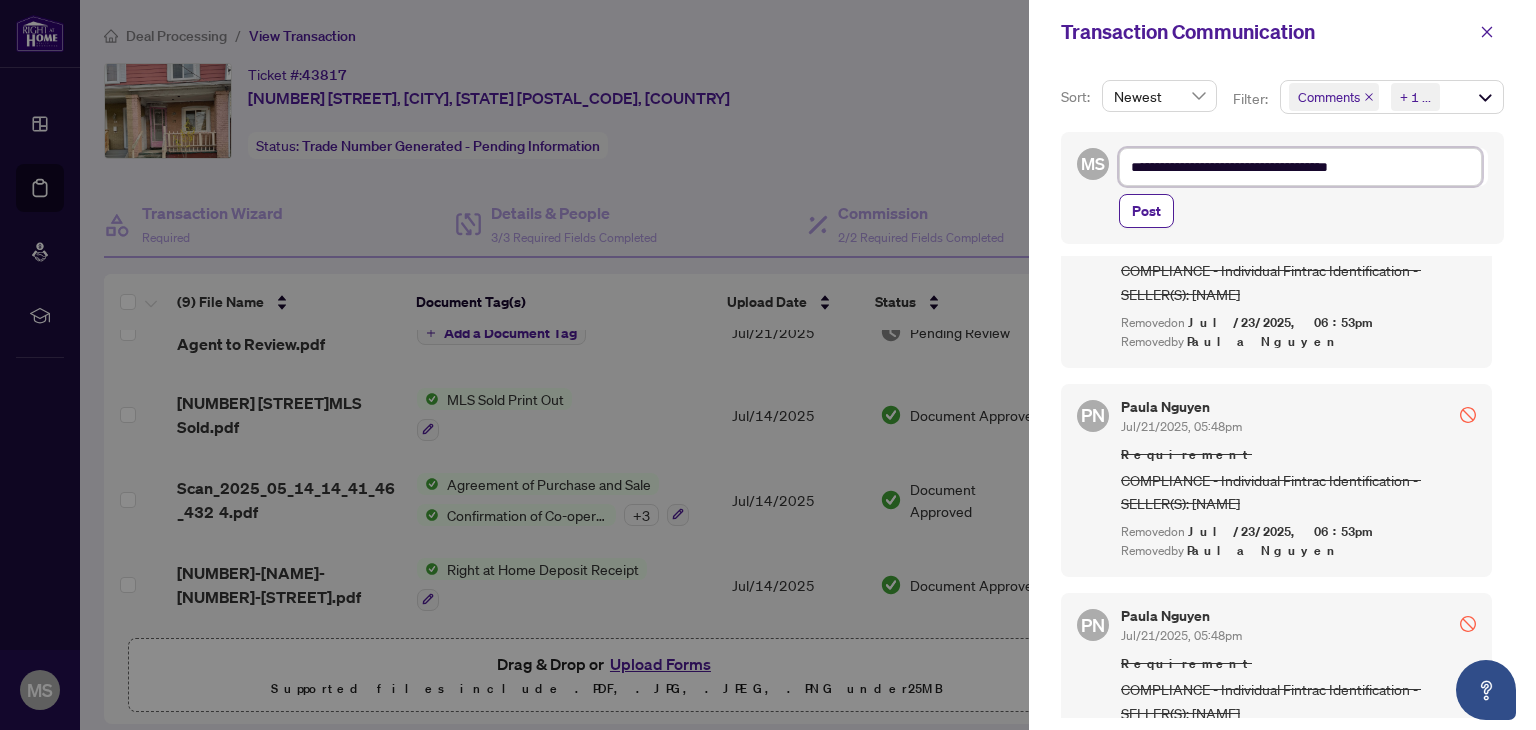 type on "**********" 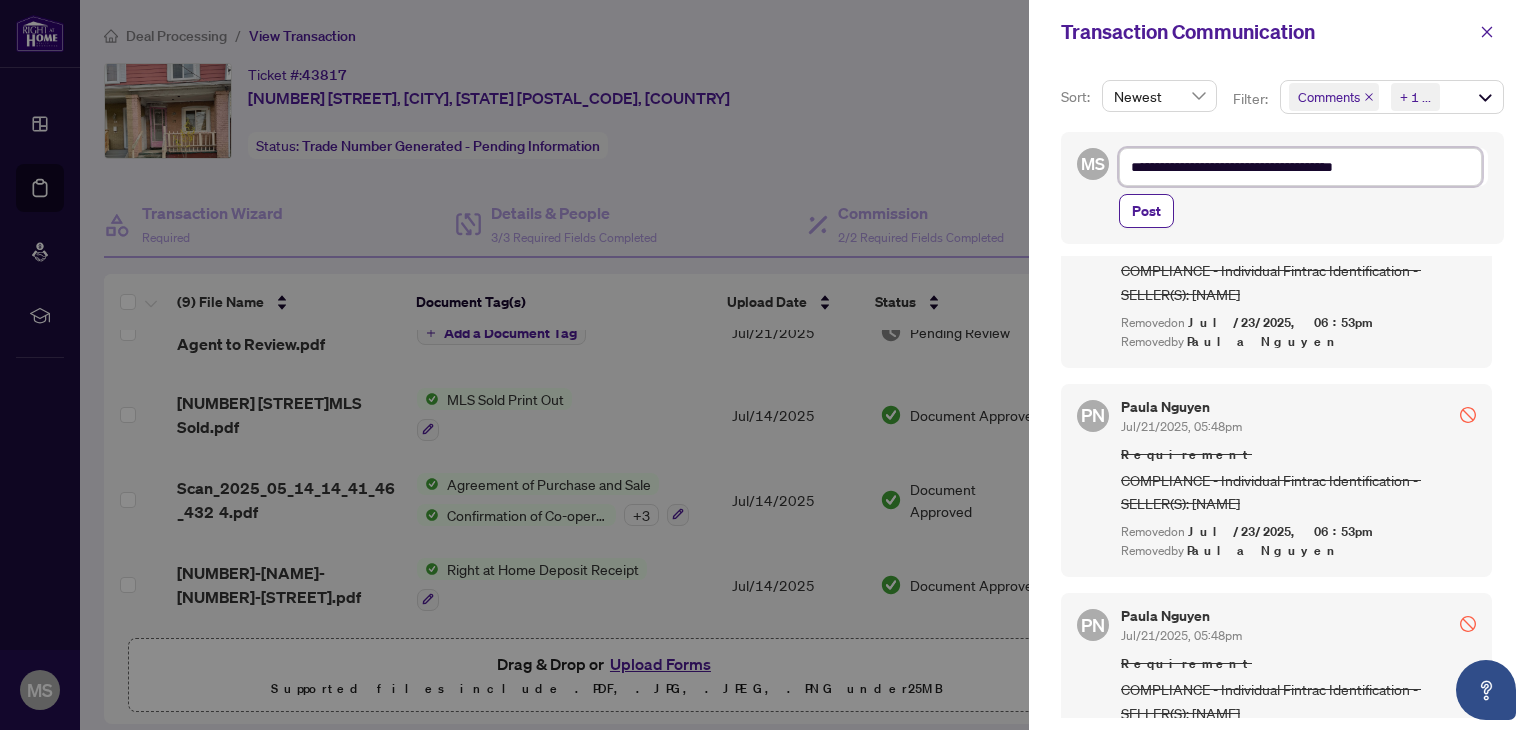 type on "**********" 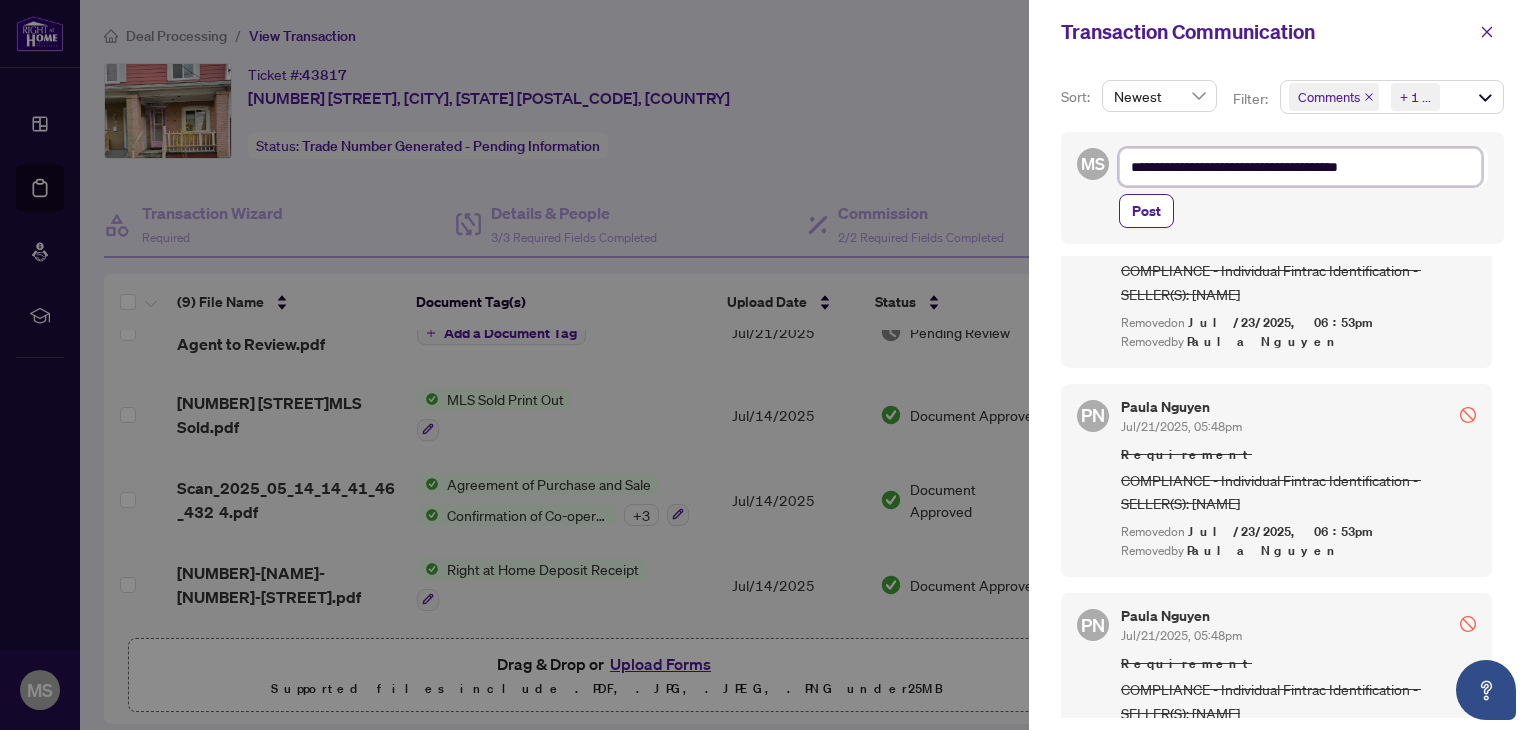 type on "**********" 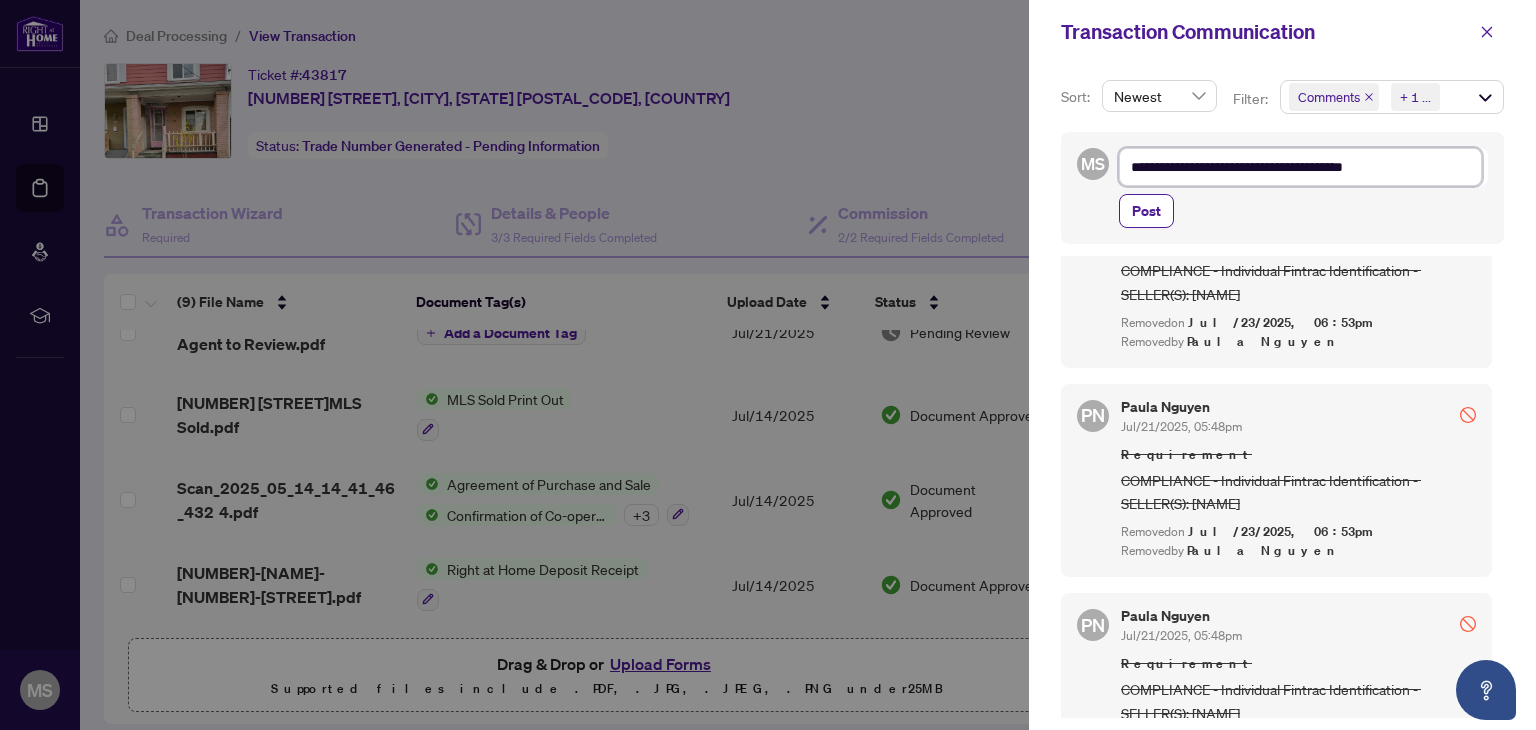 type on "**********" 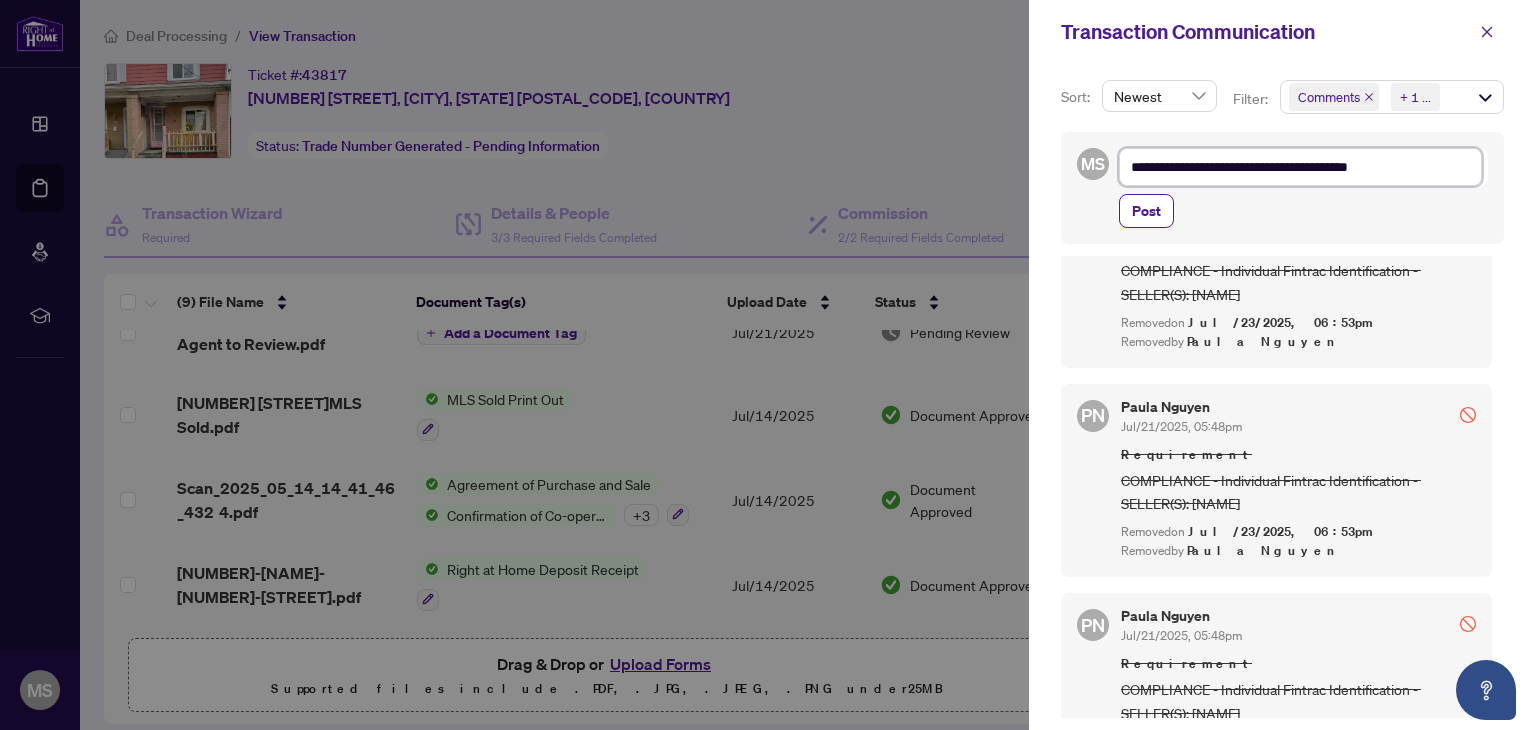 type on "**********" 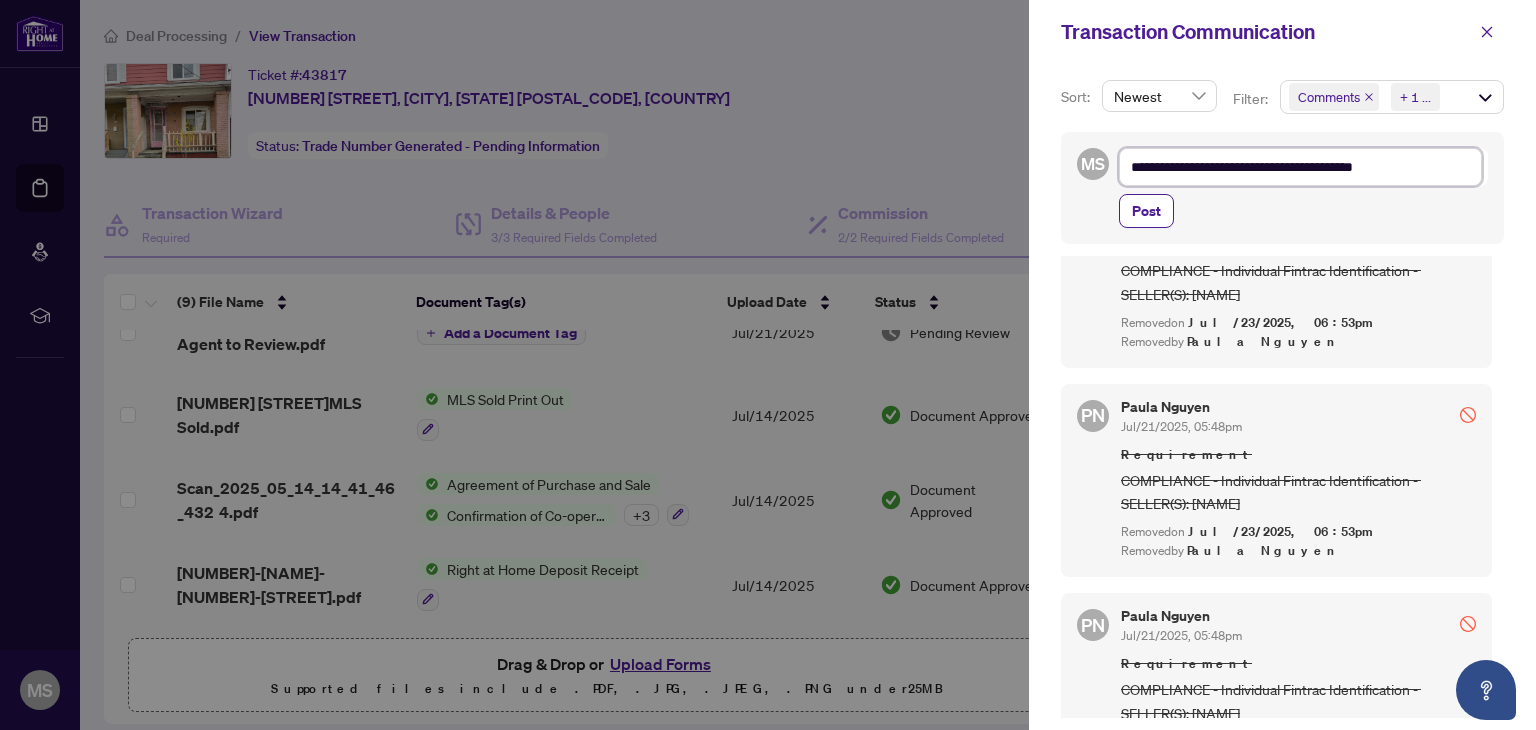 type on "**********" 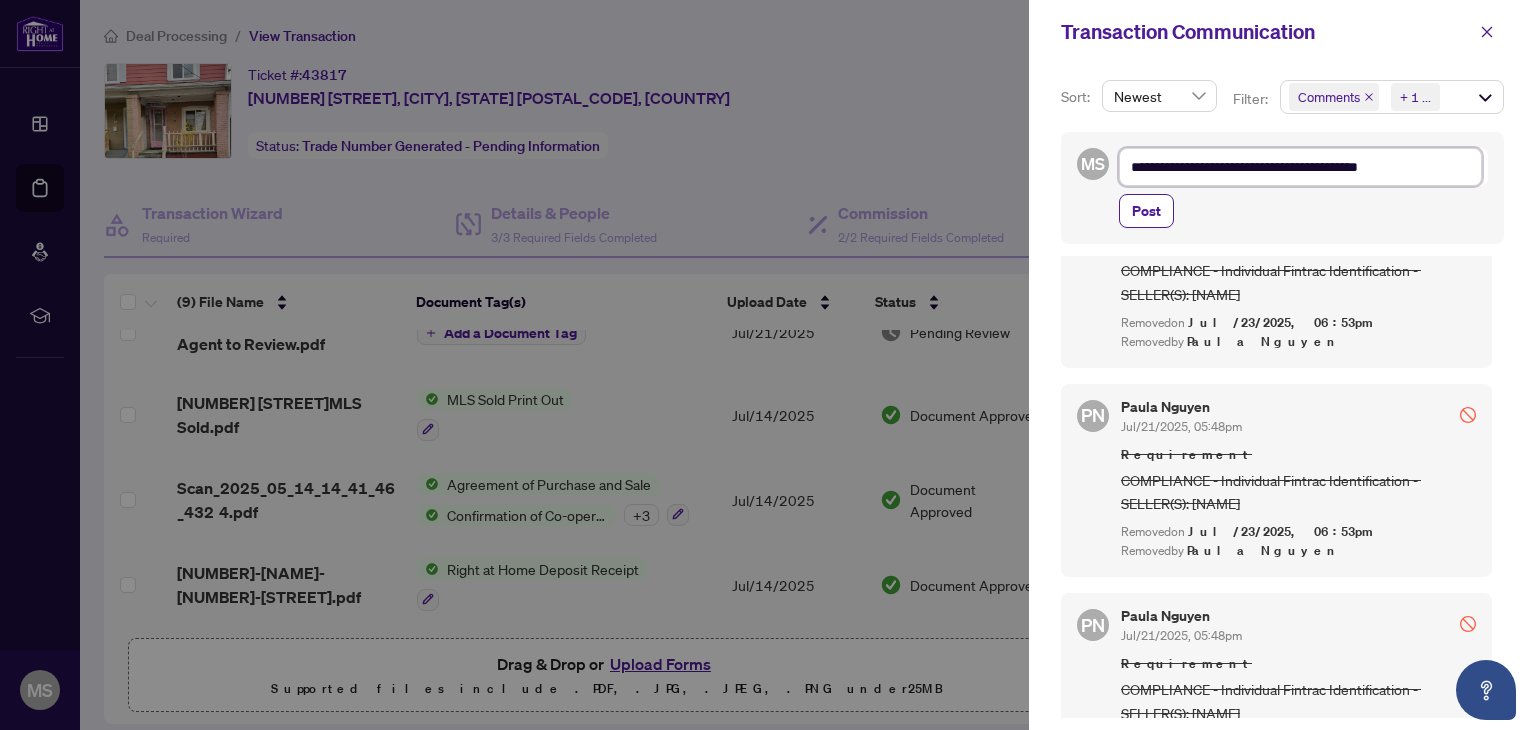 type on "**********" 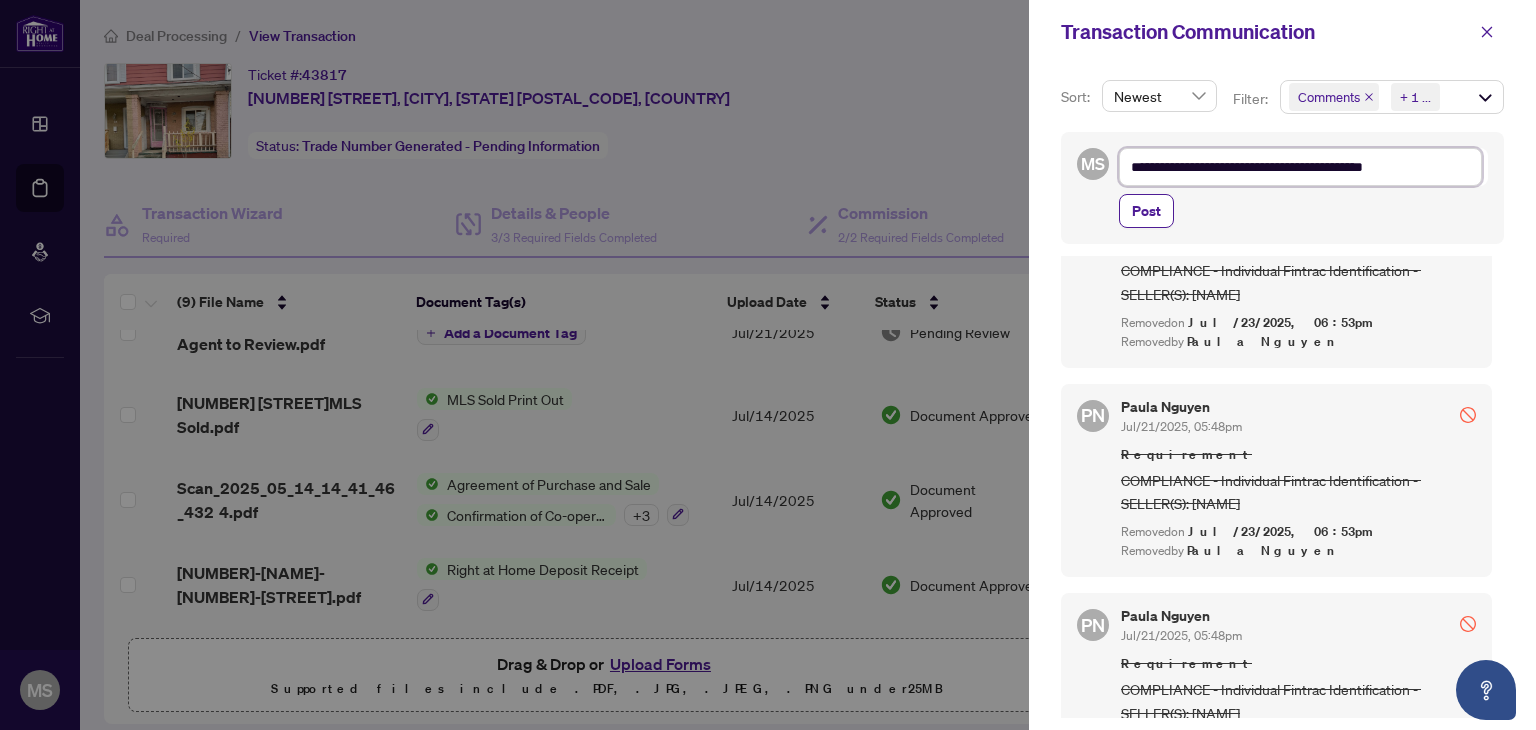type on "**********" 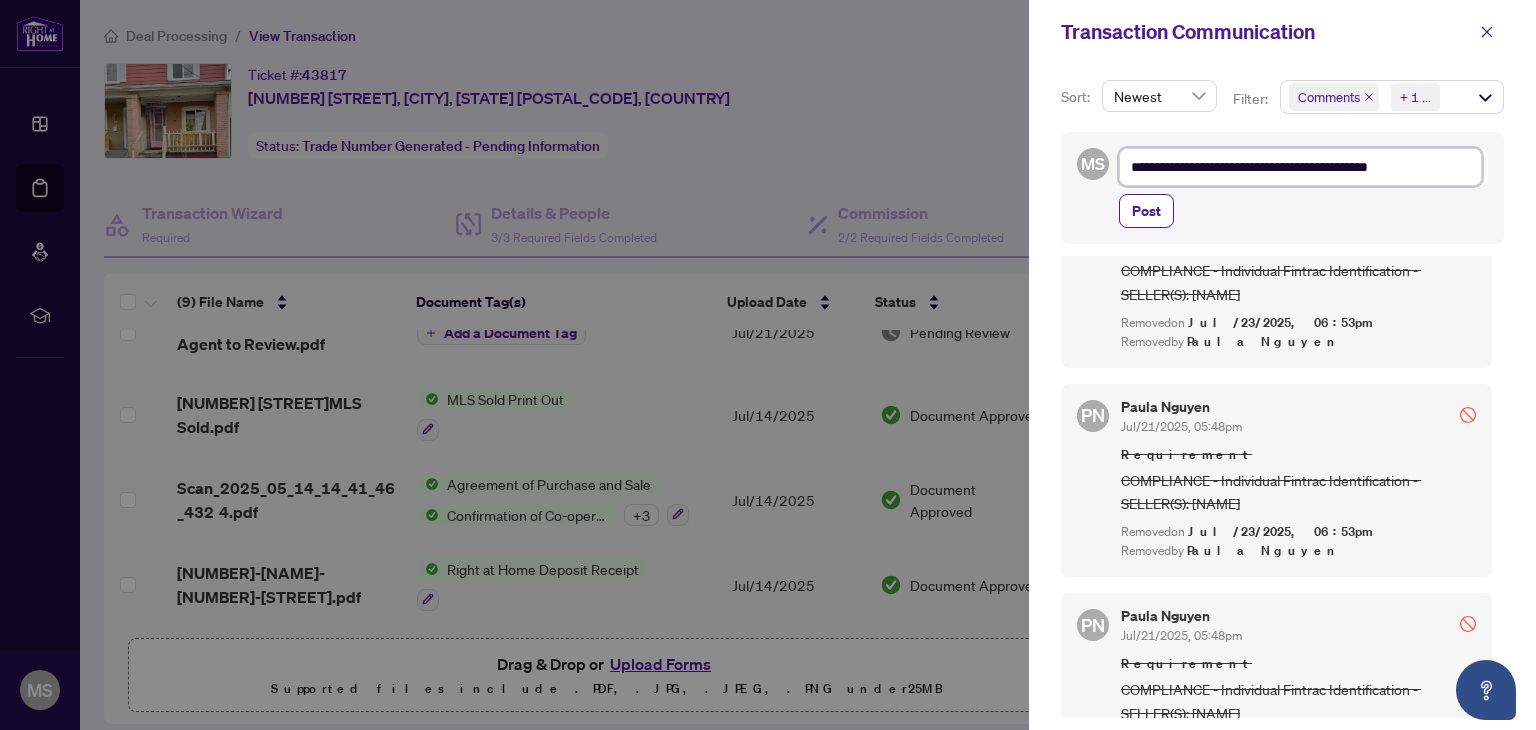 type on "**********" 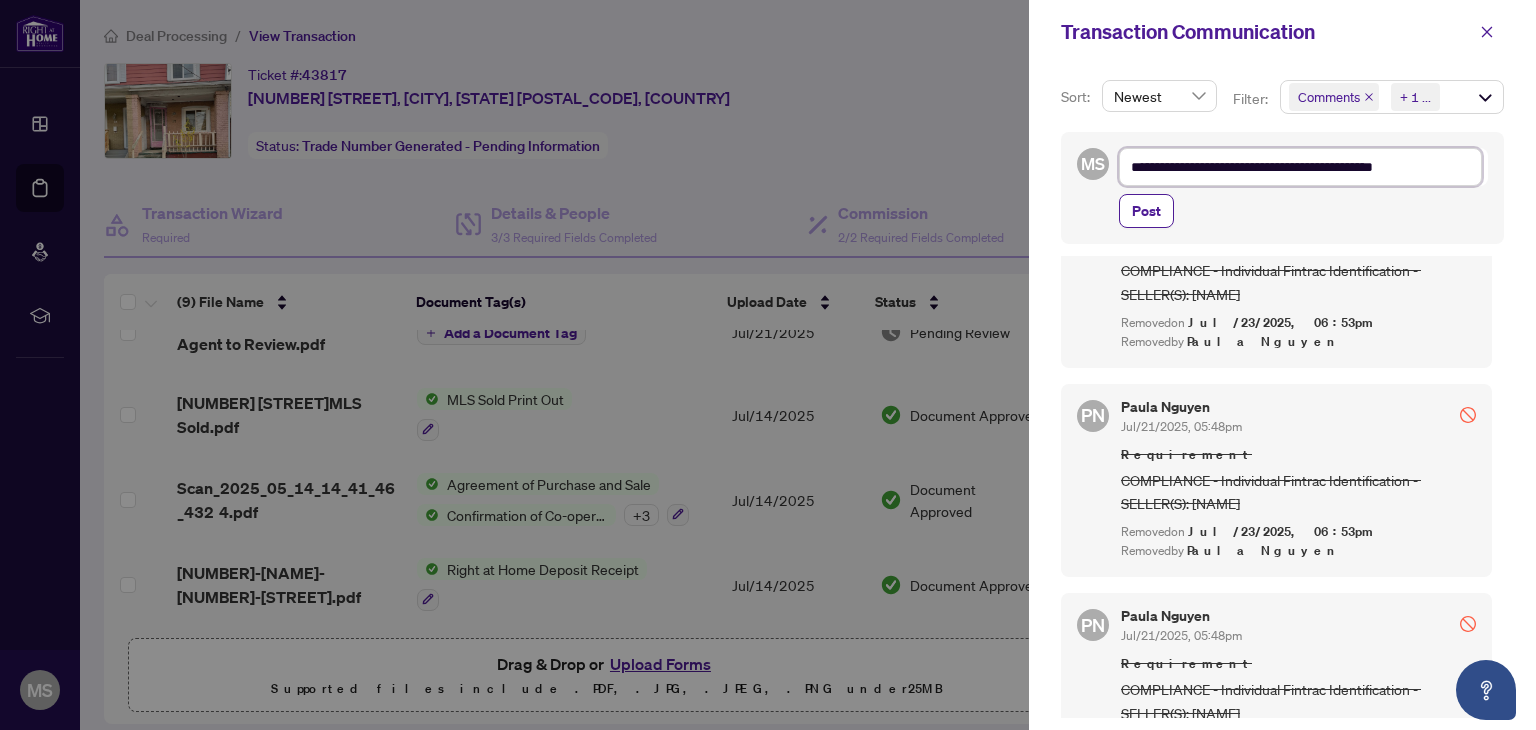 type on "**********" 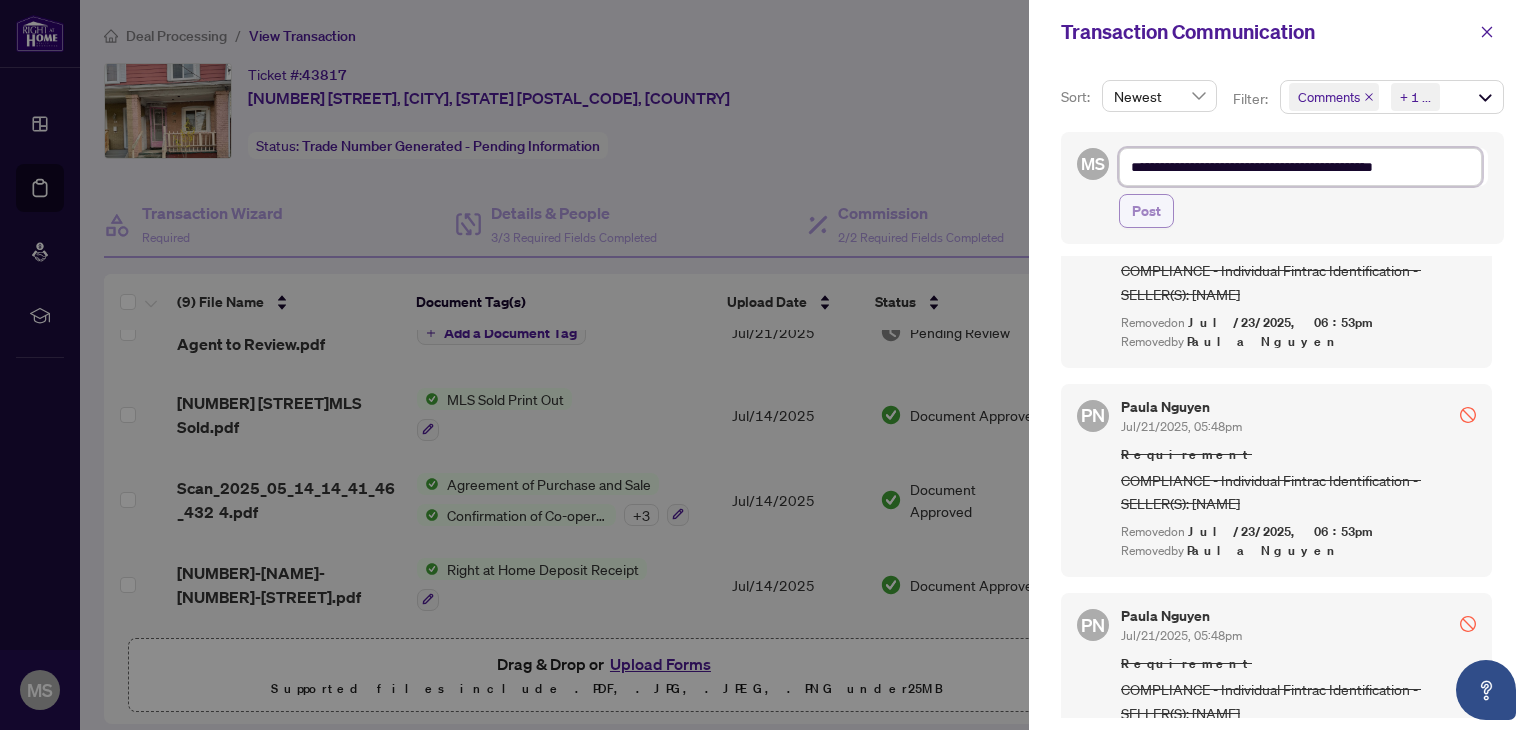 type on "**********" 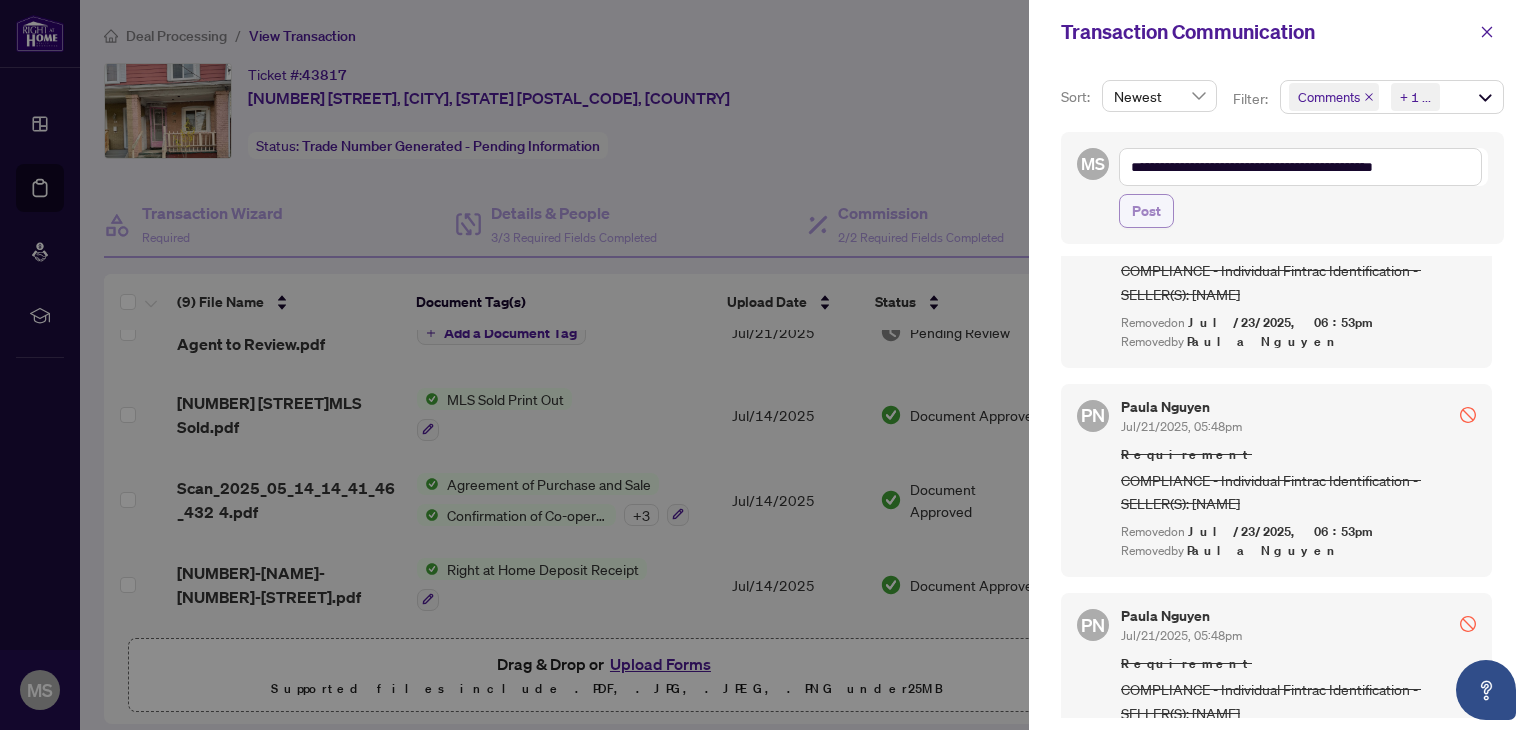 click on "Post" at bounding box center [1146, 211] 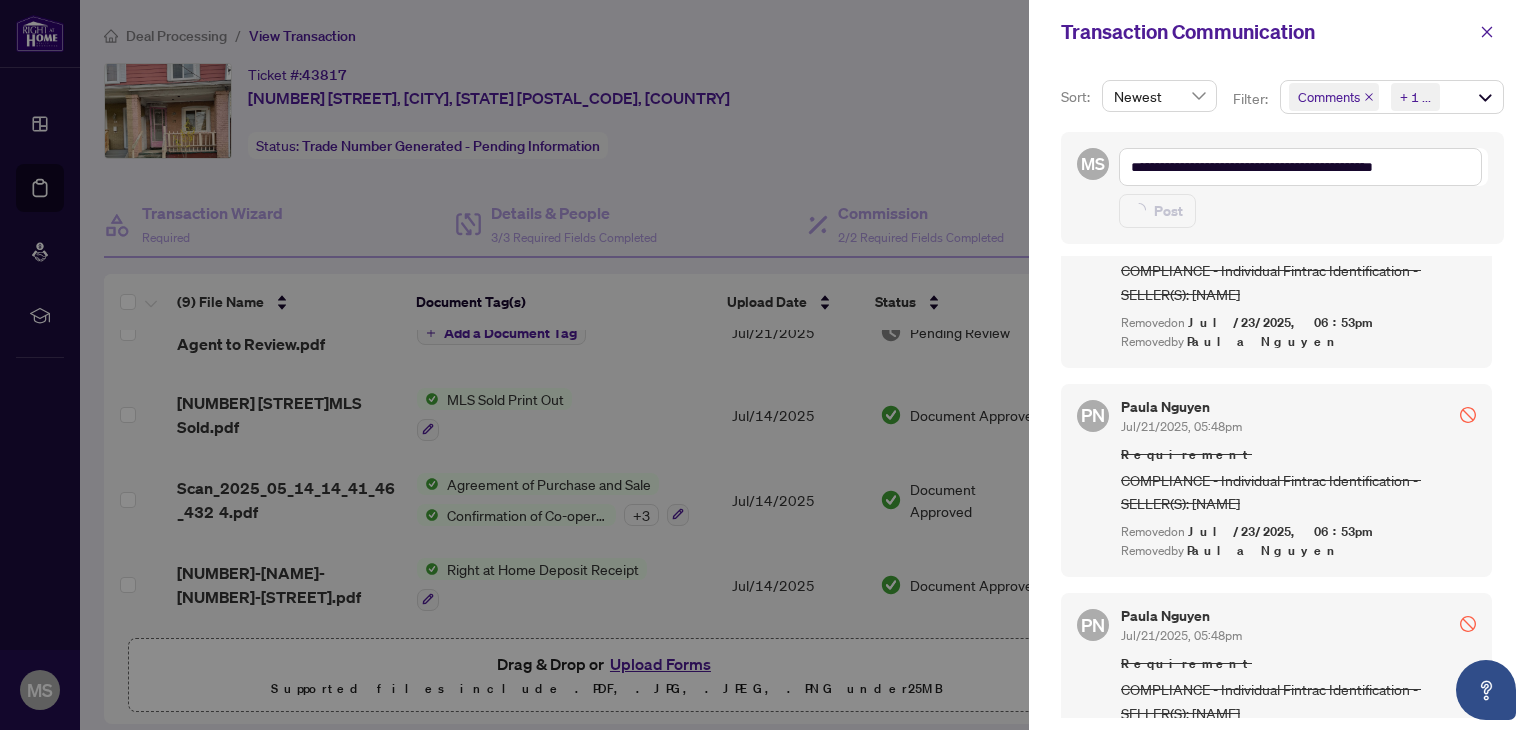 type 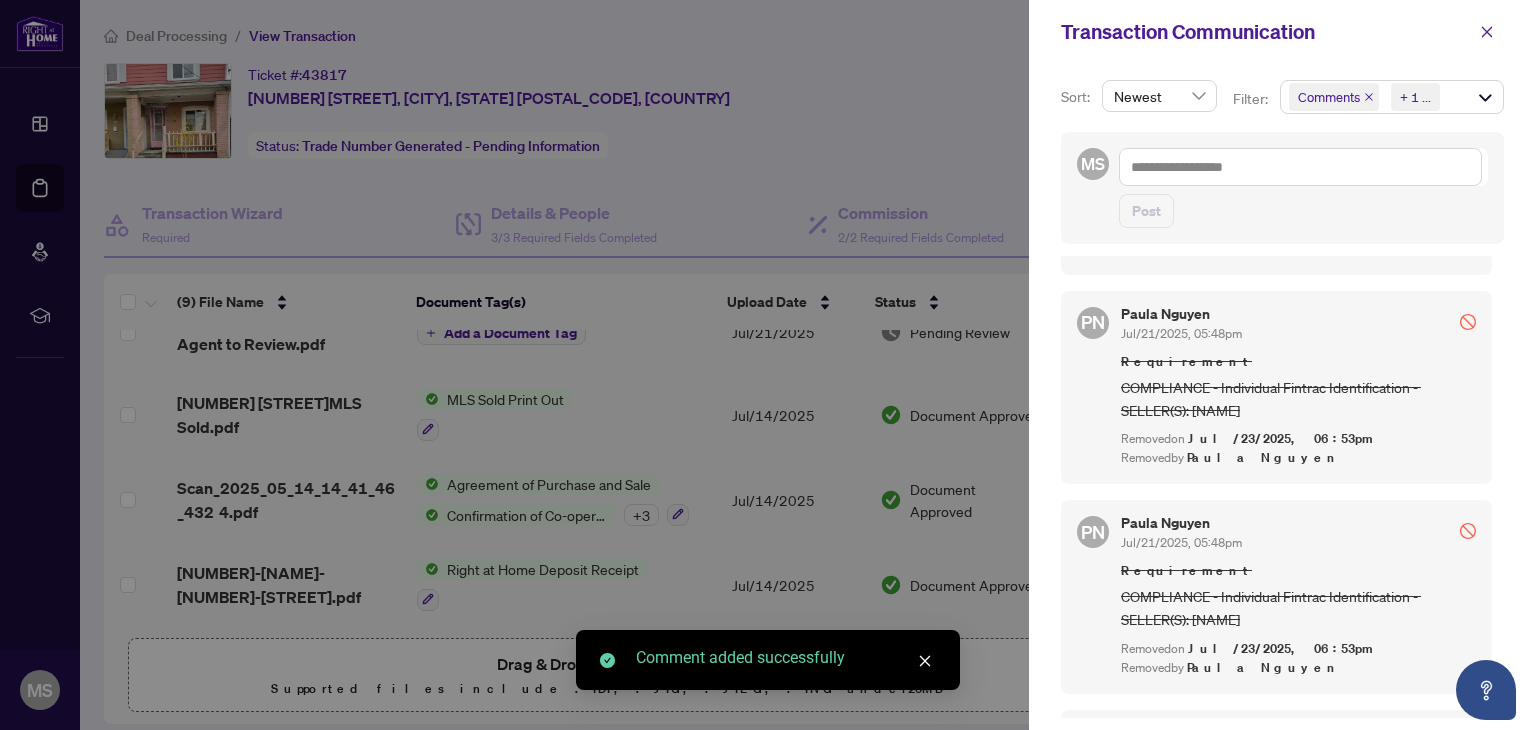 scroll, scrollTop: 0, scrollLeft: 0, axis: both 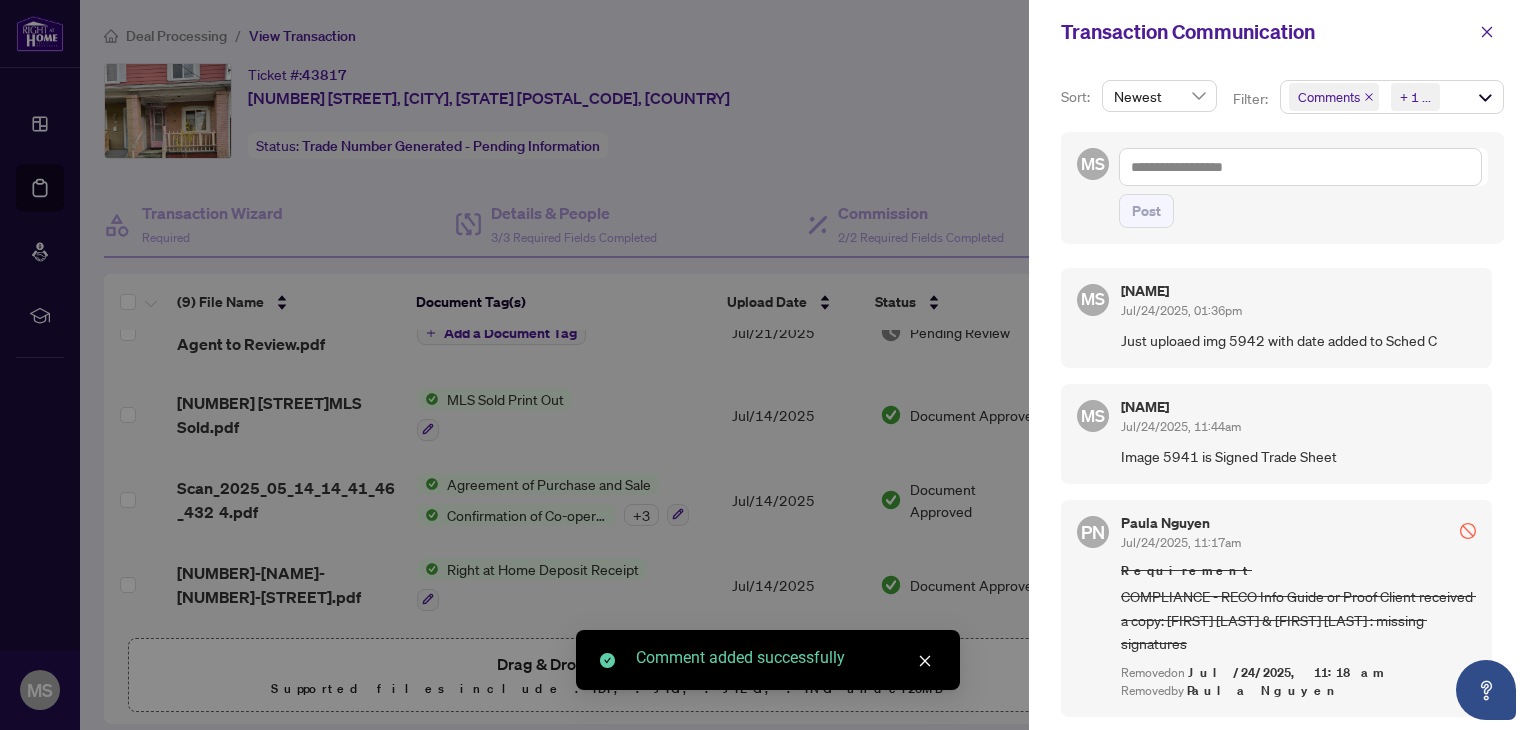 click at bounding box center [768, 365] 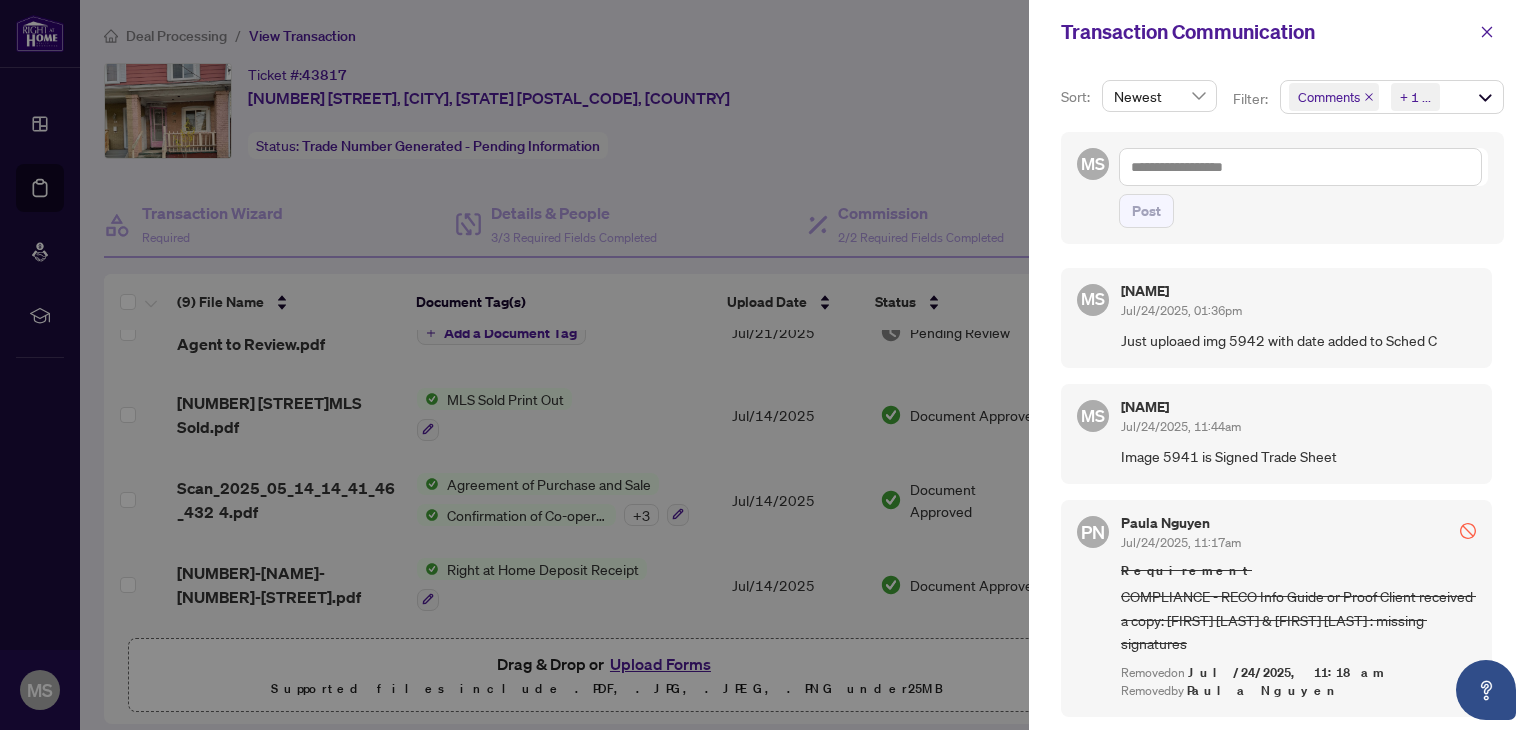 click at bounding box center (768, 365) 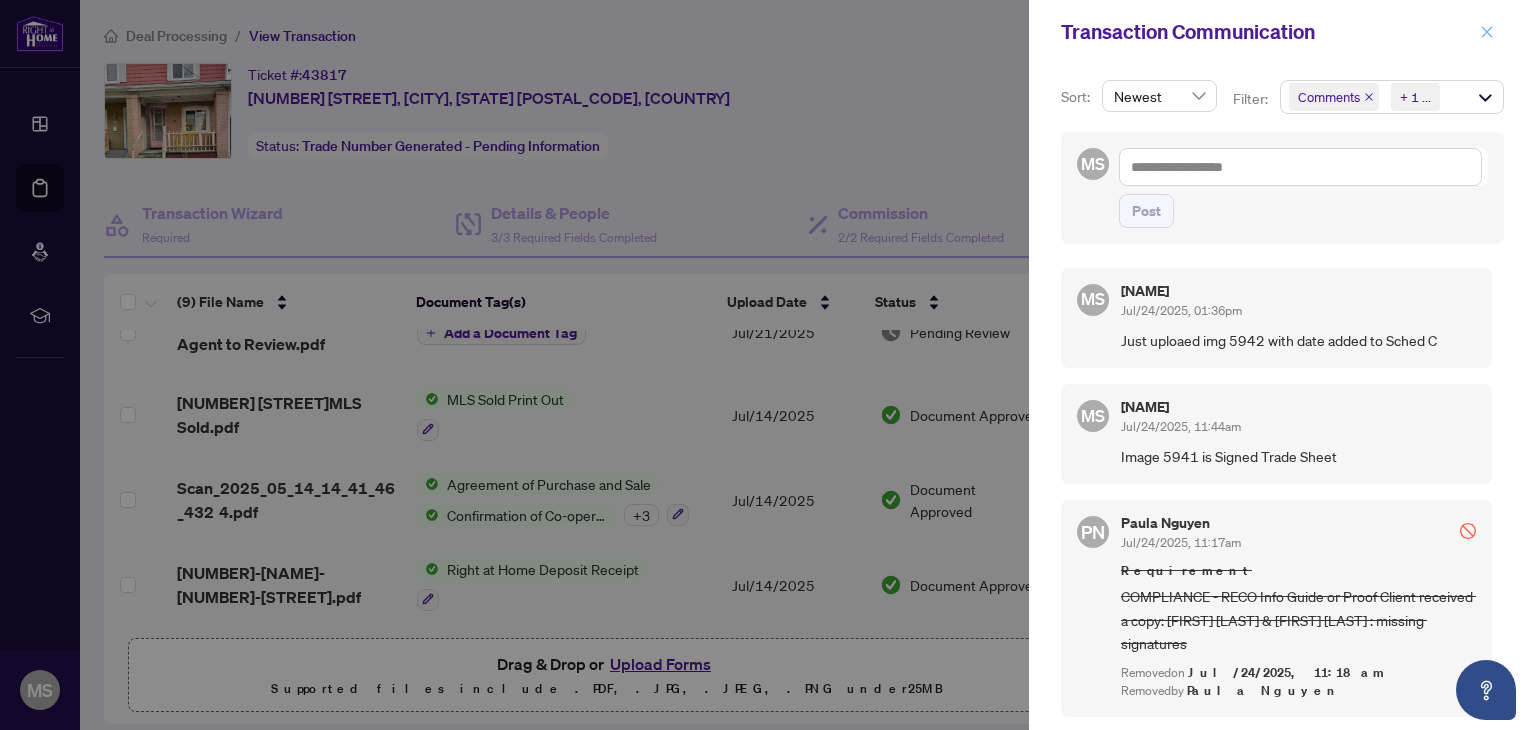 click 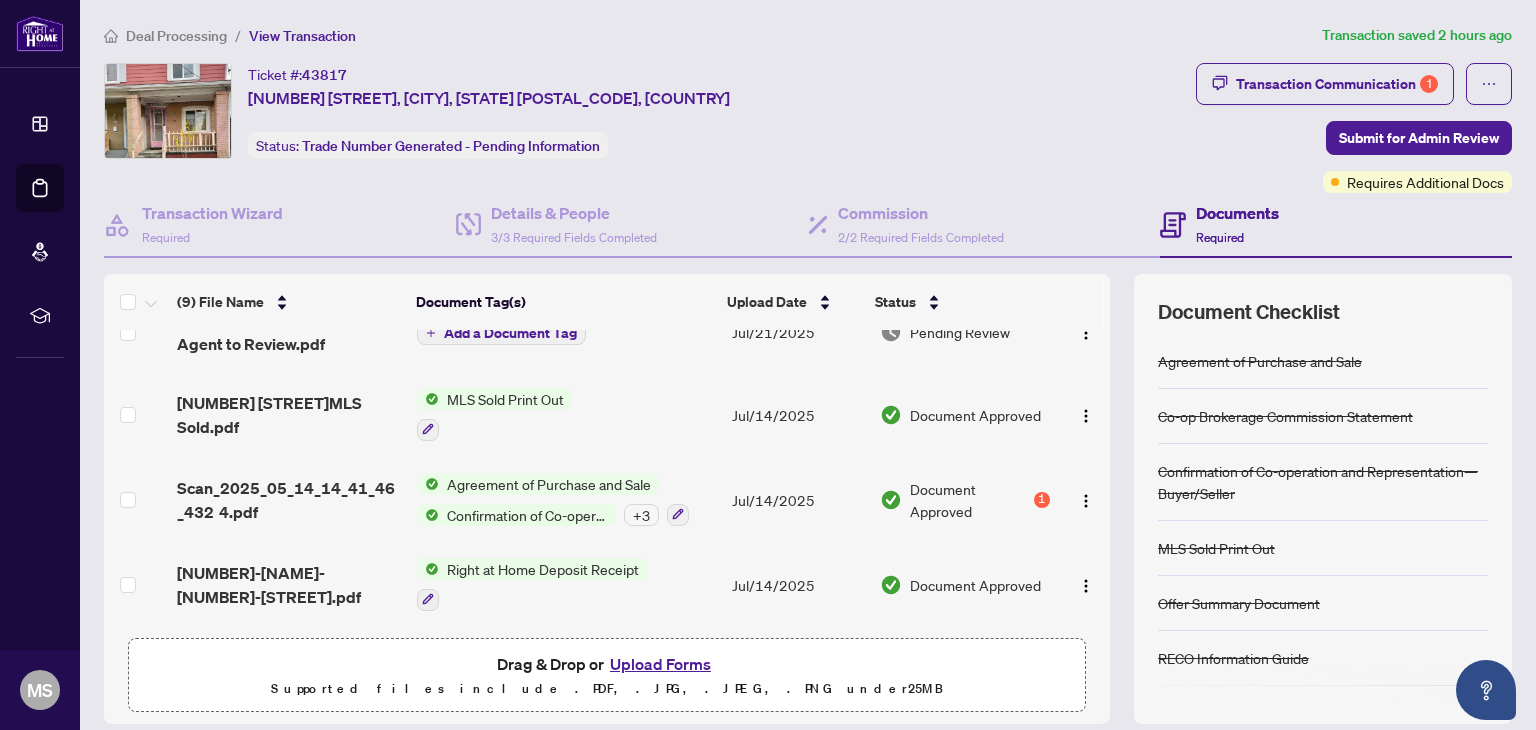 click on "Upload Forms" at bounding box center (660, 664) 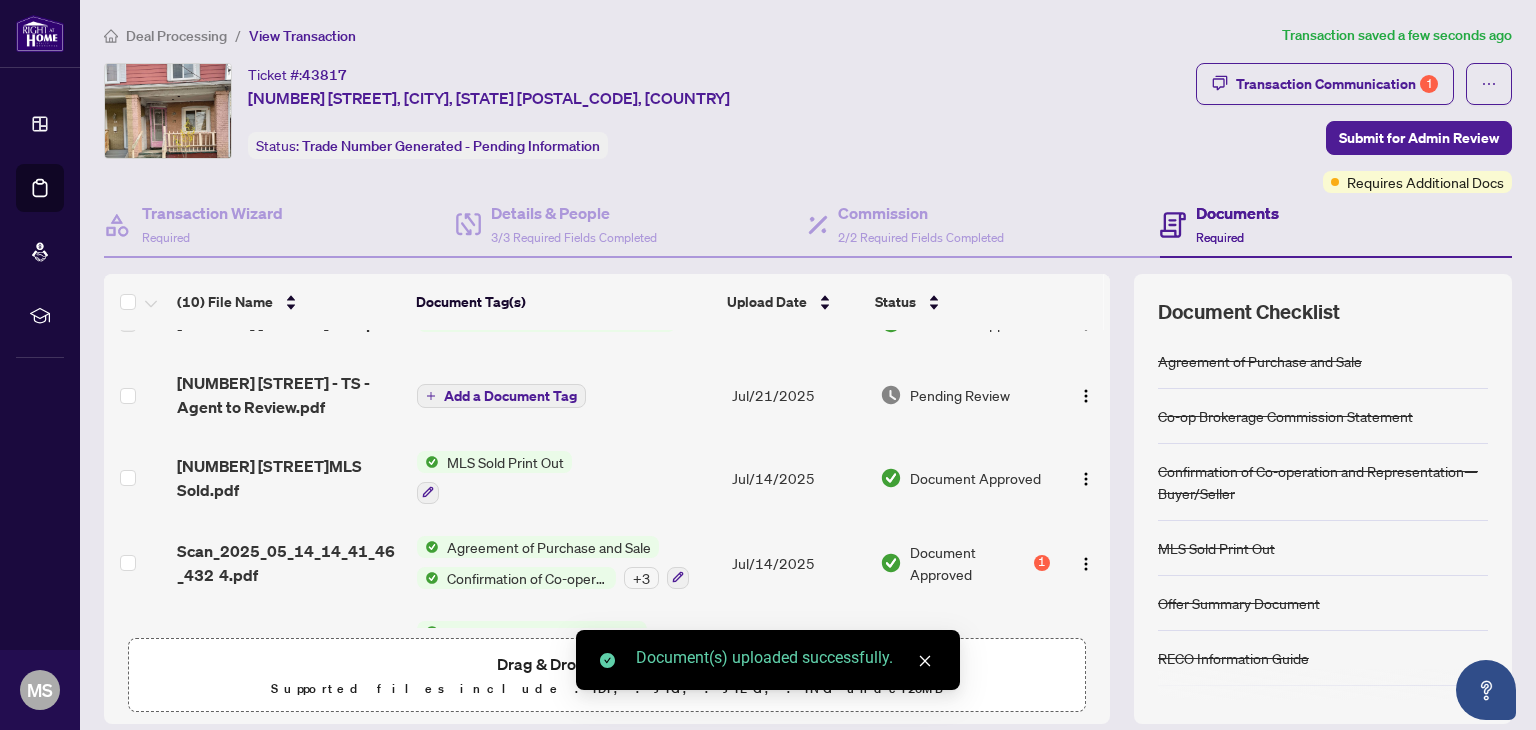 scroll, scrollTop: 486, scrollLeft: 0, axis: vertical 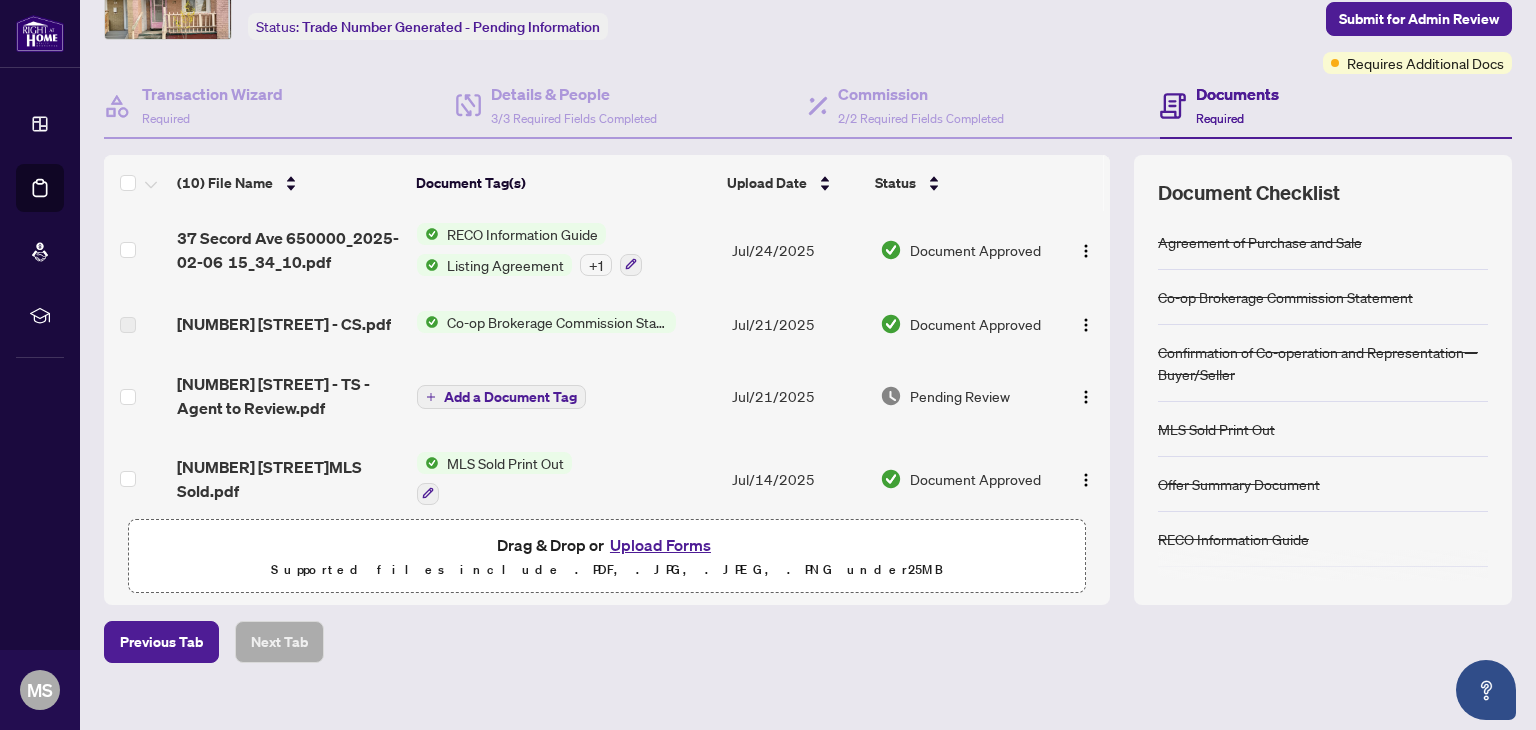 click on "[NUMBER] [STREET] - TS - Agent to Review.pdf" at bounding box center (289, 396) 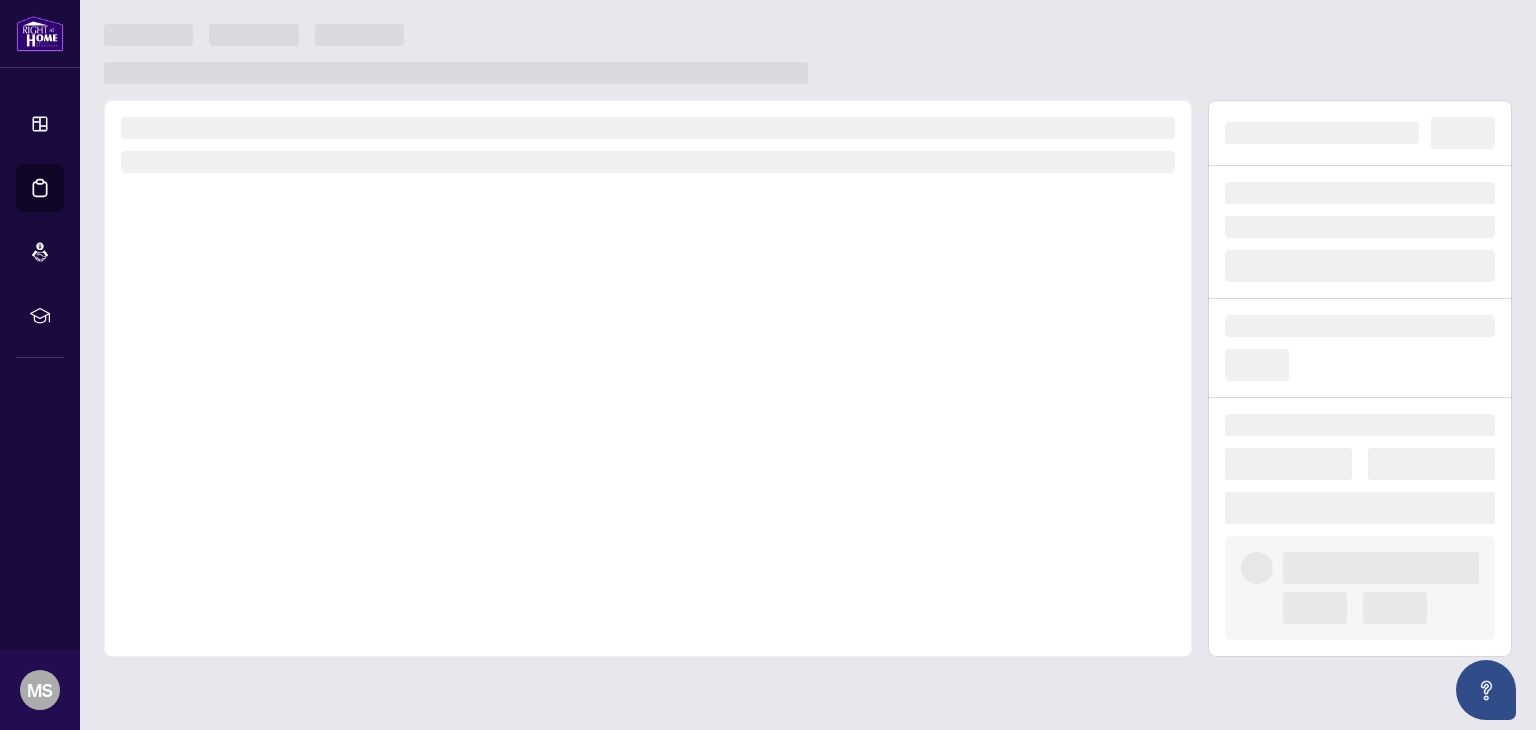 scroll, scrollTop: 0, scrollLeft: 0, axis: both 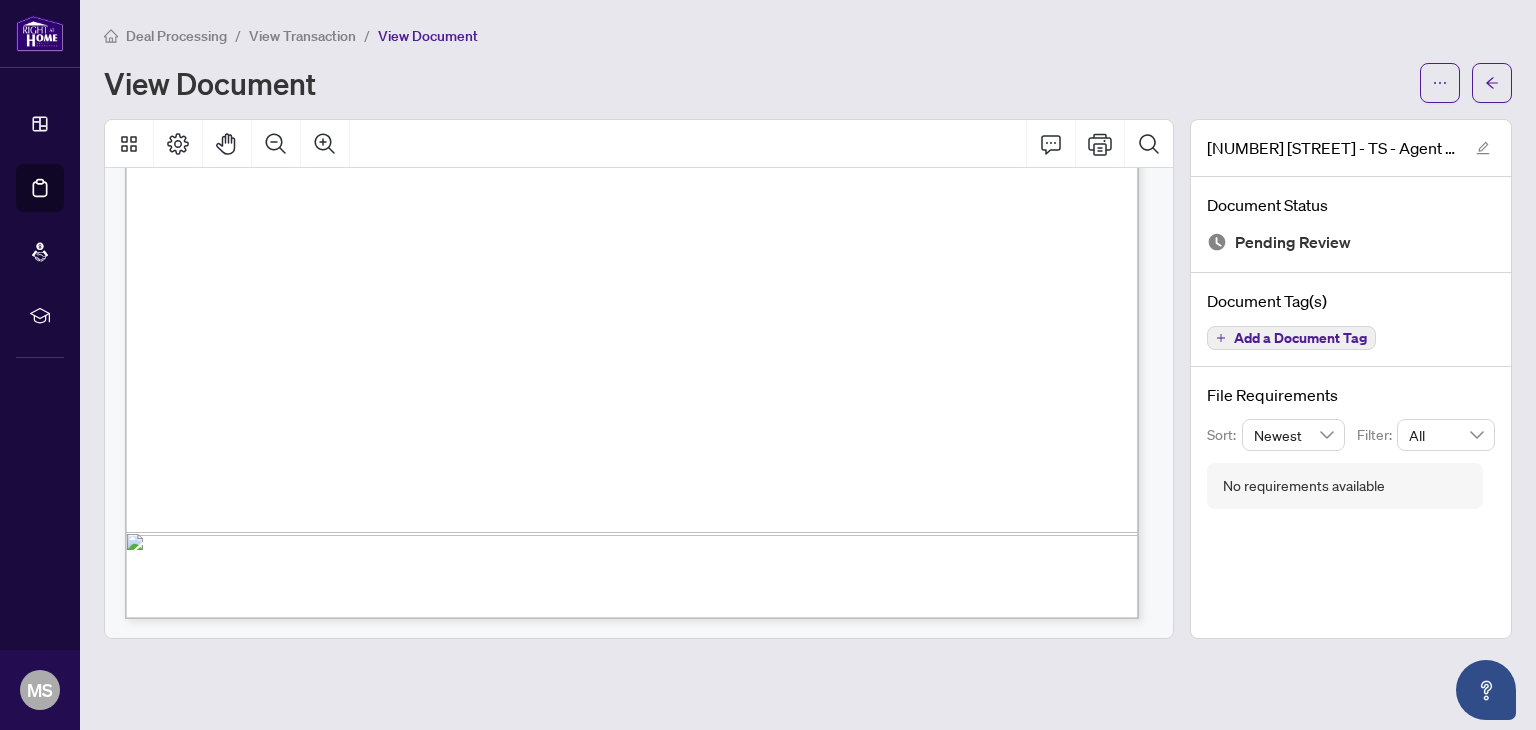 click on "View Transaction" at bounding box center [302, 36] 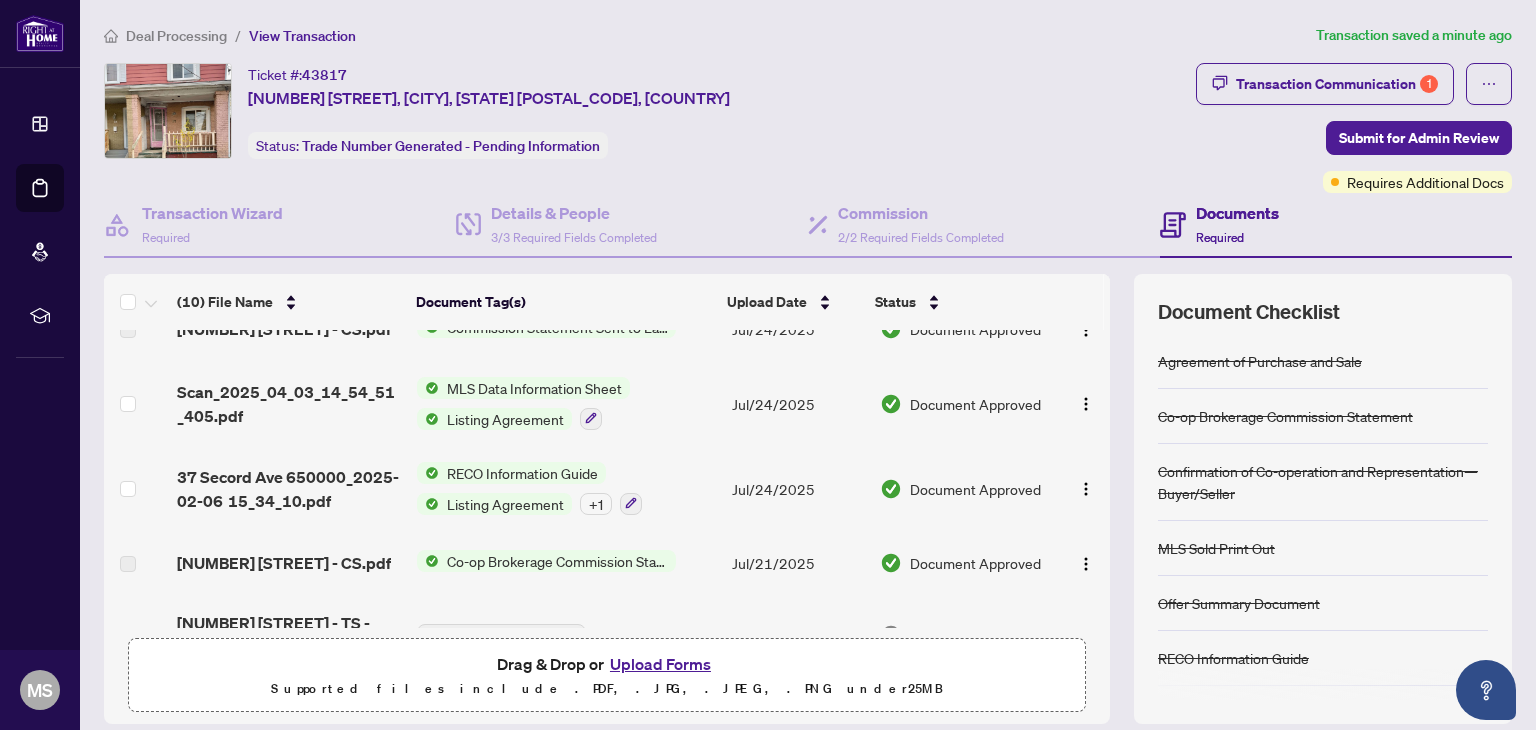 scroll, scrollTop: 188, scrollLeft: 0, axis: vertical 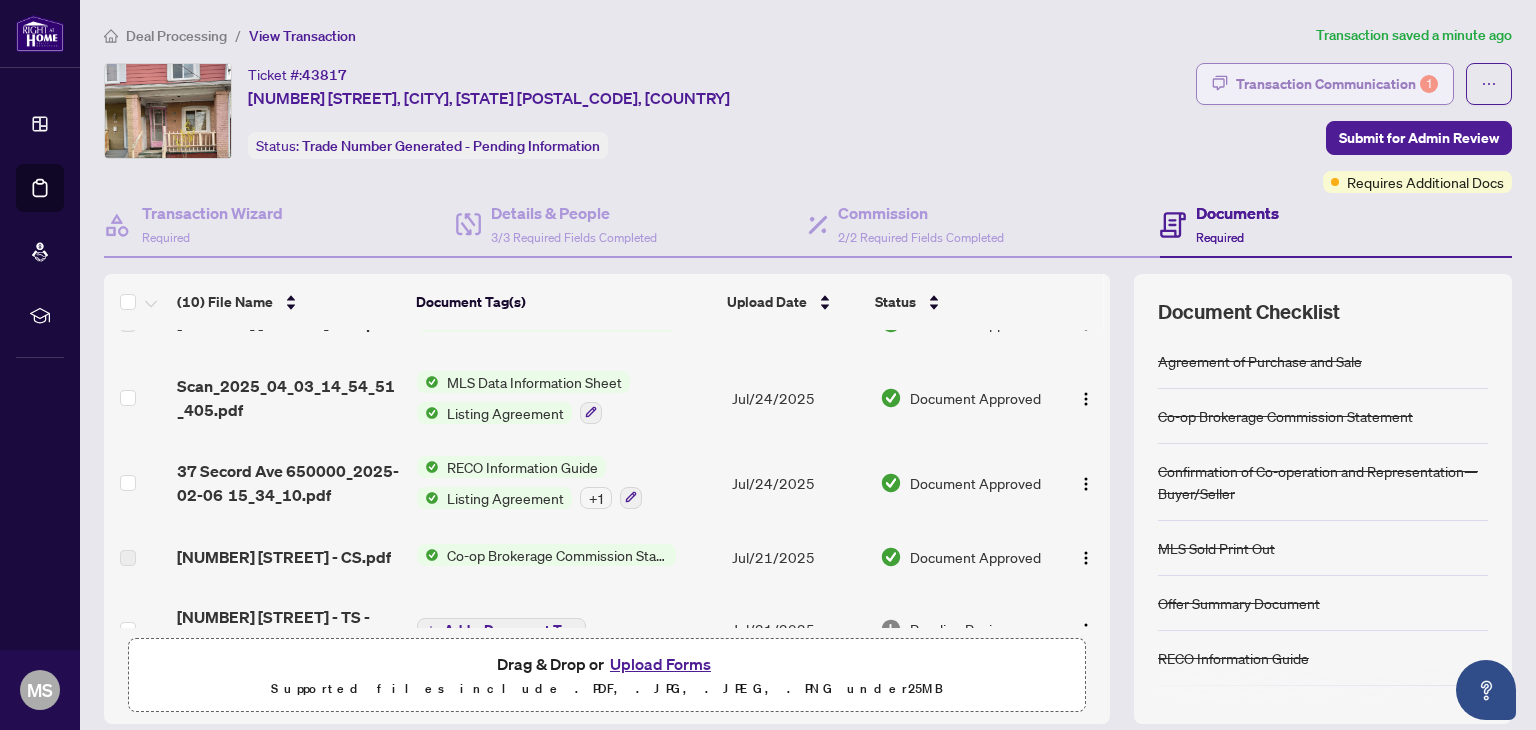 click on "Transaction Communication 1" at bounding box center (1337, 84) 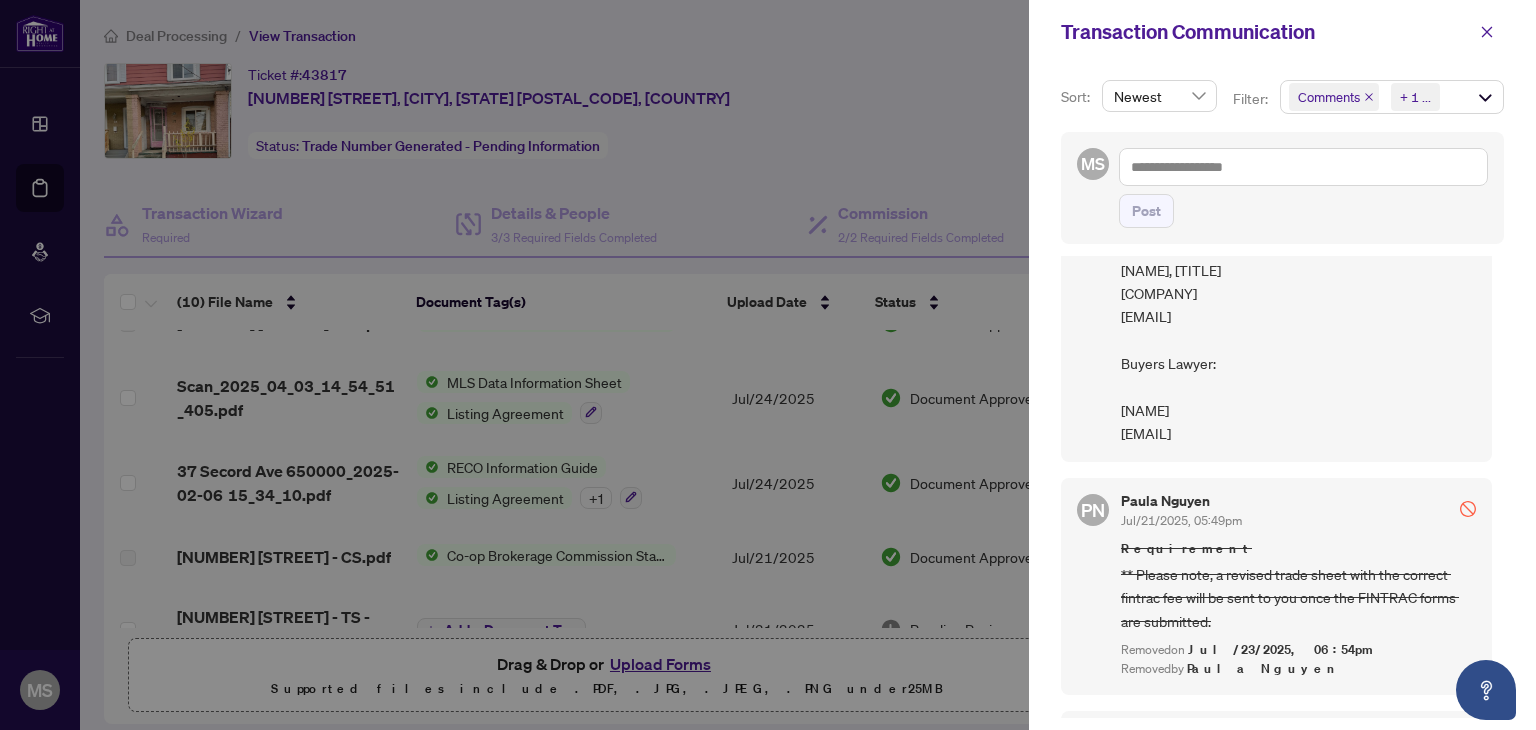 scroll, scrollTop: 941, scrollLeft: 0, axis: vertical 